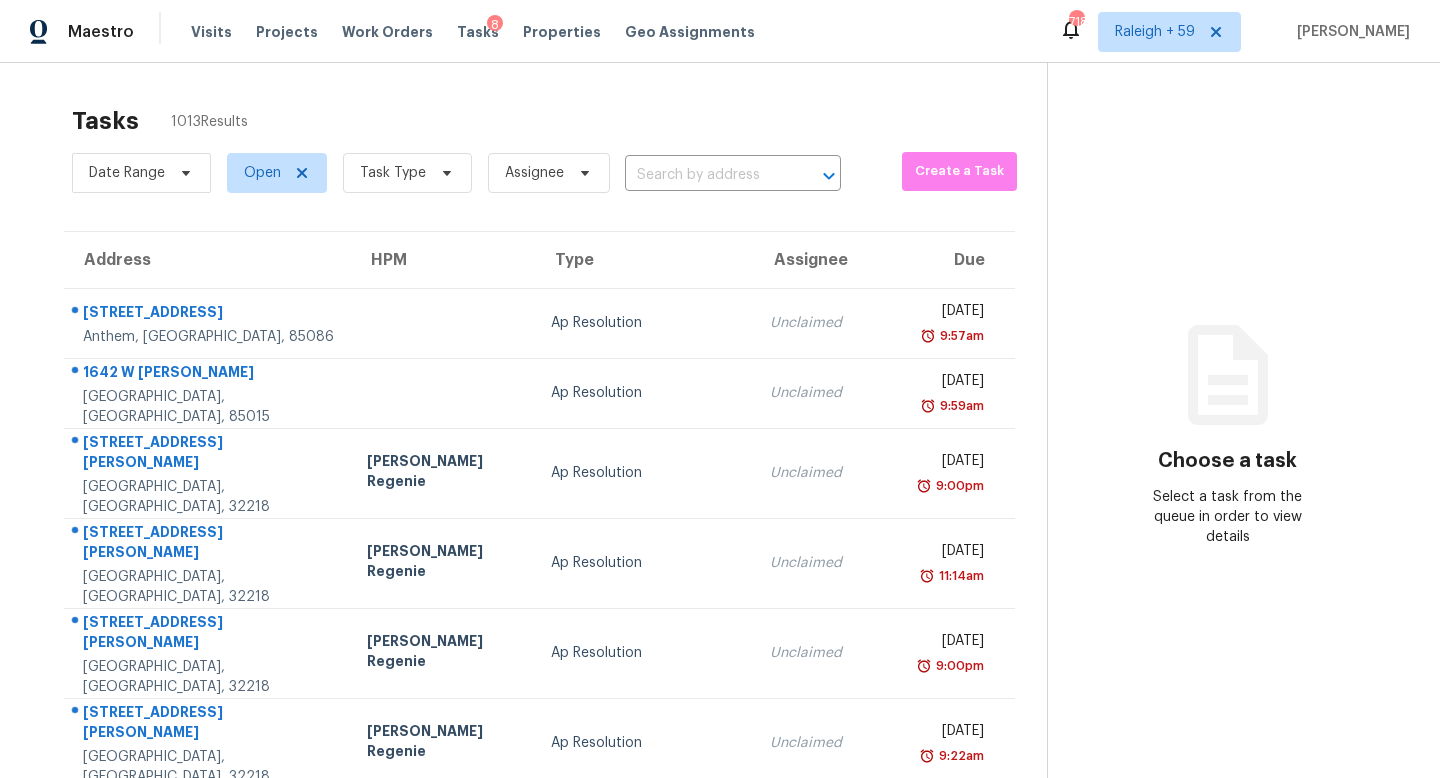 scroll, scrollTop: 0, scrollLeft: 0, axis: both 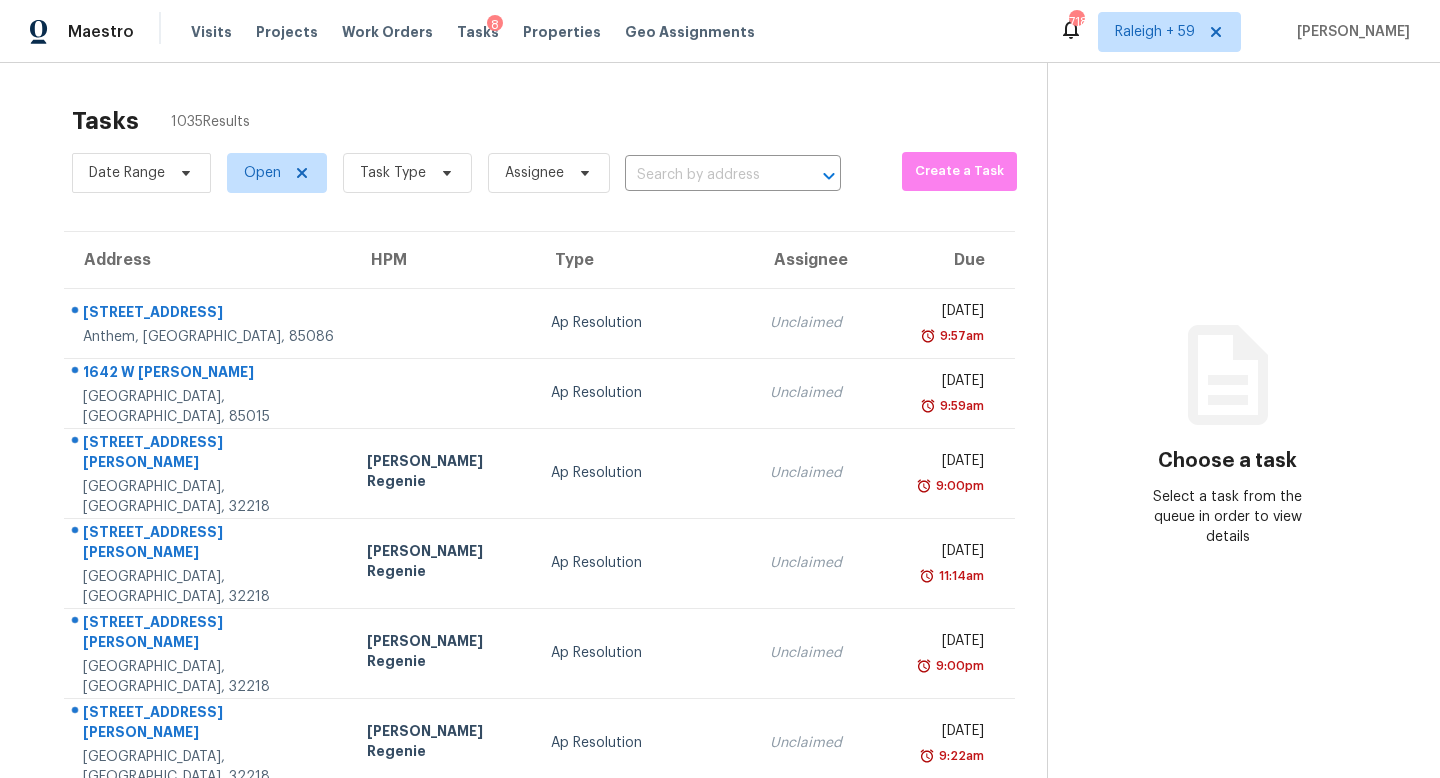 click on "Date Range Open Task Type Assignee ​" at bounding box center [456, 173] 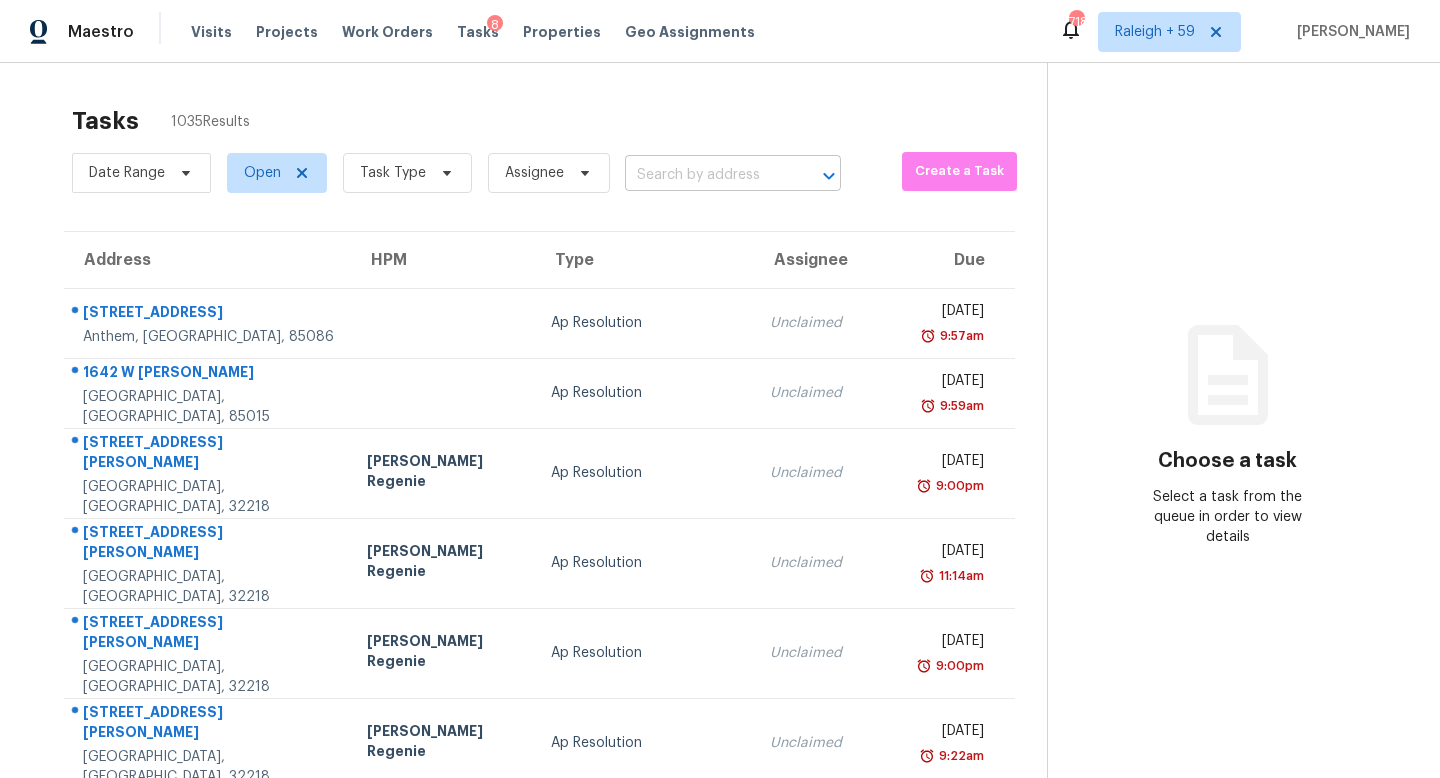 click at bounding box center [705, 175] 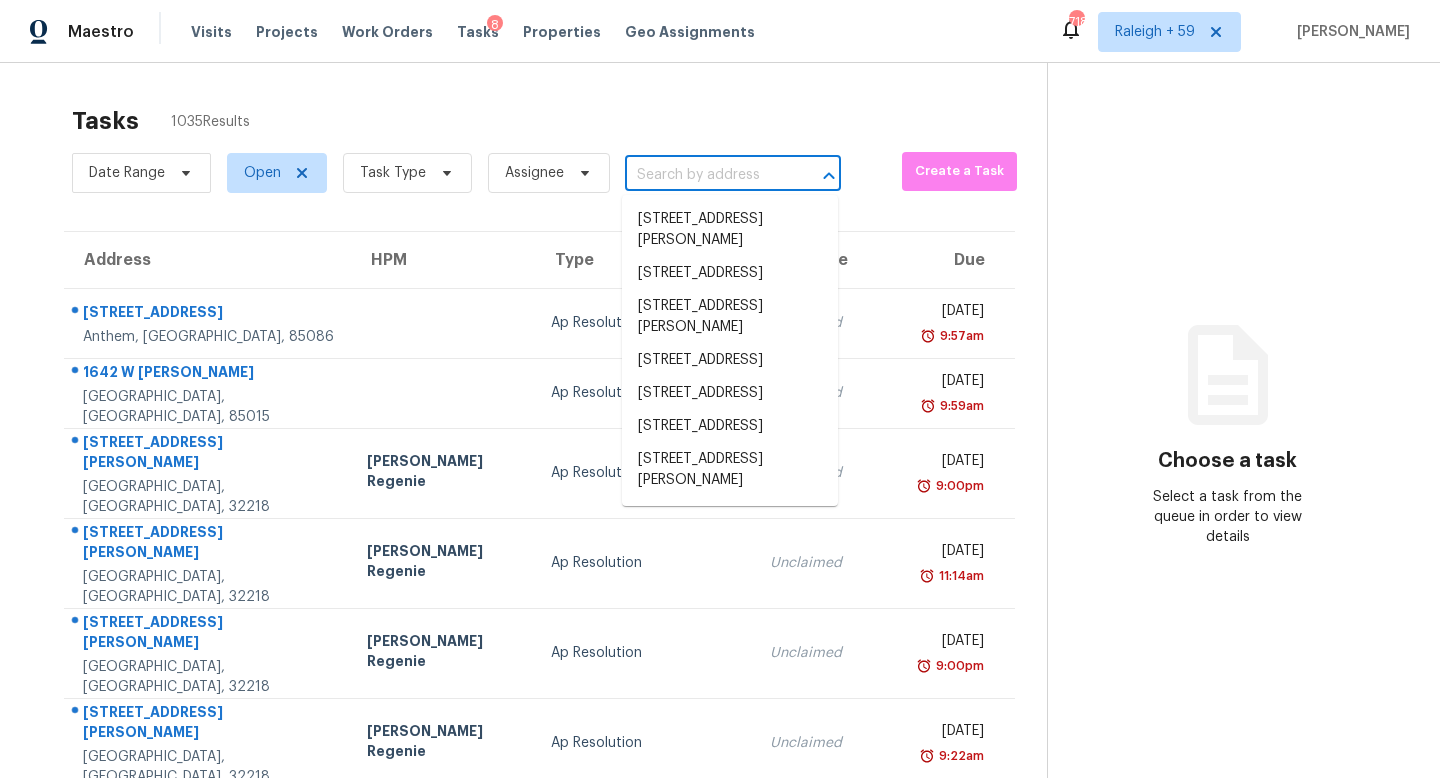 paste on "3817 Cason St, Garner, NC 27529" 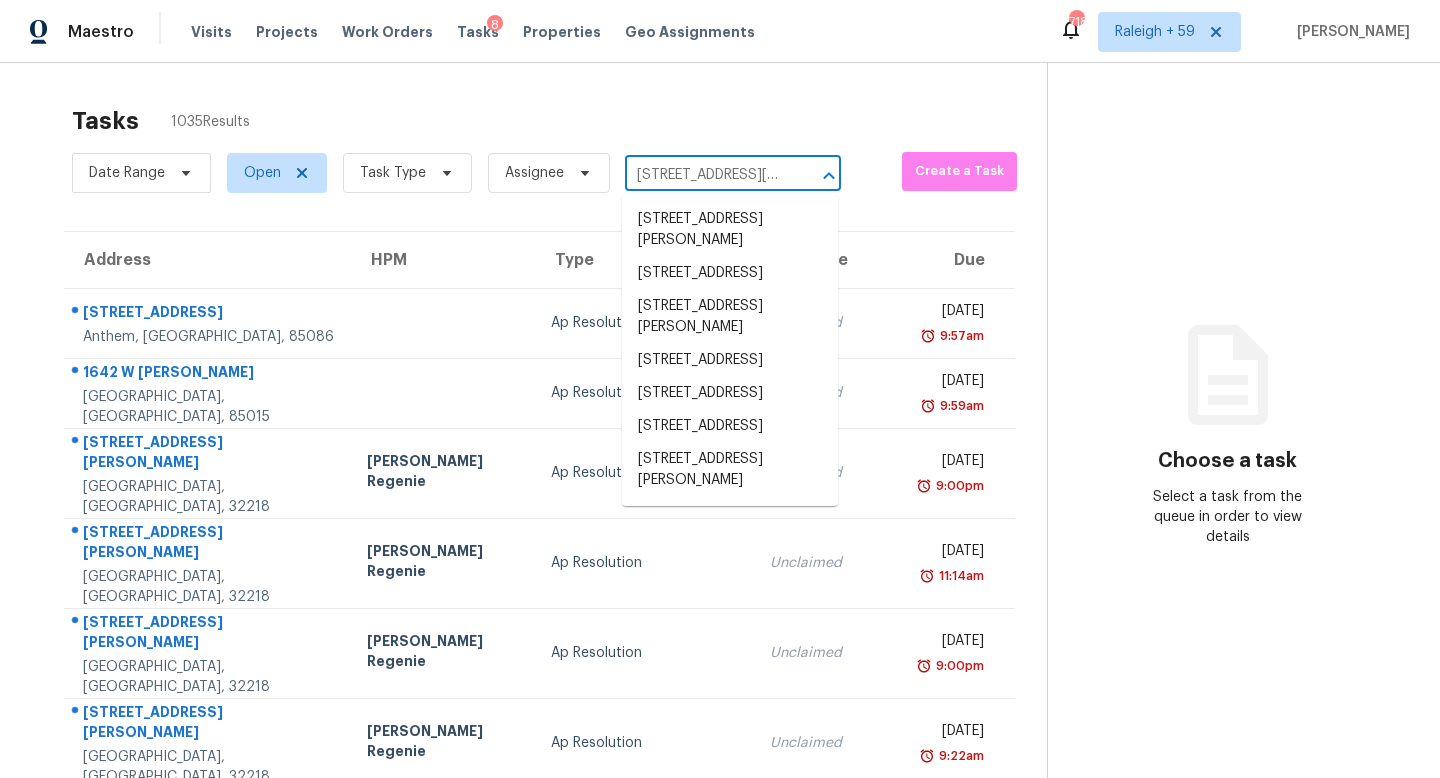 scroll, scrollTop: 0, scrollLeft: 68, axis: horizontal 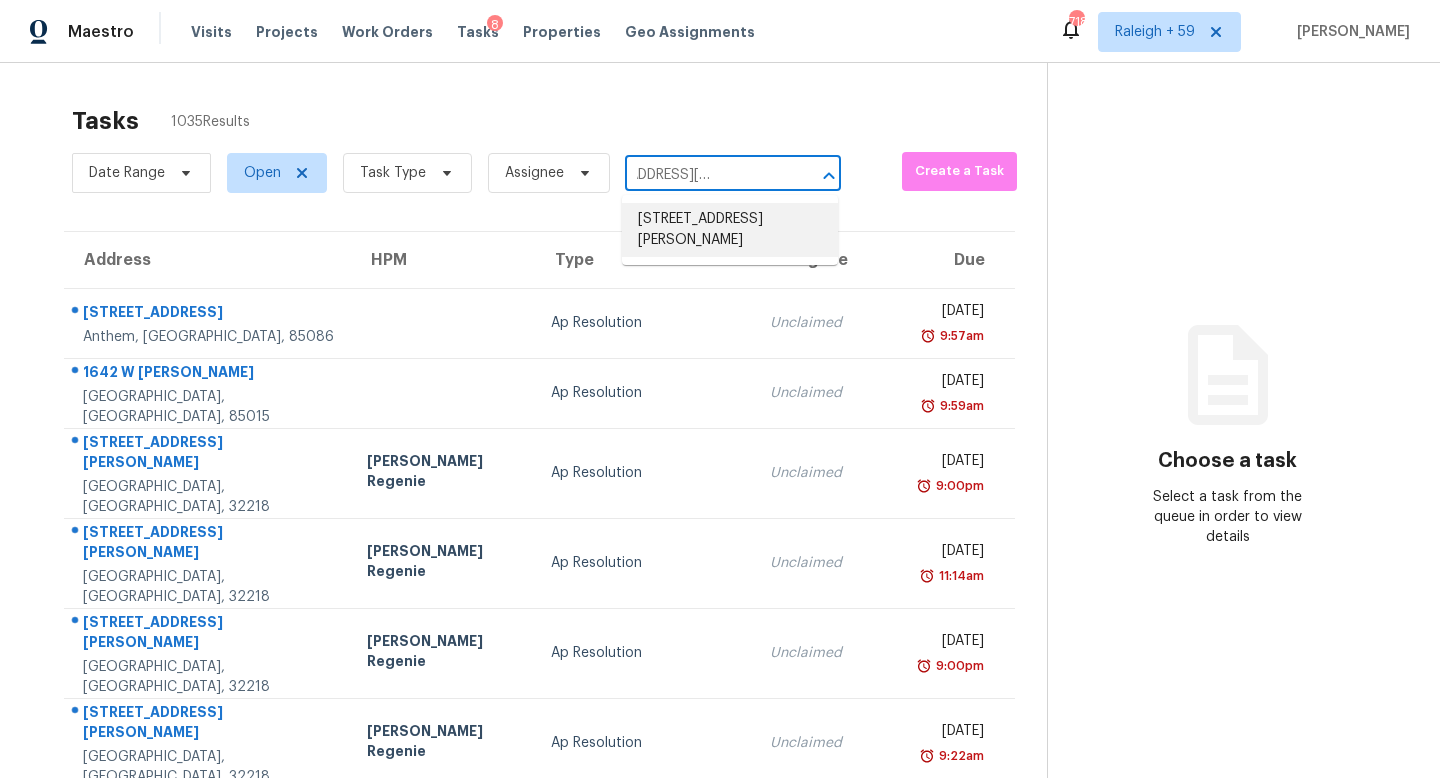 click on "3817 Cason St, Garner, NC 27529" at bounding box center (730, 230) 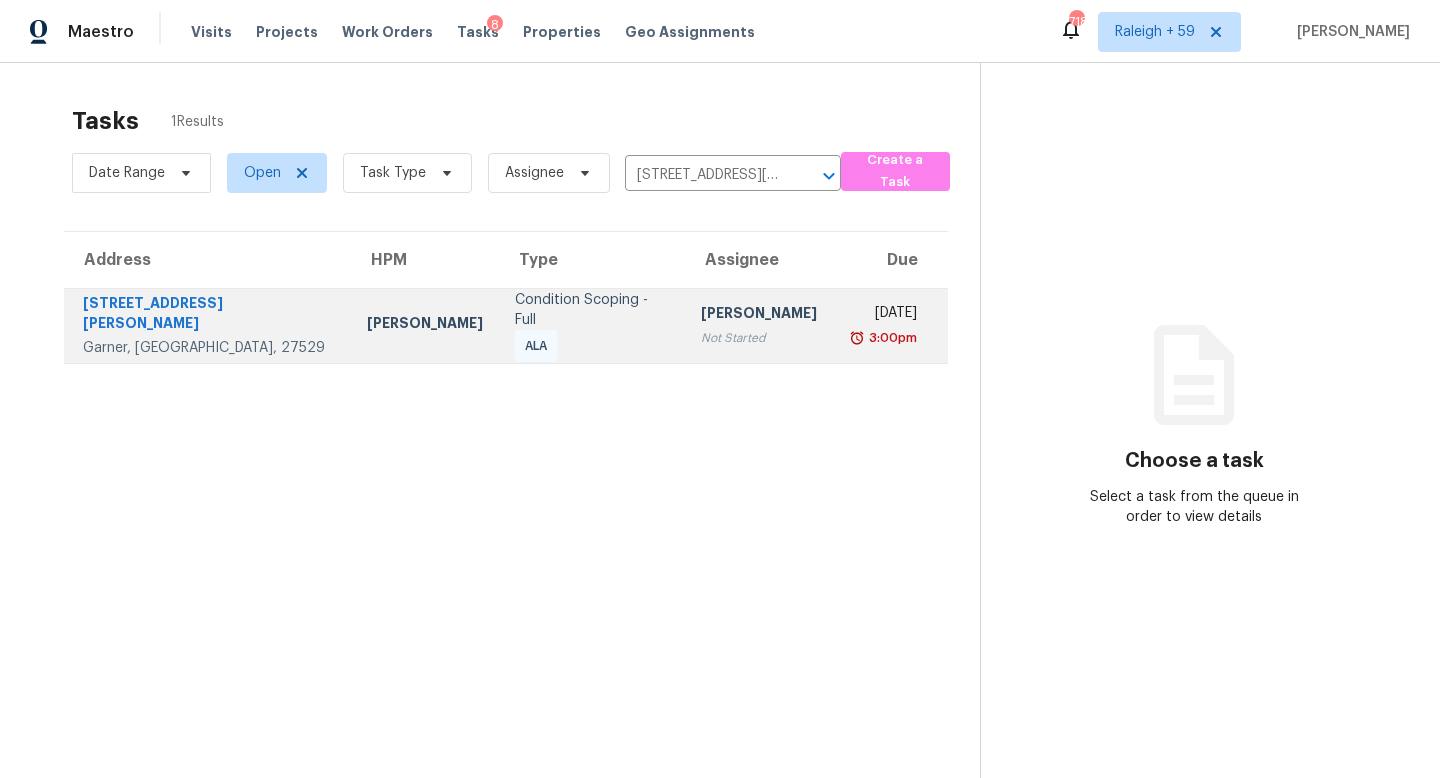 click on "[PERSON_NAME]" at bounding box center (759, 315) 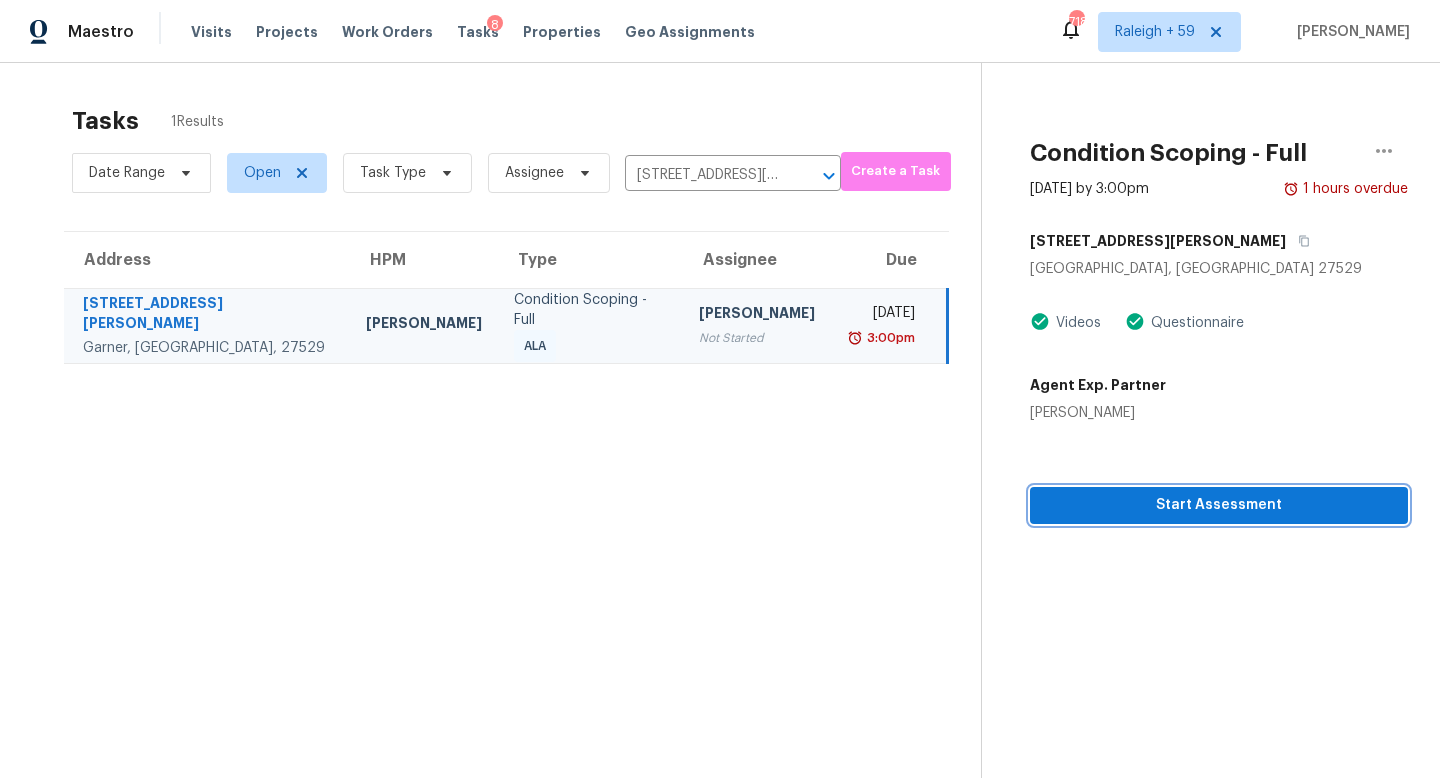 click on "Start Assessment" at bounding box center (1219, 505) 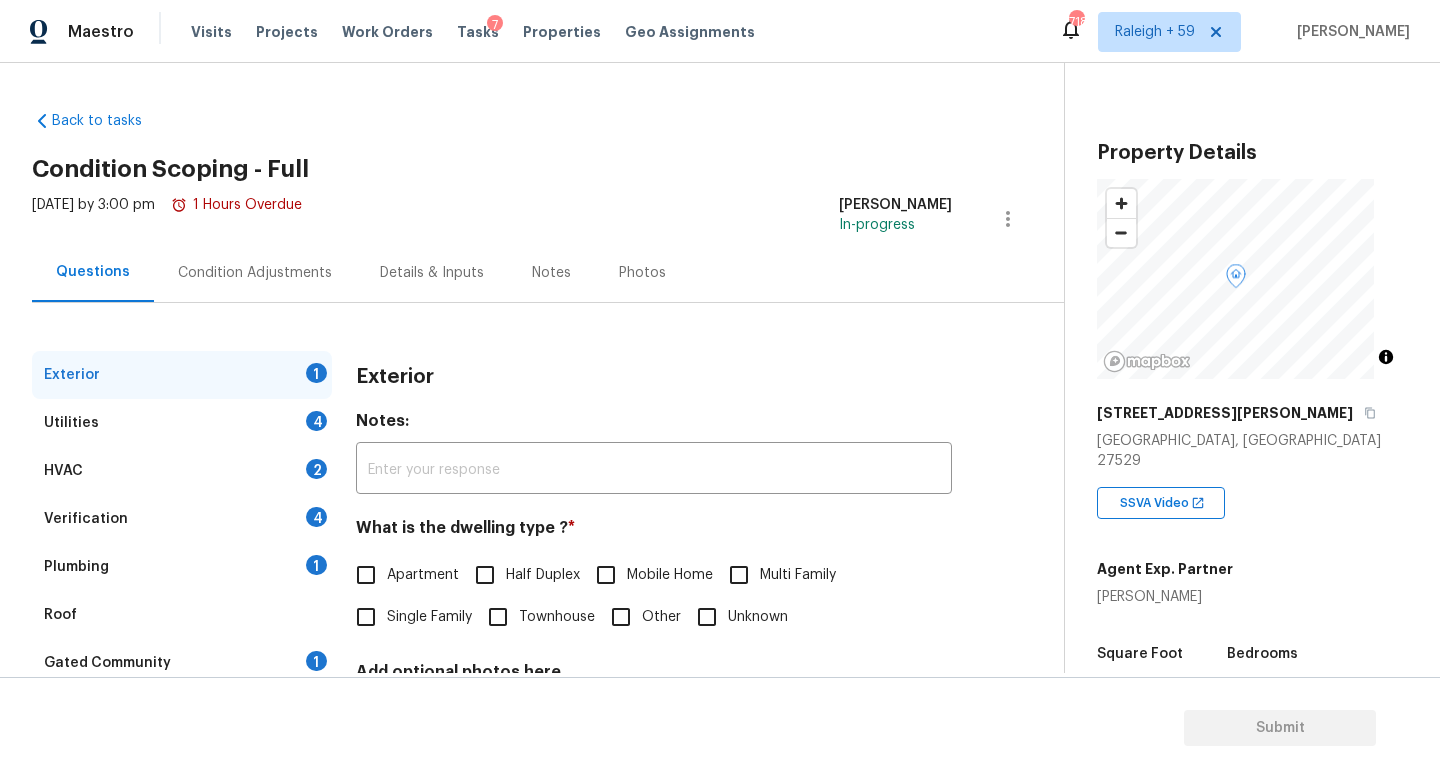 click on "Single Family" at bounding box center [429, 617] 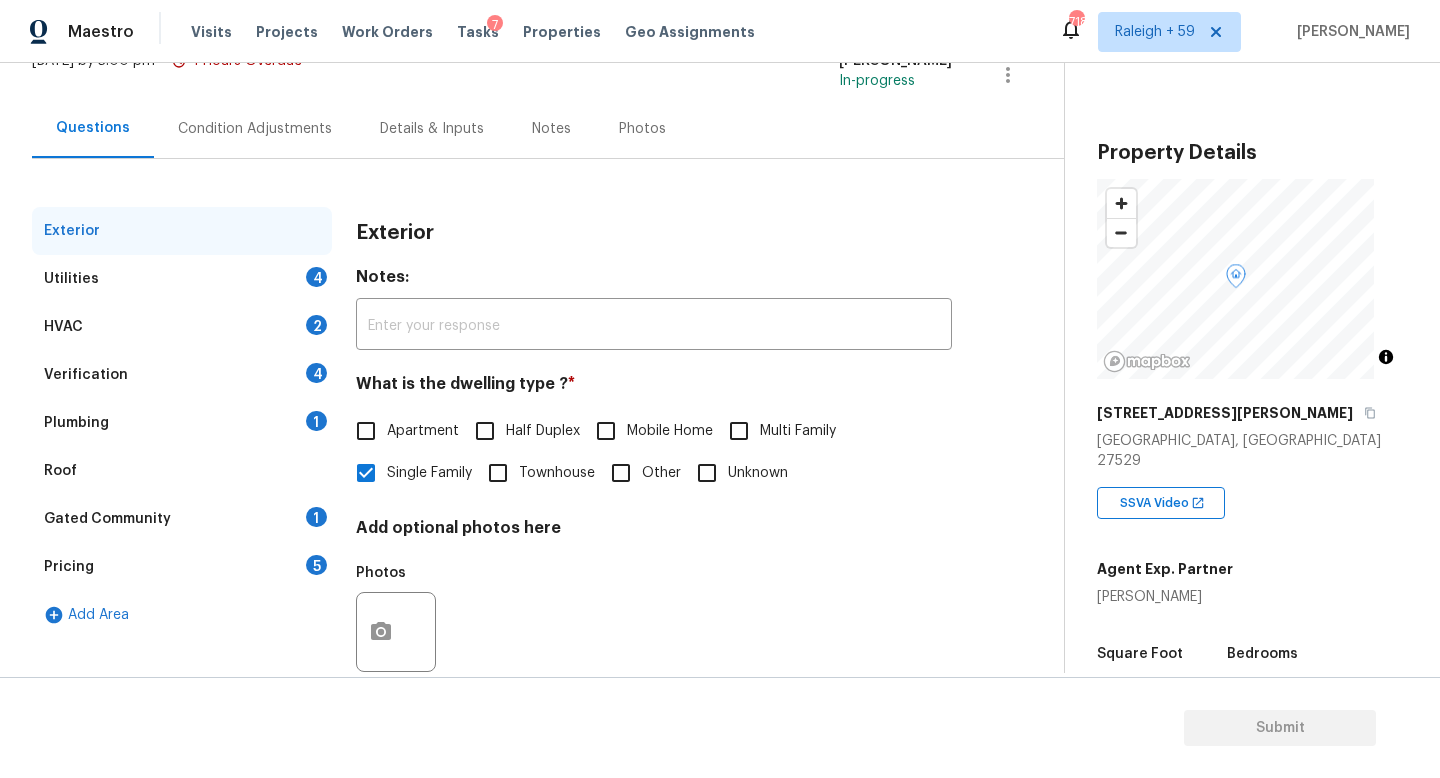 scroll, scrollTop: 200, scrollLeft: 0, axis: vertical 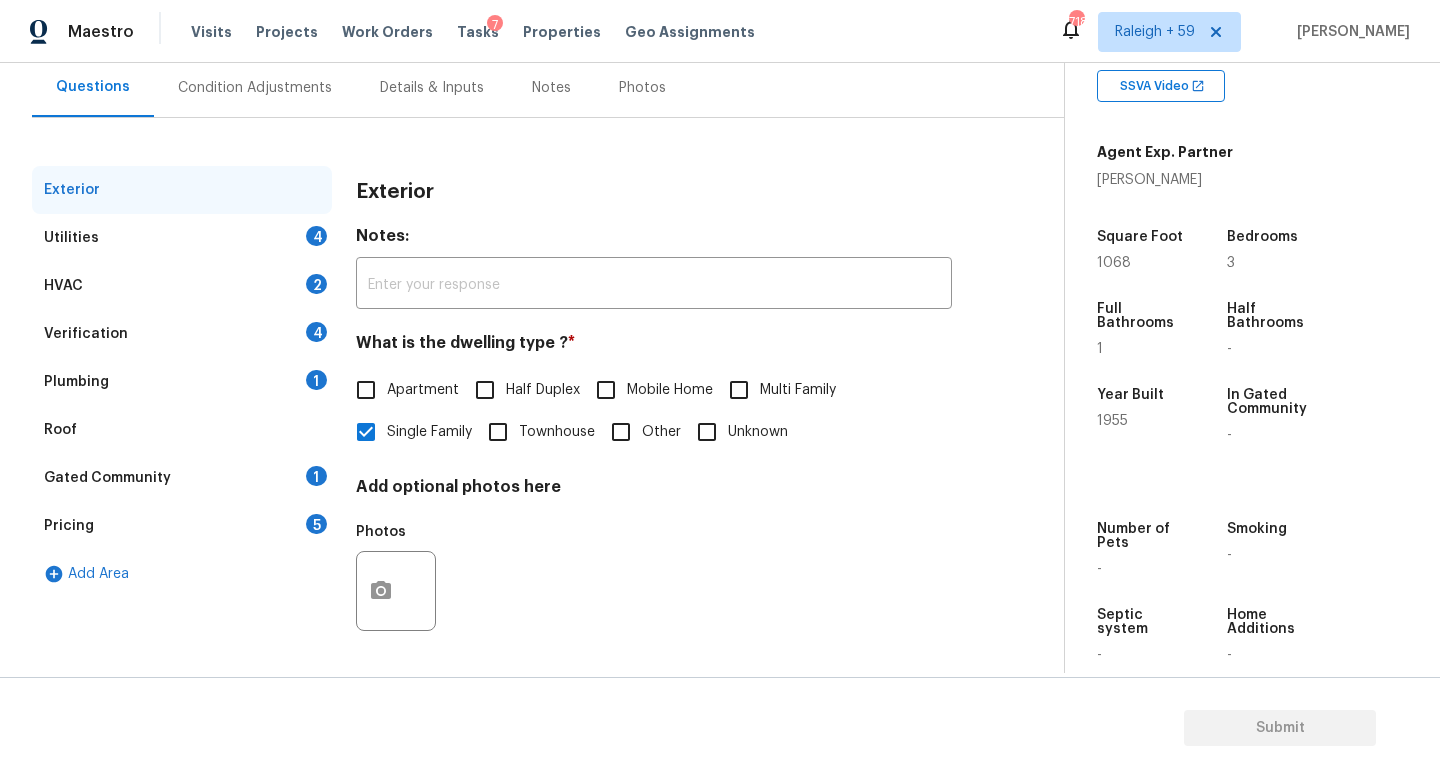 click on "Plumbing 1" at bounding box center (182, 382) 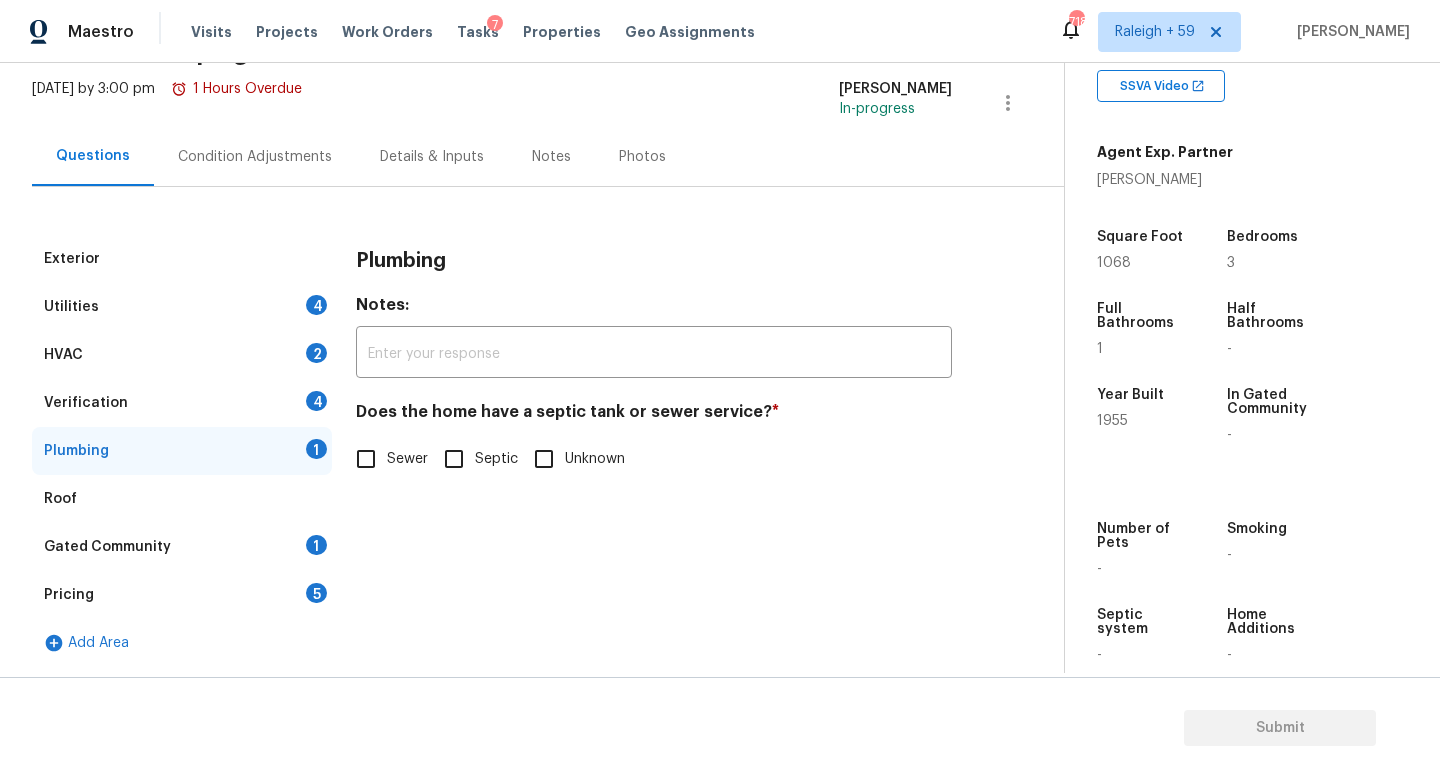 click on "Details & Inputs" at bounding box center [432, 156] 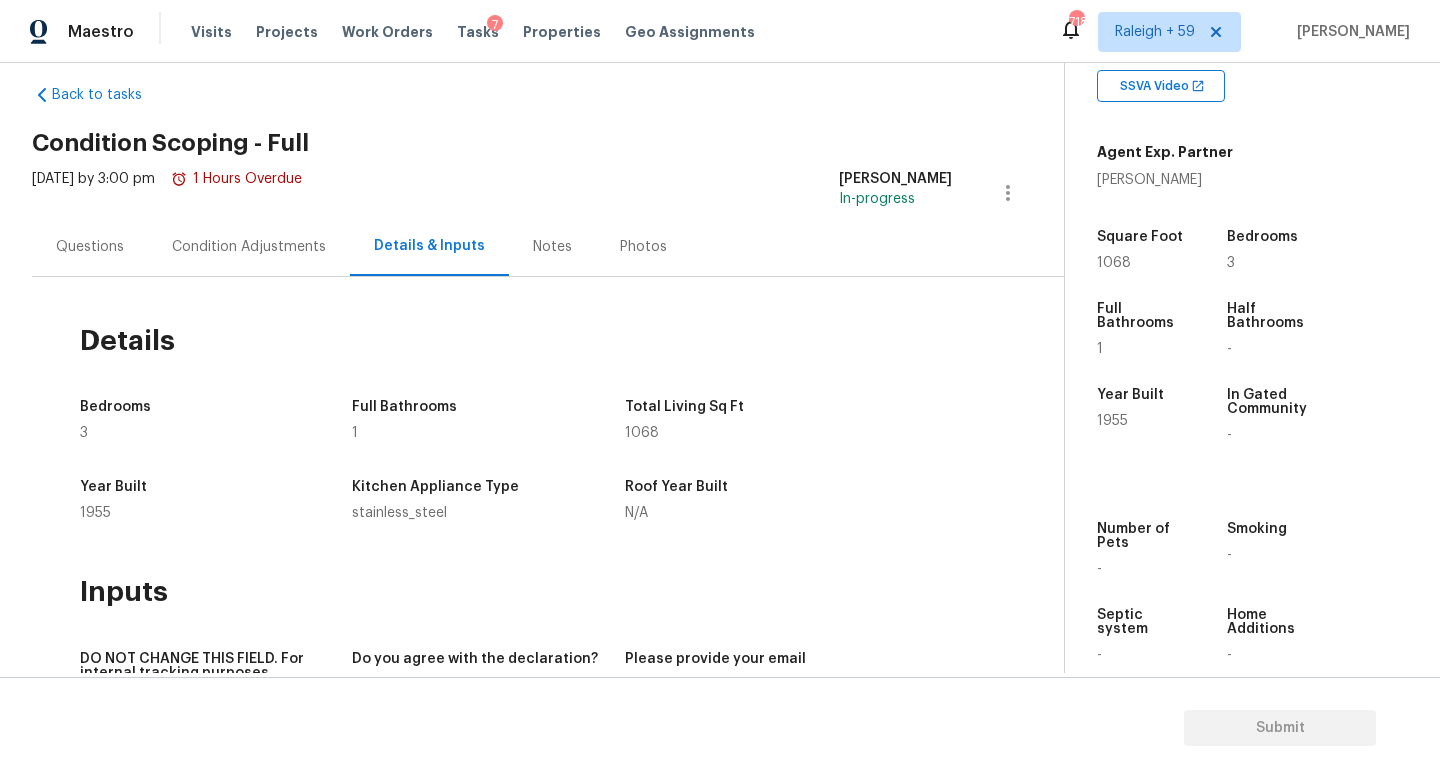 scroll, scrollTop: 0, scrollLeft: 0, axis: both 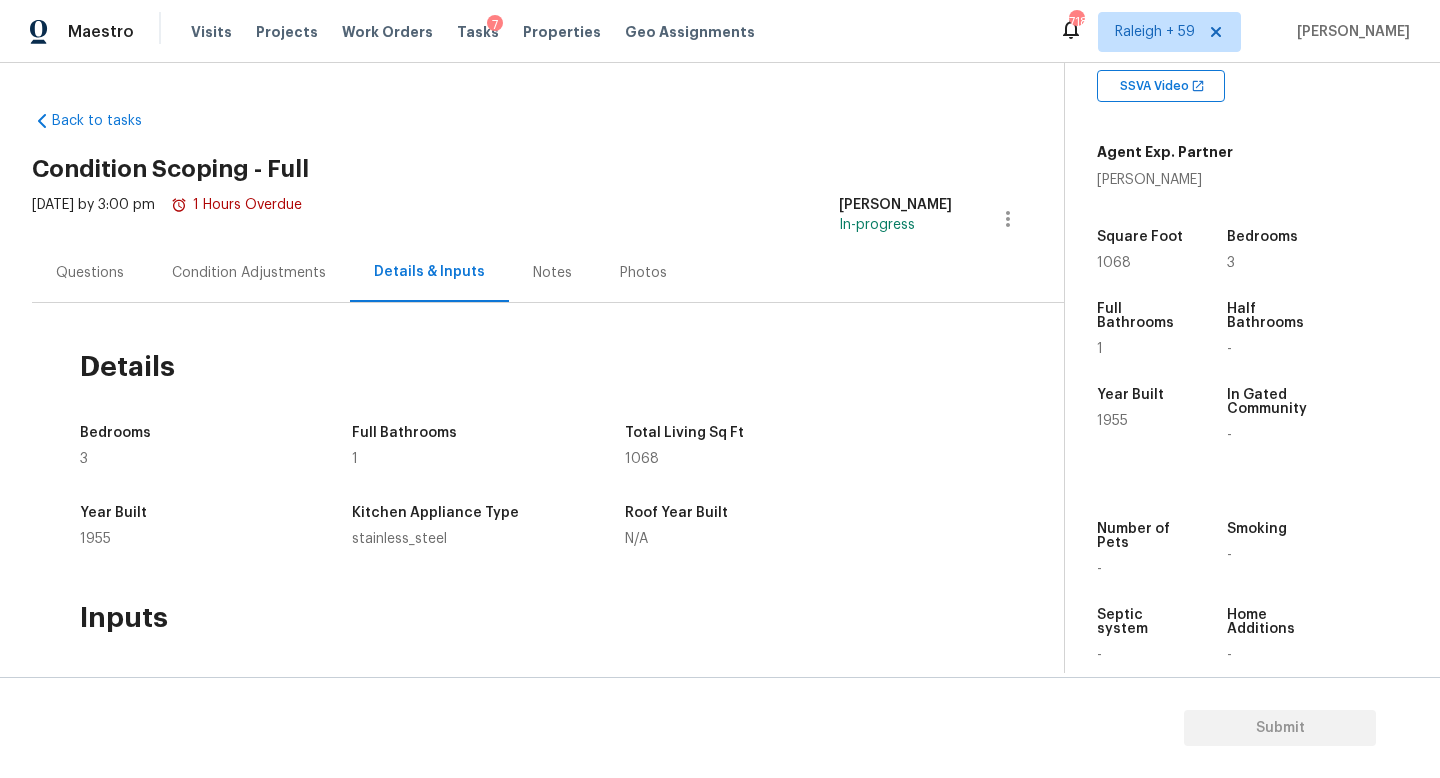 click on "Questions" at bounding box center [90, 273] 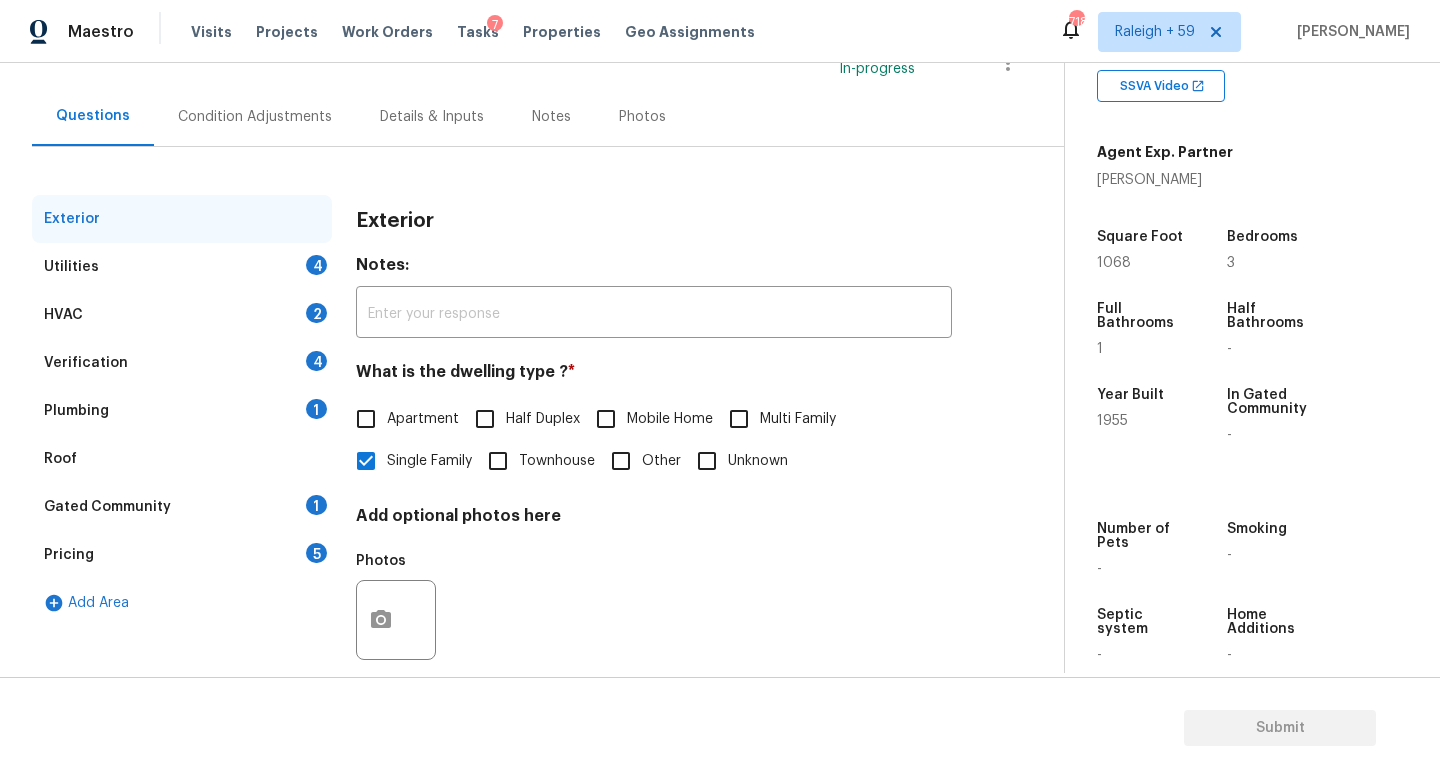scroll, scrollTop: 200, scrollLeft: 0, axis: vertical 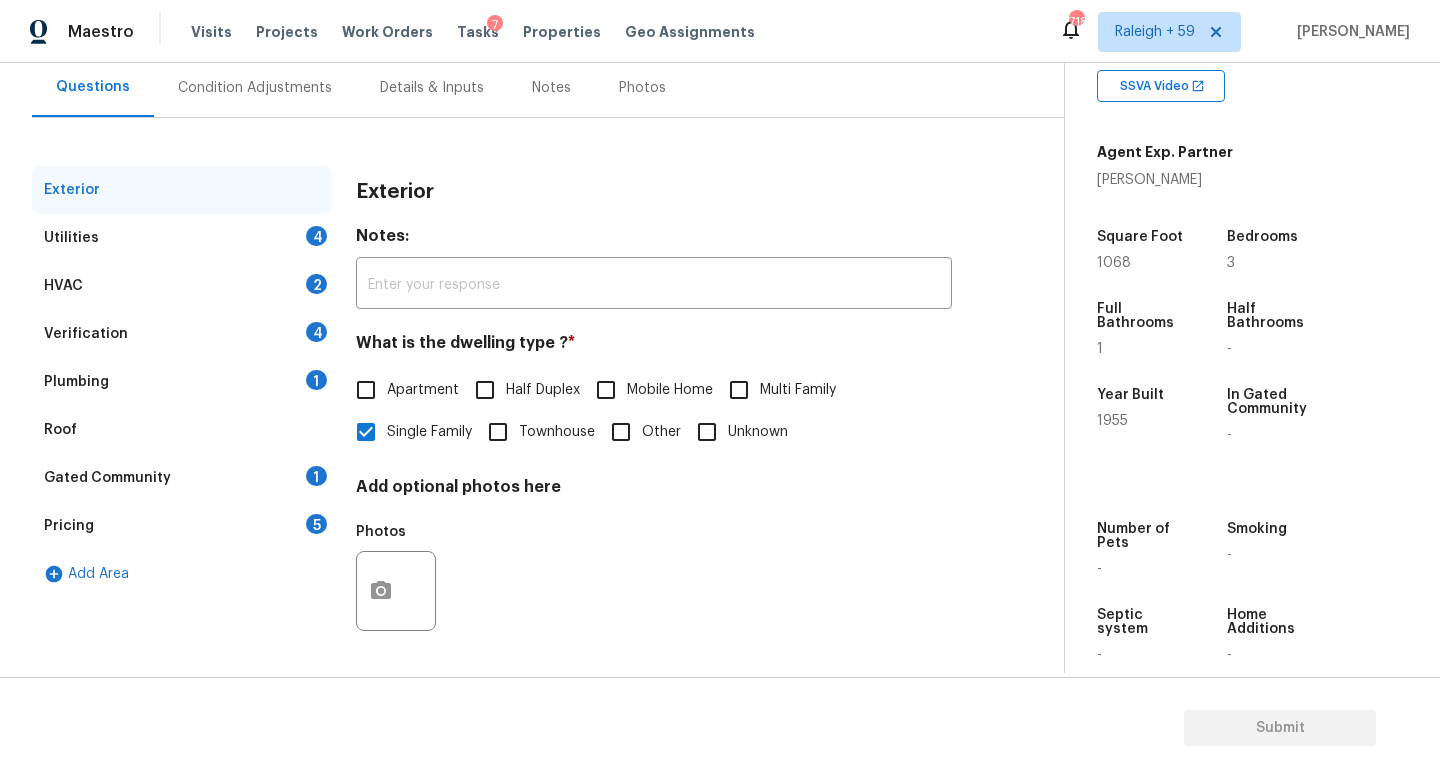 click on "Gated Community 1" at bounding box center (182, 478) 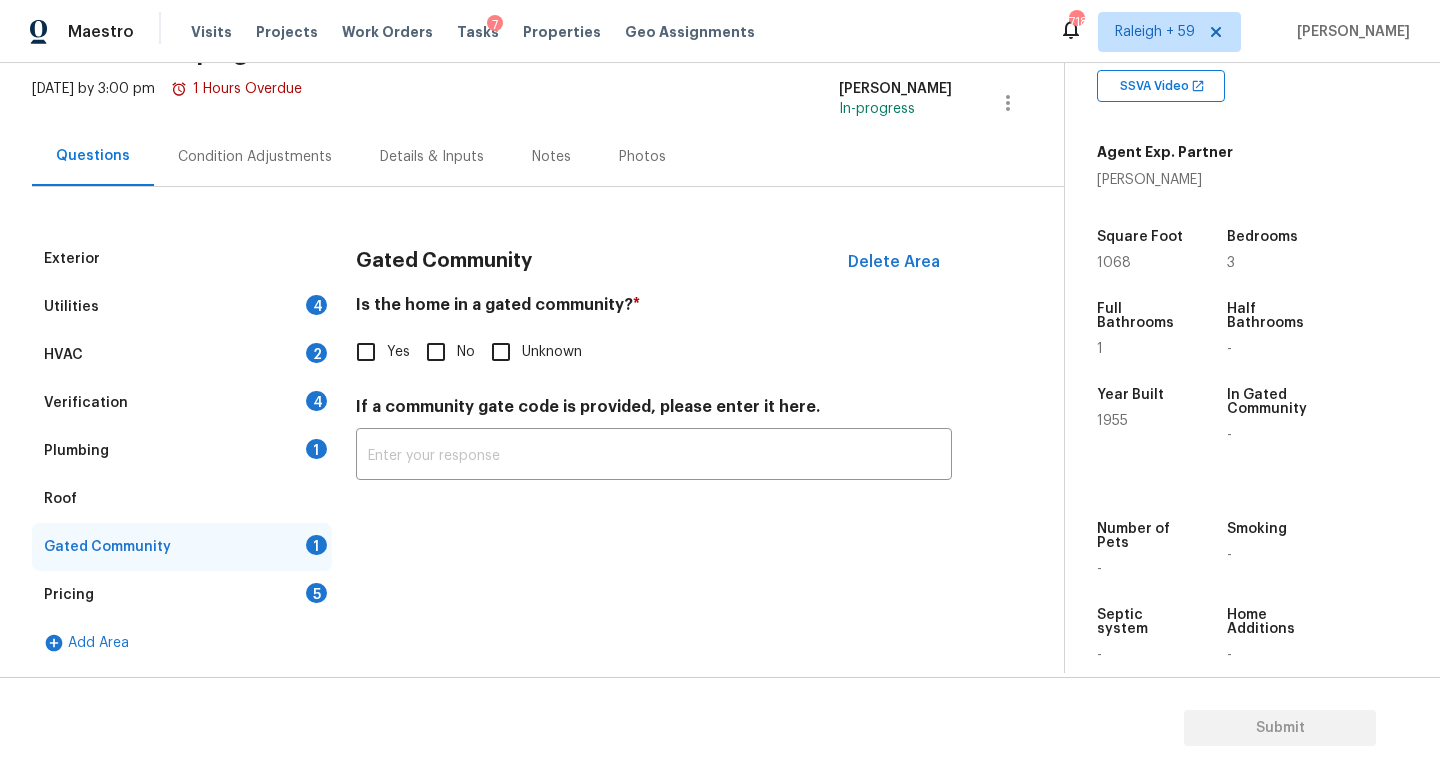 click on "Plumbing 1" at bounding box center [182, 451] 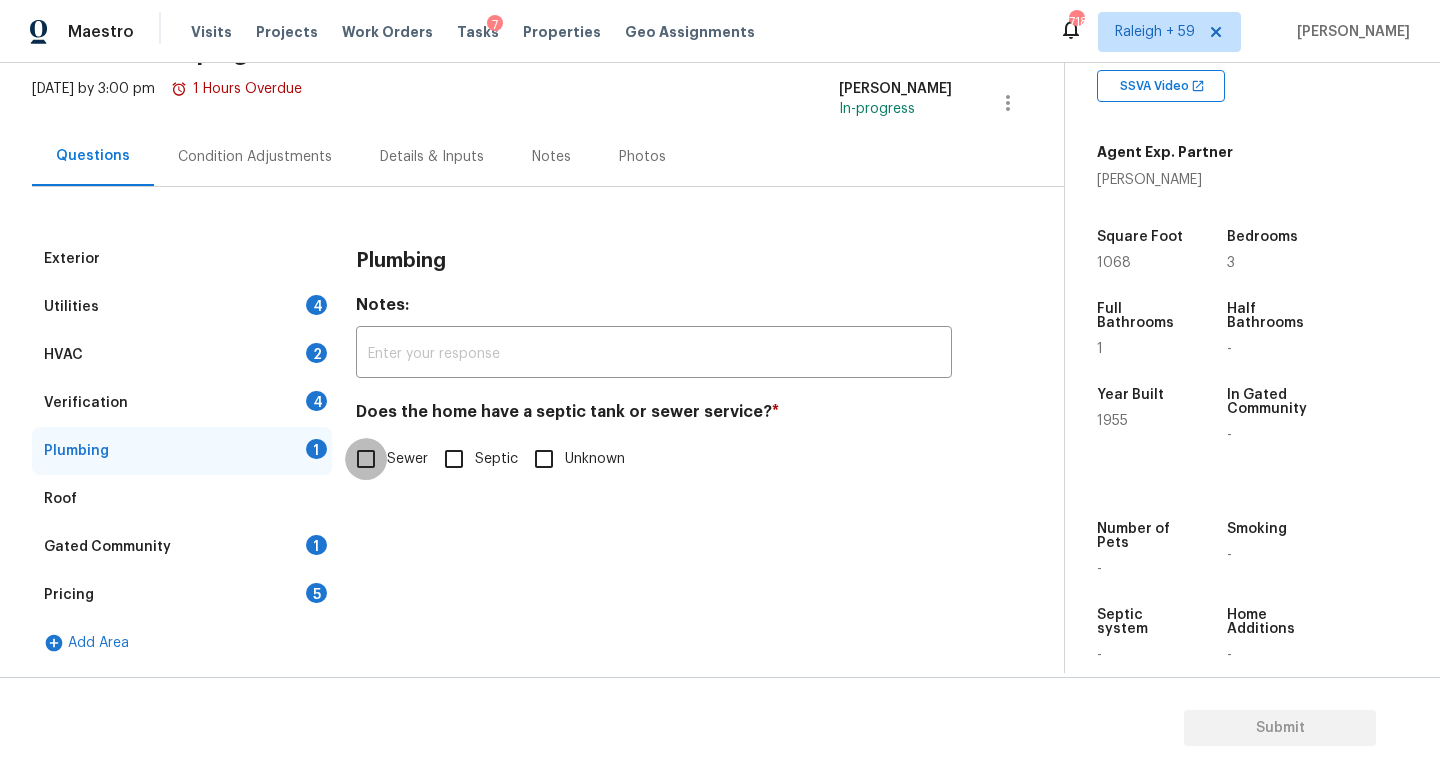 click on "Sewer" at bounding box center (366, 459) 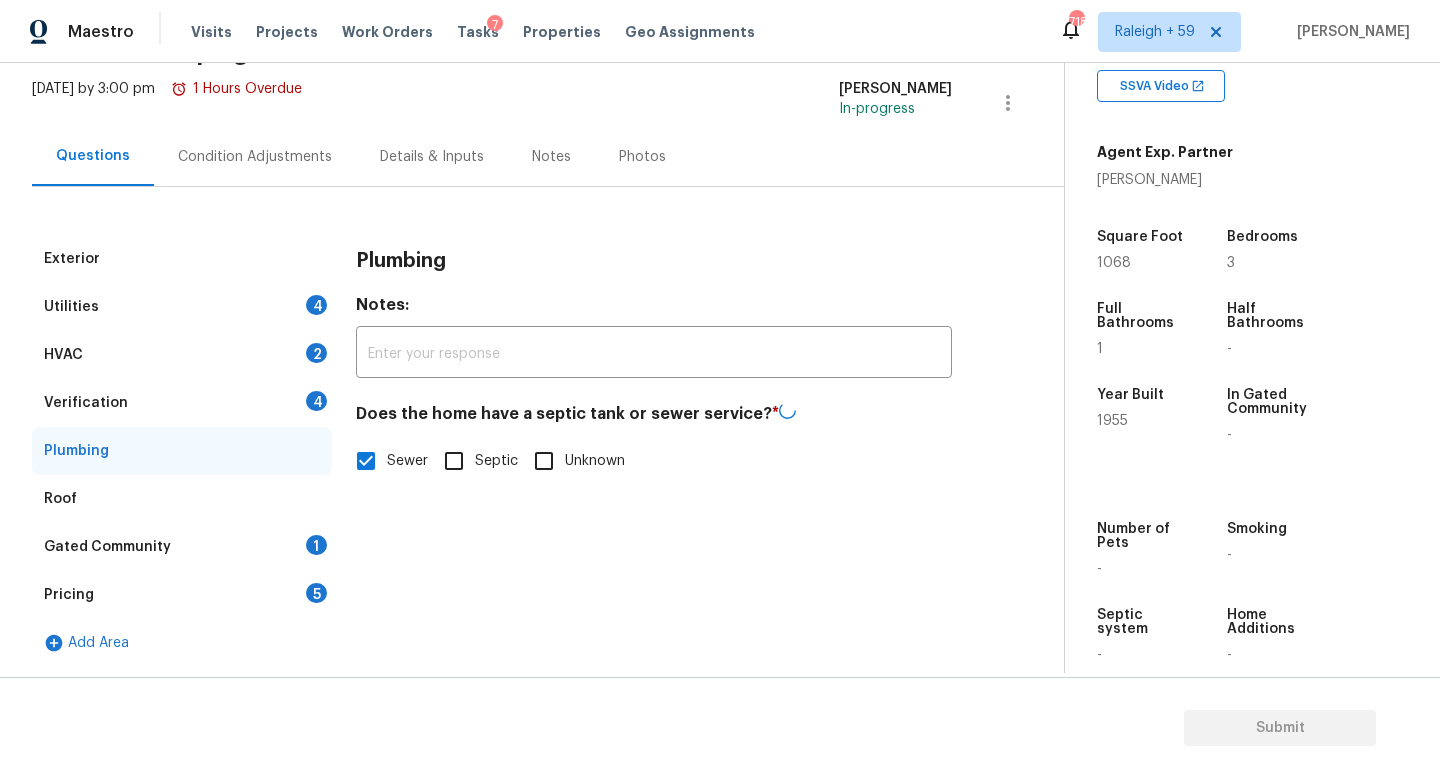click on "Gated Community 1" at bounding box center (182, 547) 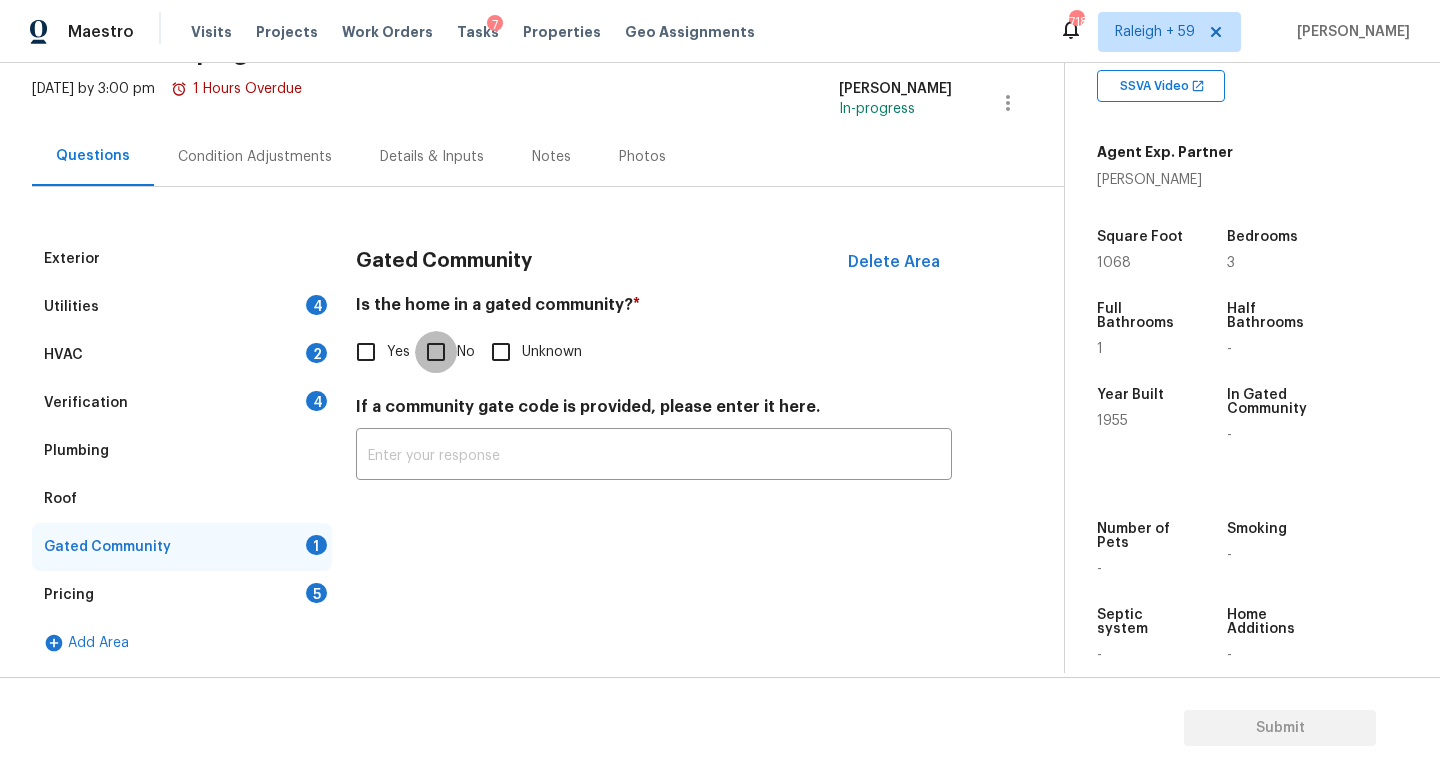 click on "No" at bounding box center (436, 352) 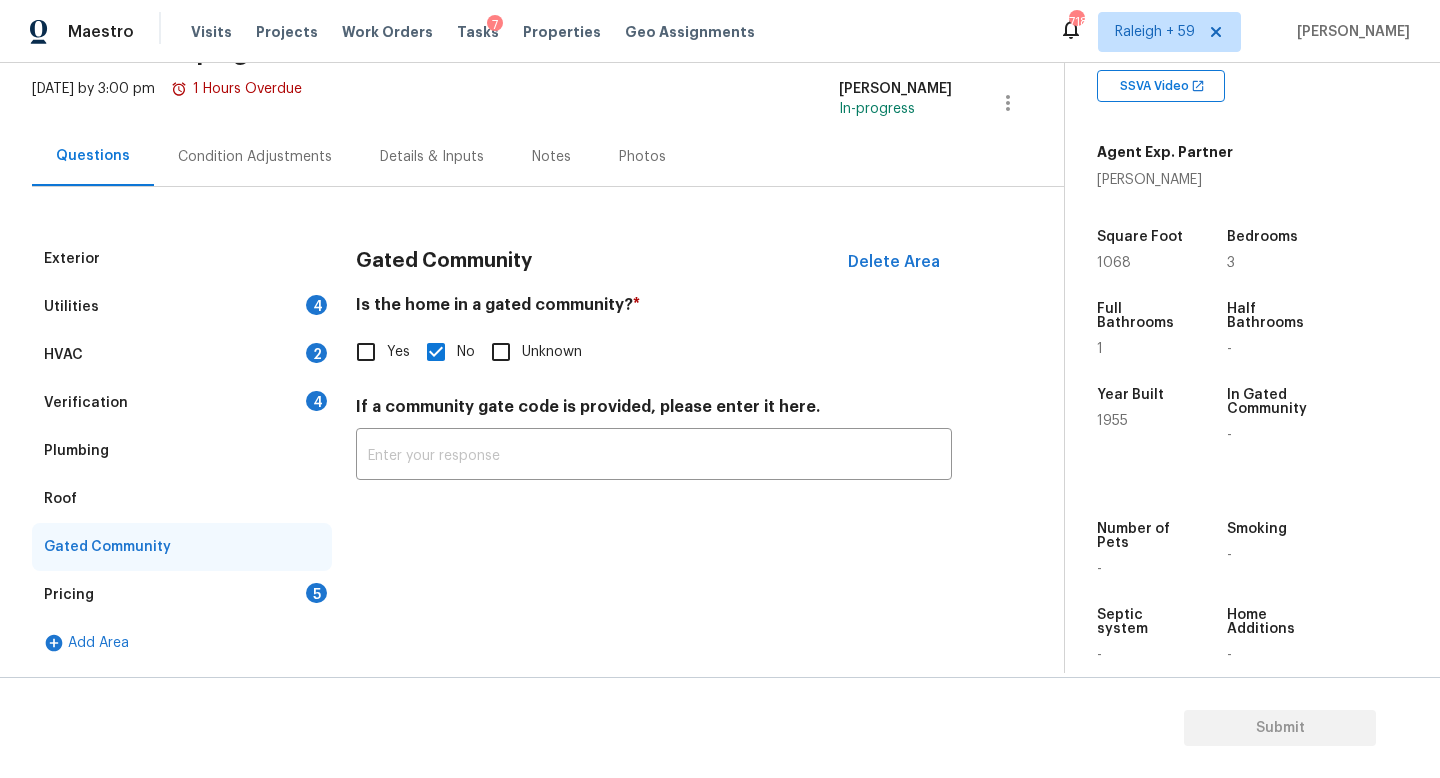 click on "Verification 4" at bounding box center (182, 403) 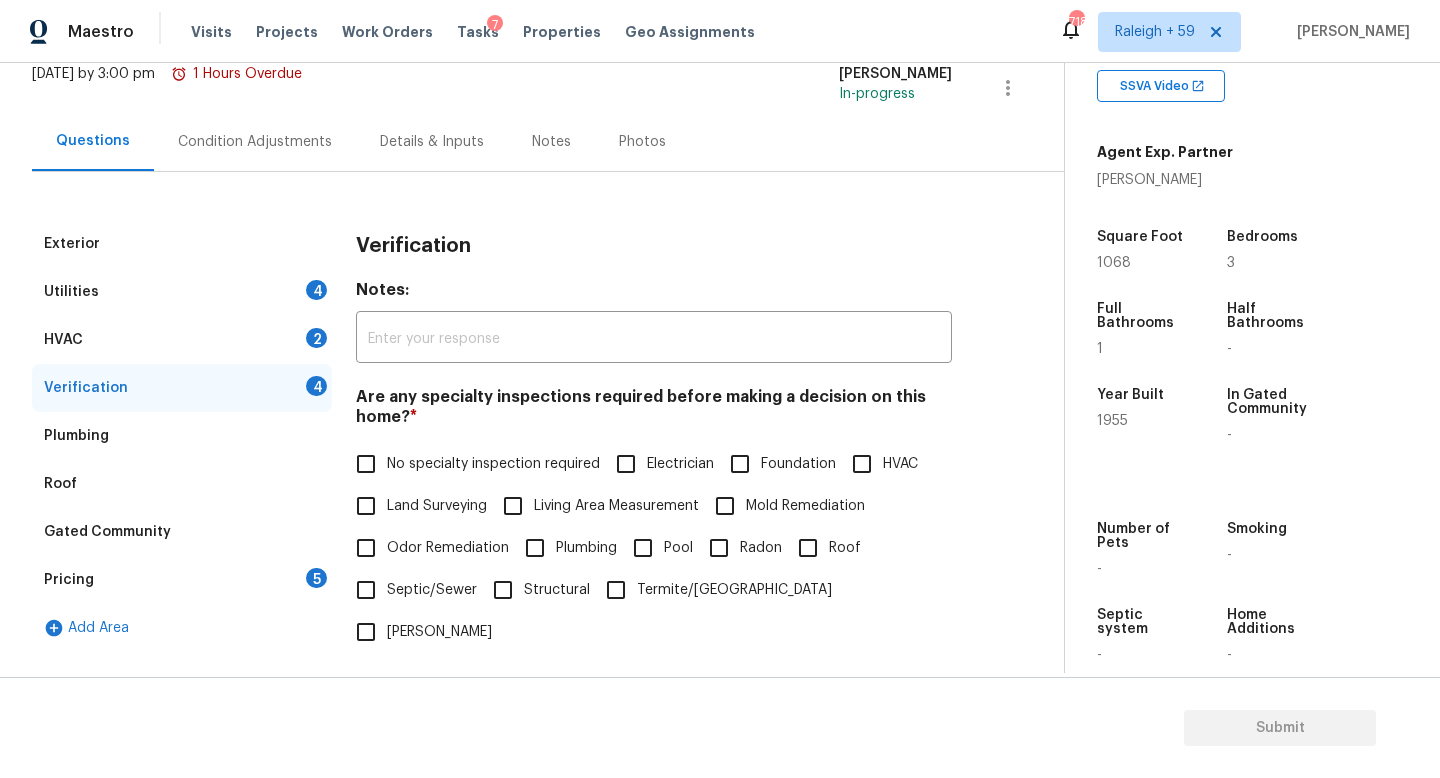 click on "No specialty inspection required" at bounding box center [366, 464] 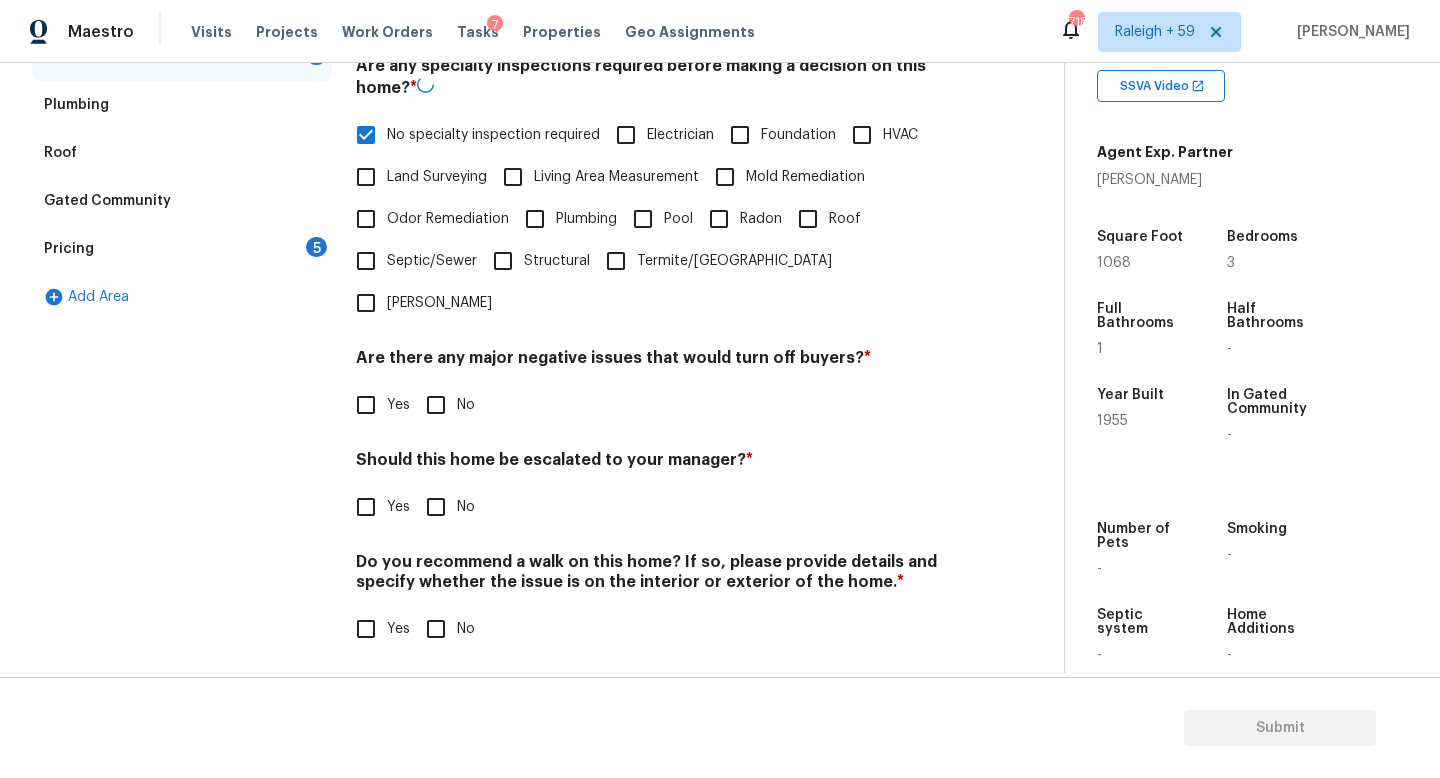 scroll, scrollTop: 482, scrollLeft: 0, axis: vertical 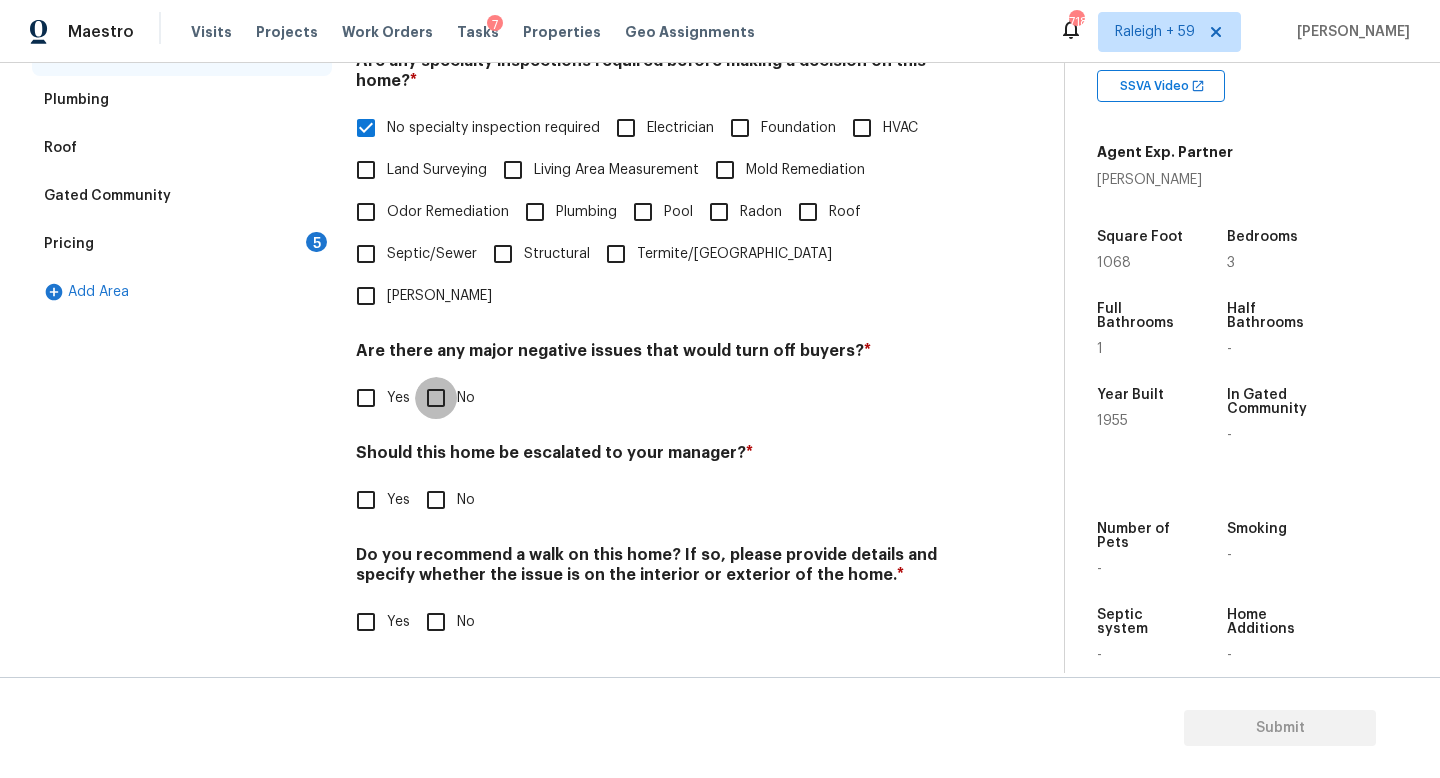 click on "No" at bounding box center (436, 398) 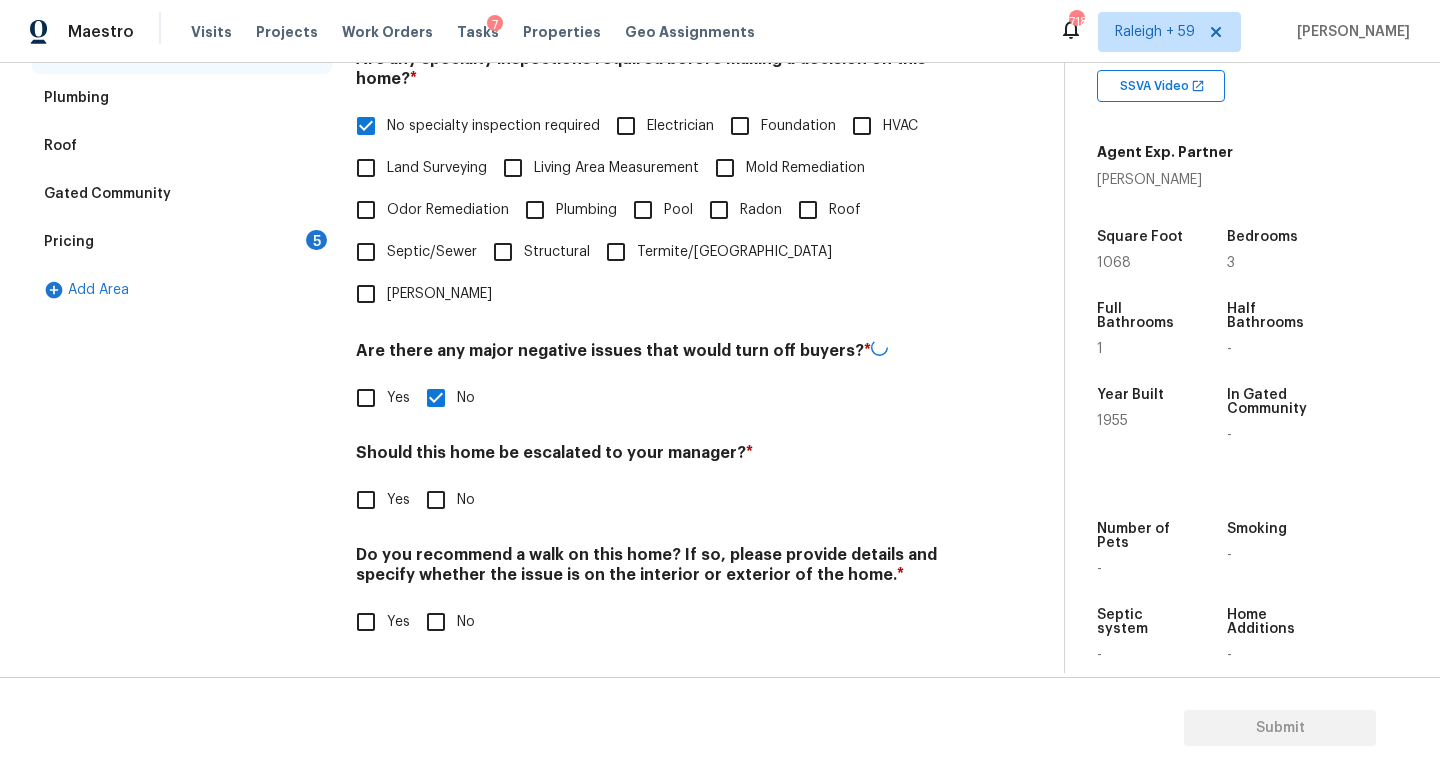 click on "No" at bounding box center (436, 500) 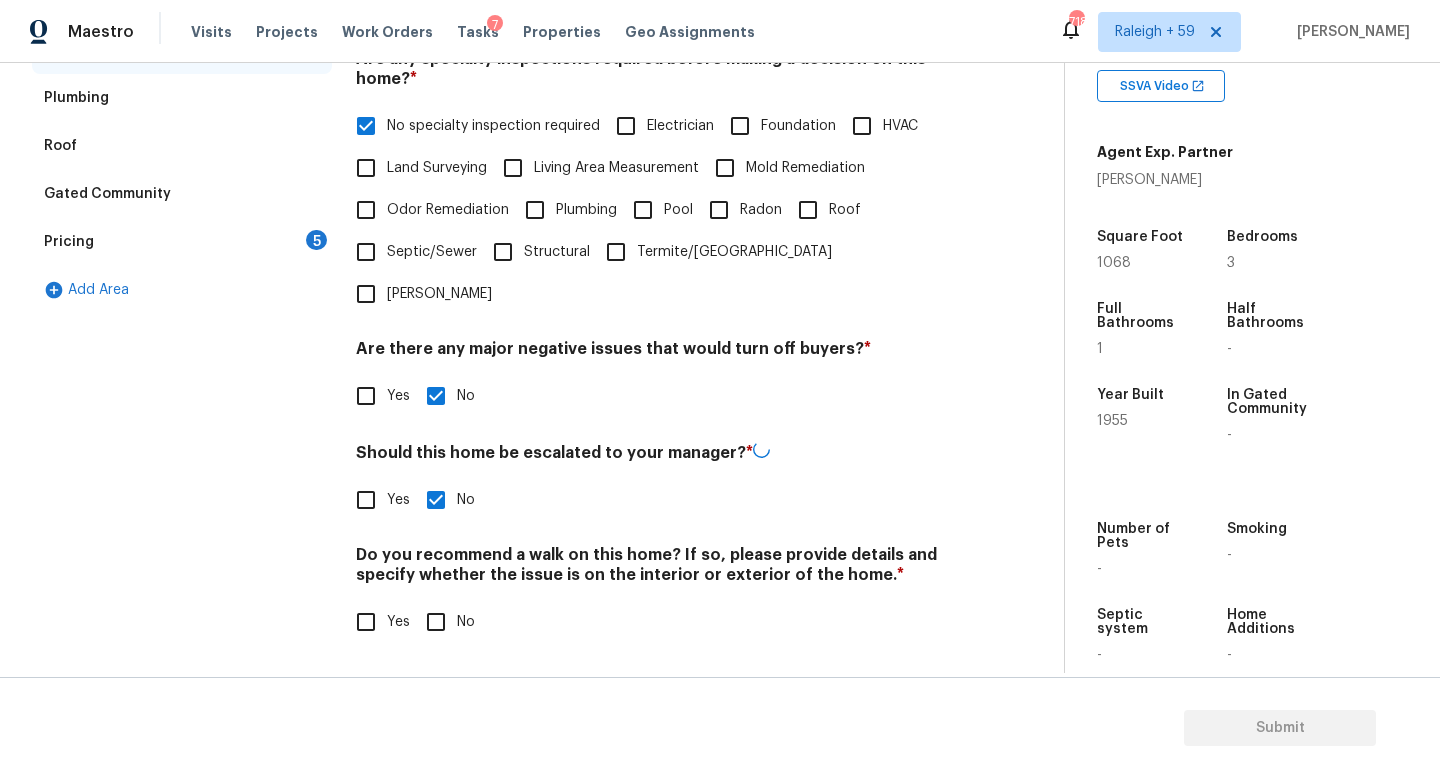 click on "Do you recommend a walk on this home? If so, please provide details and specify whether the issue is on the interior or exterior of the home.  *" at bounding box center (654, 569) 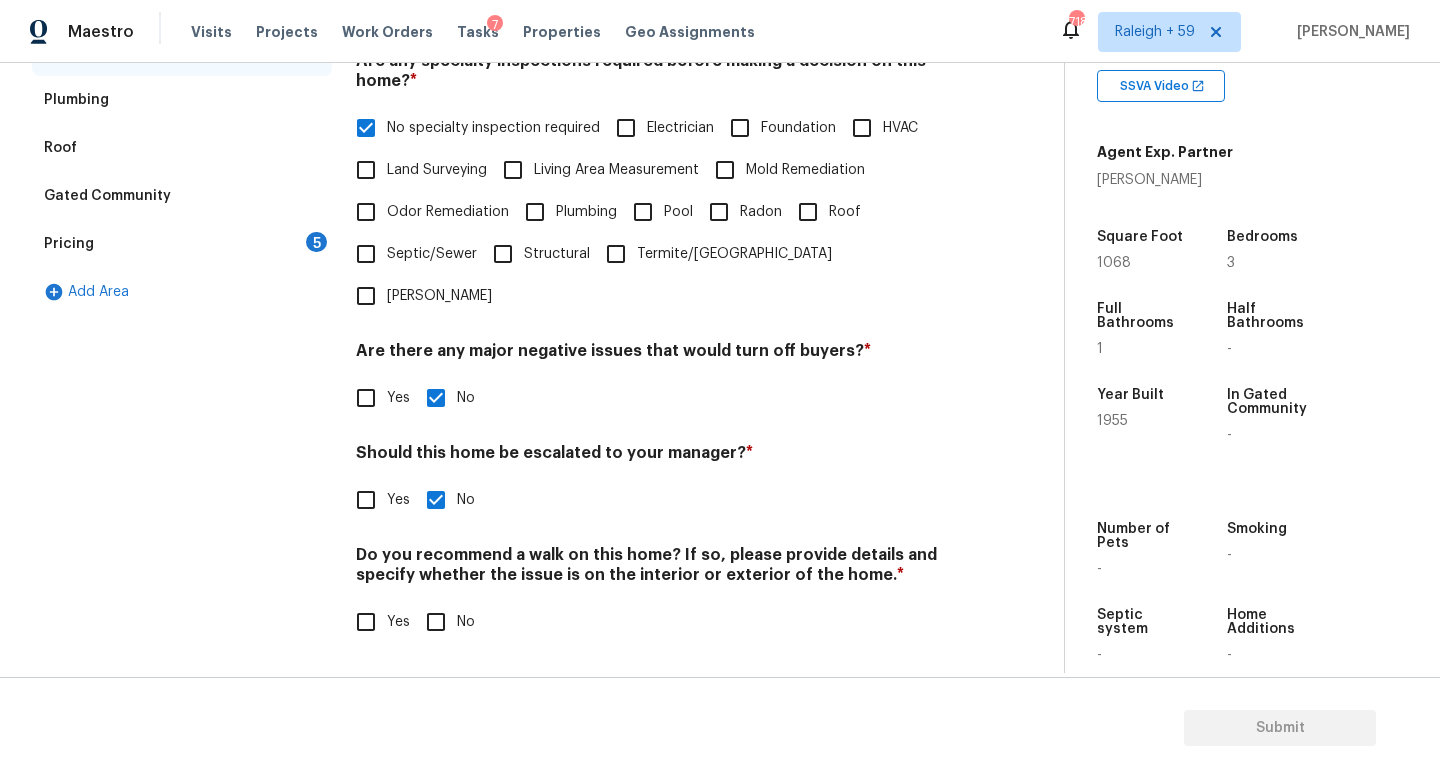 click on "No" at bounding box center [436, 622] 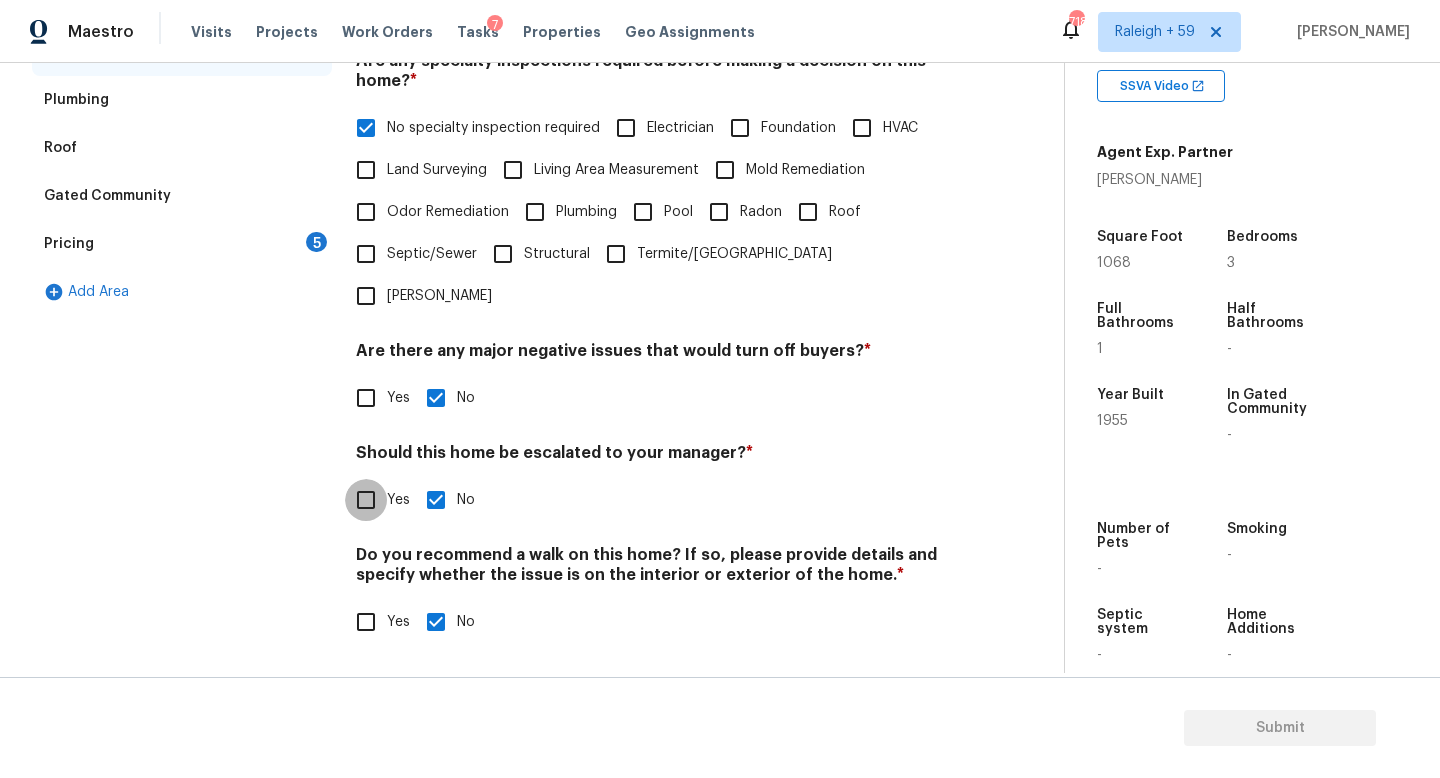 click on "Yes" at bounding box center [366, 500] 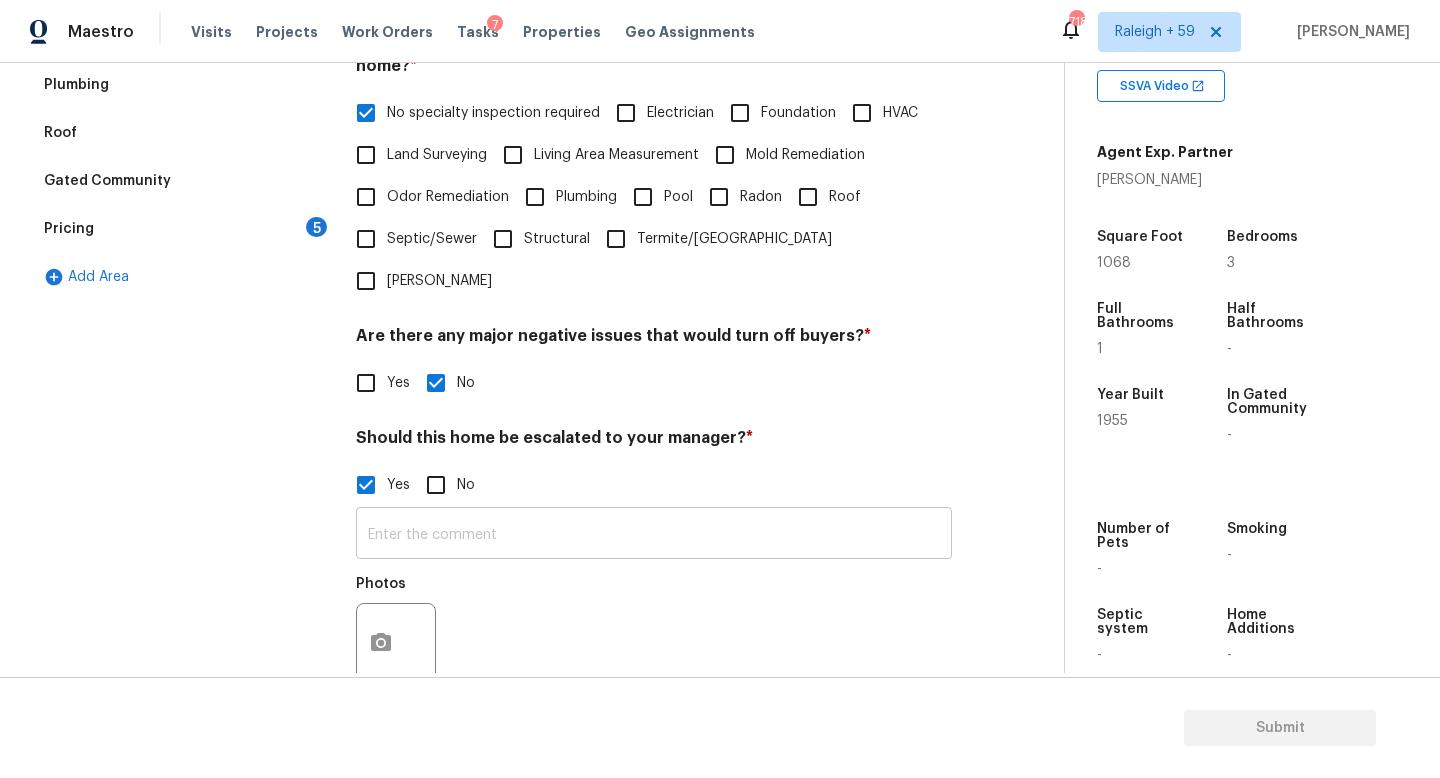 click at bounding box center (654, 535) 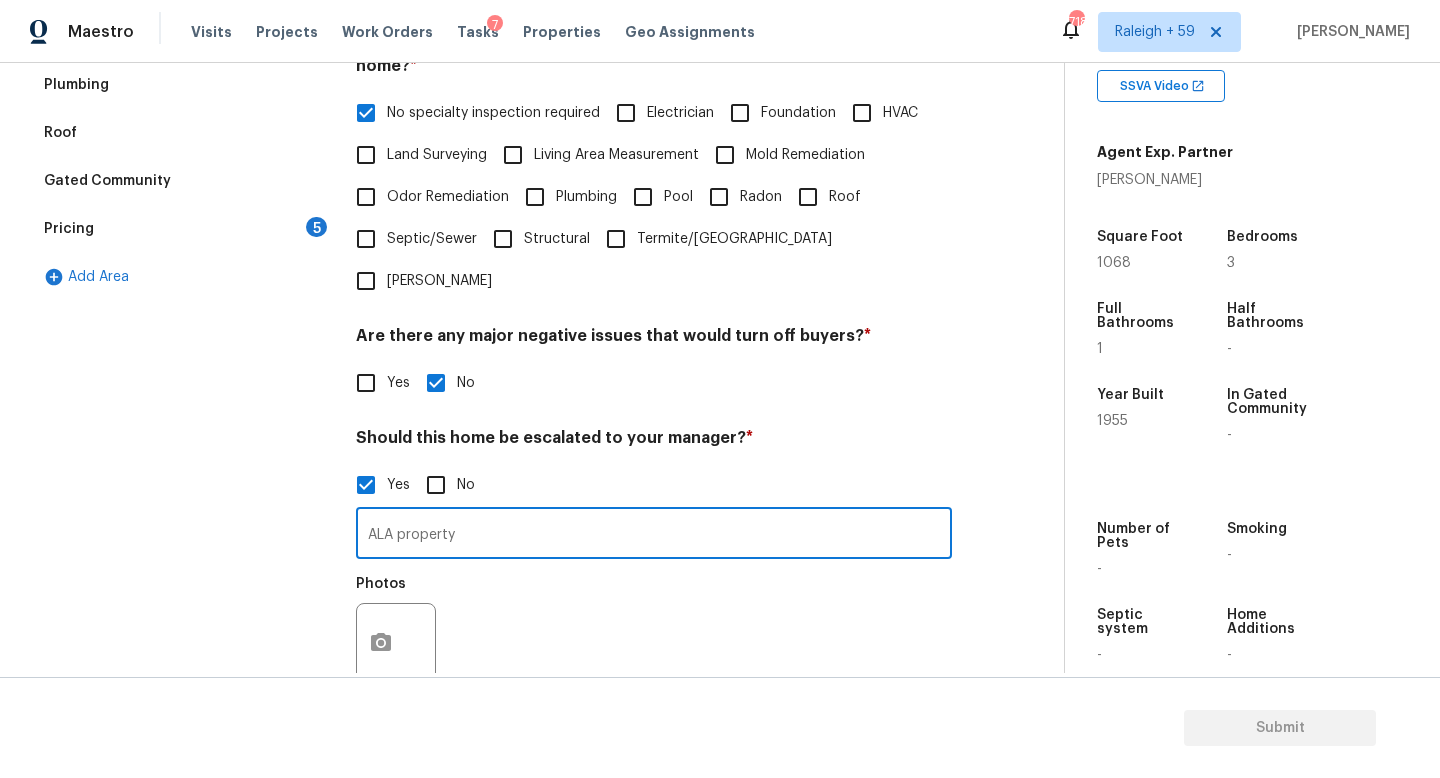 scroll, scrollTop: 672, scrollLeft: 0, axis: vertical 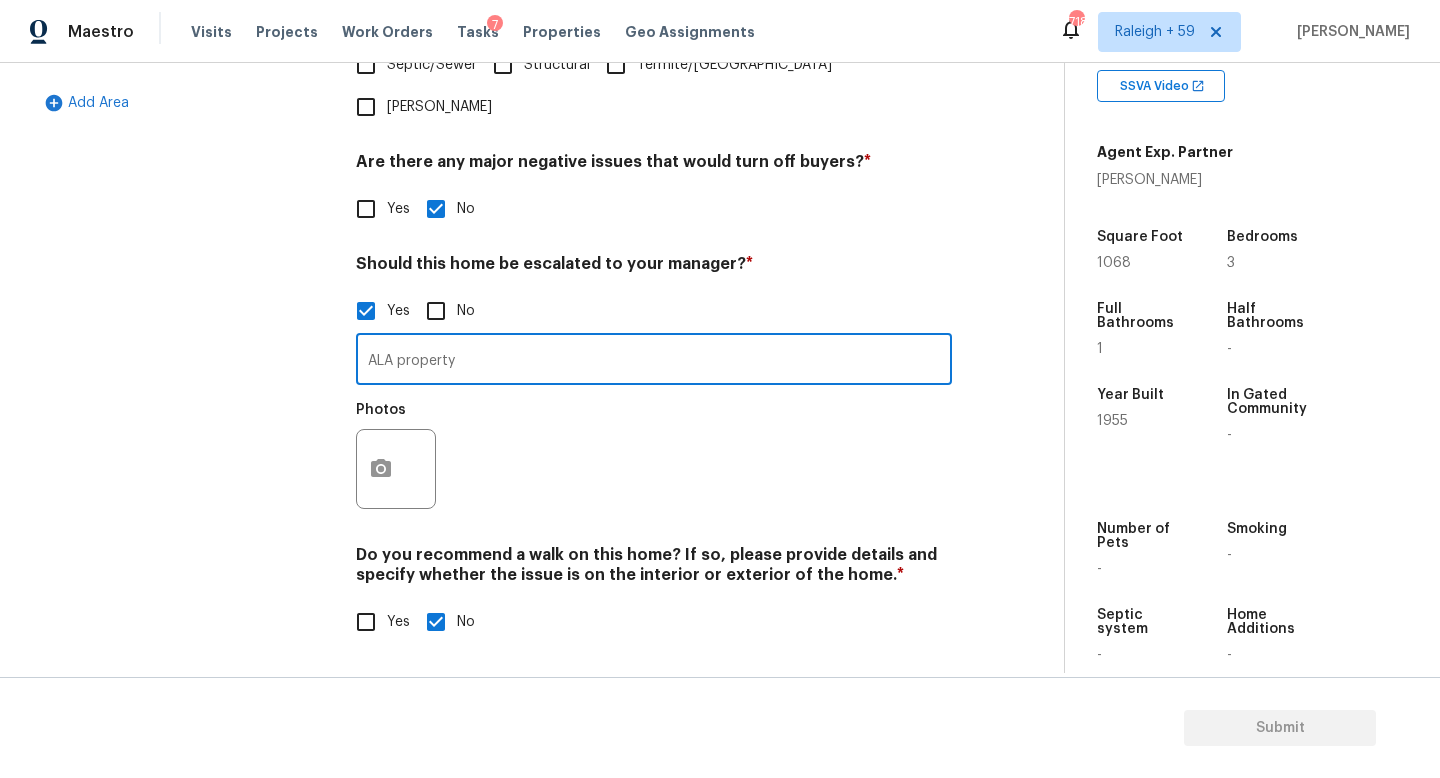 type on "ALA property" 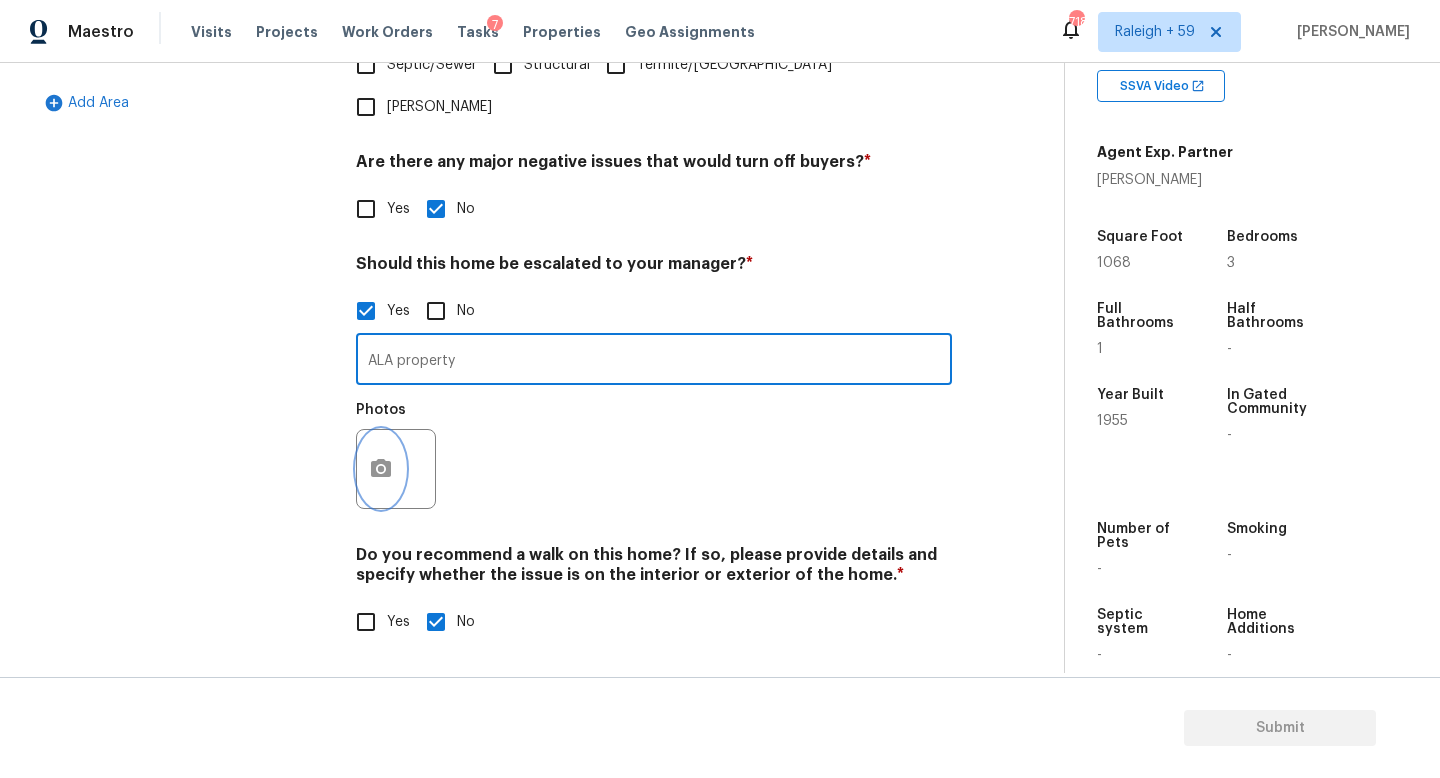 click at bounding box center [381, 469] 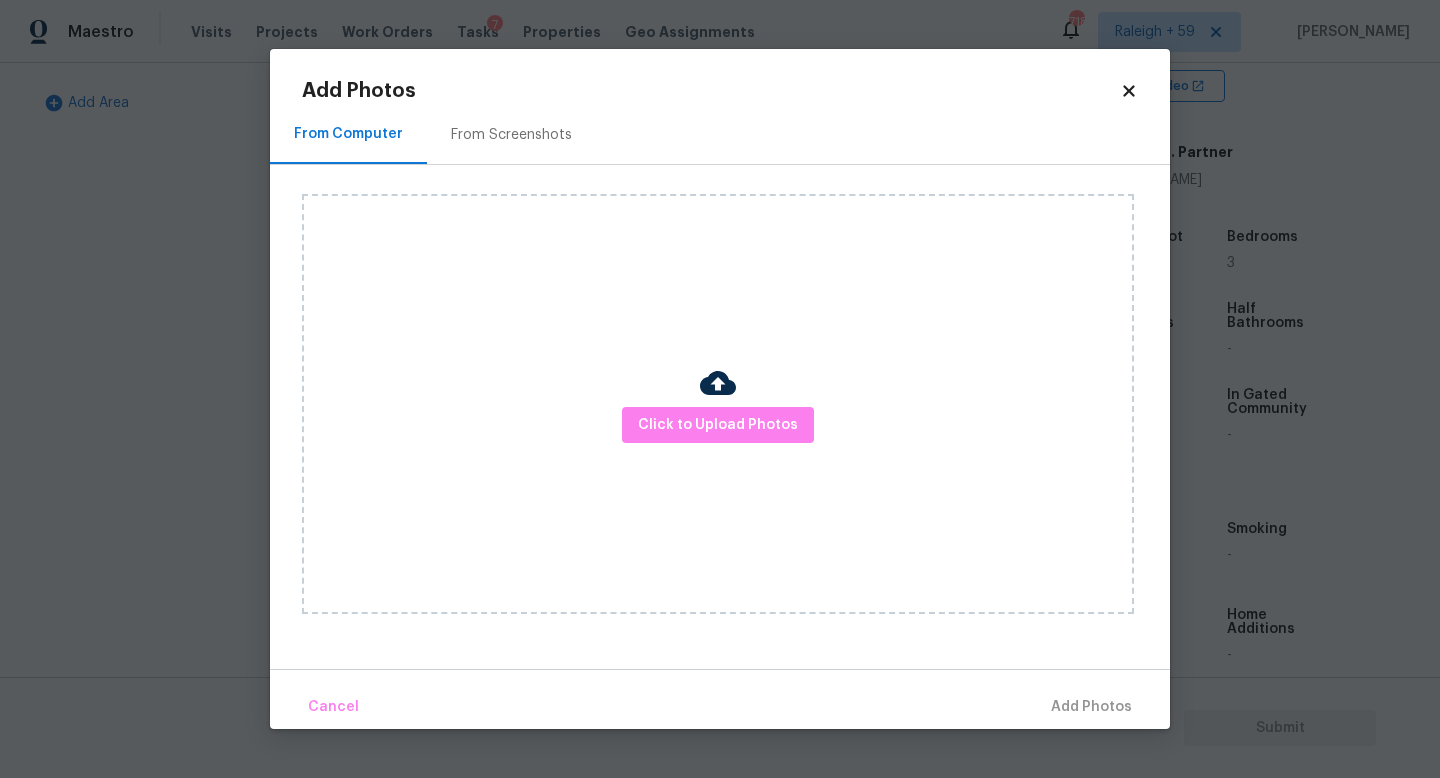 click on "Click to Upload Photos" at bounding box center [718, 404] 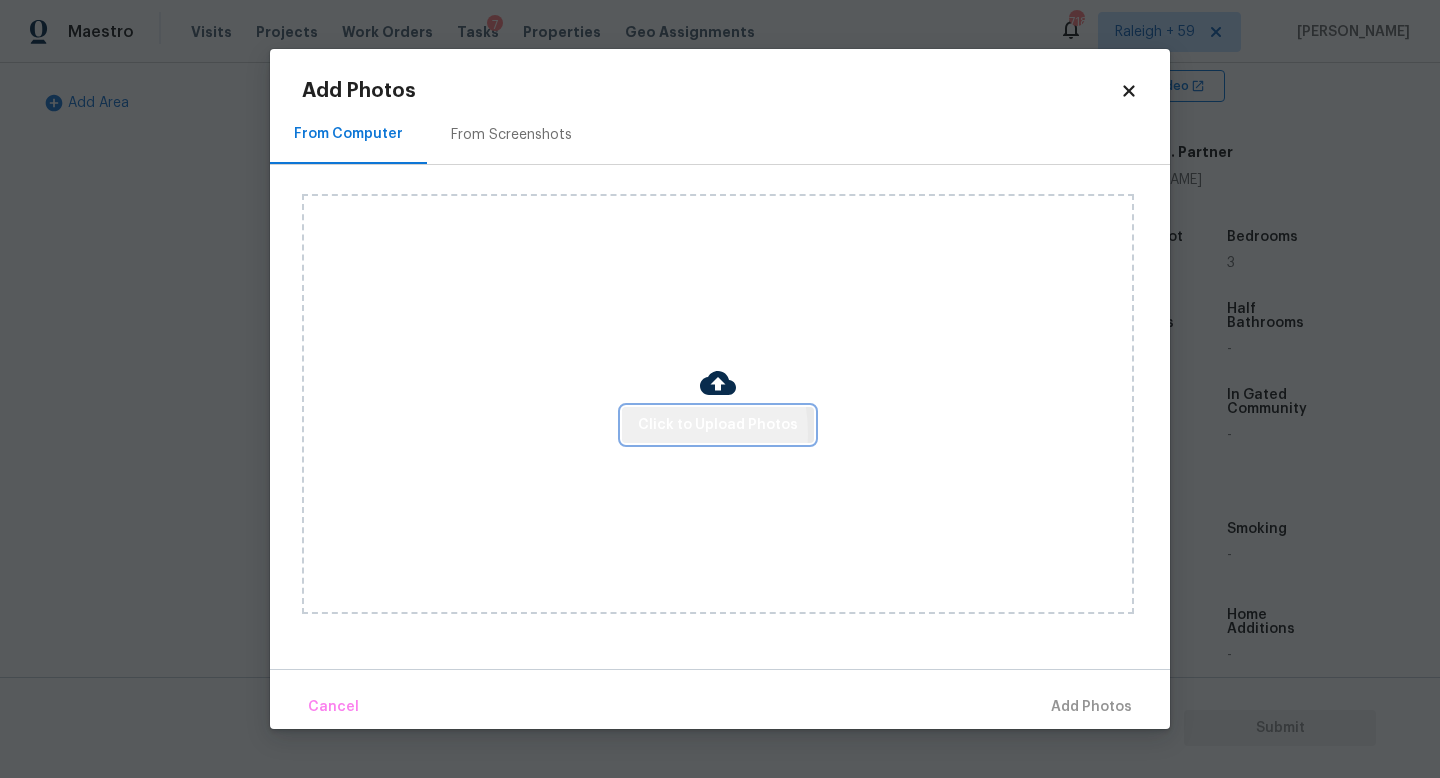 click on "Click to Upload Photos" at bounding box center (718, 425) 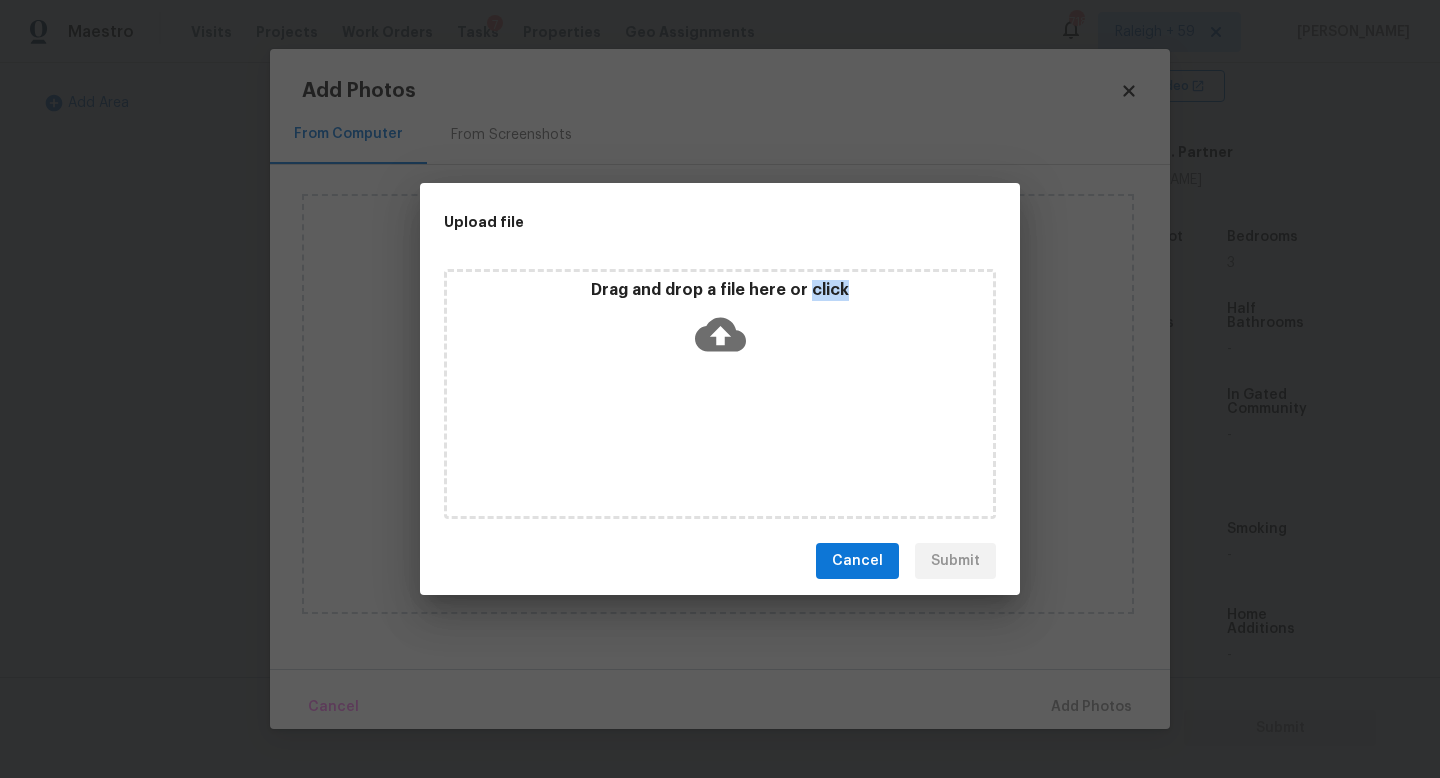 click on "Drag and drop a file here or click" at bounding box center [720, 394] 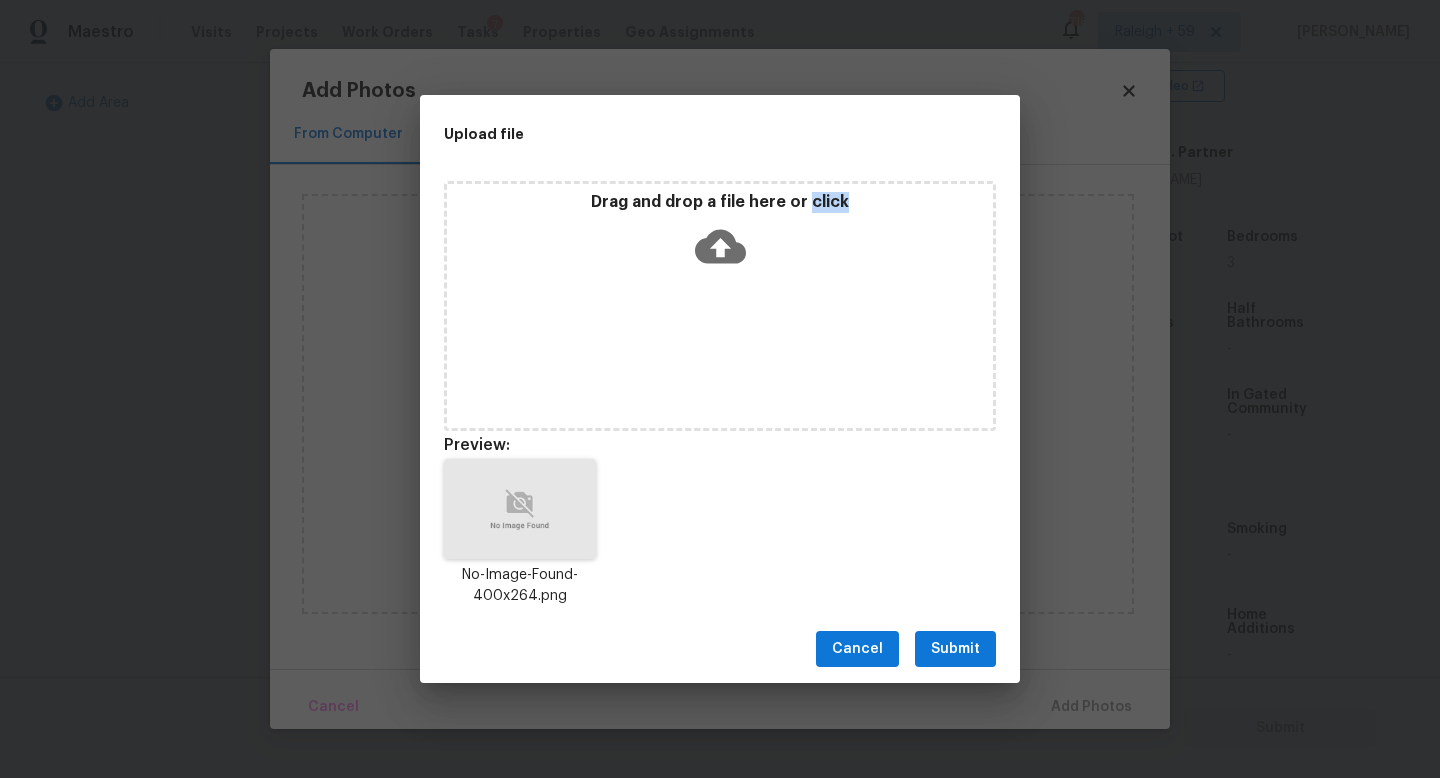 click on "Submit" at bounding box center [955, 649] 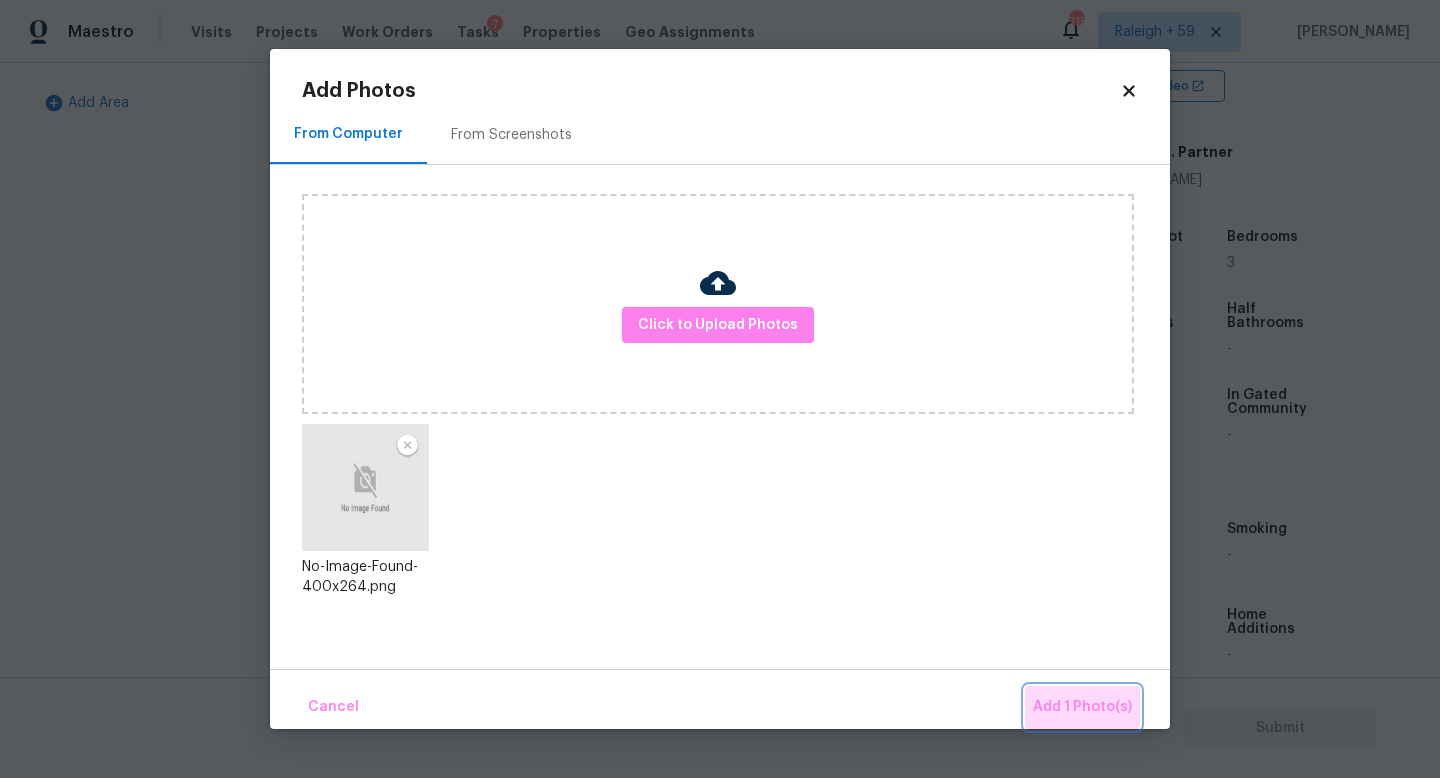 click on "Add 1 Photo(s)" at bounding box center [1082, 707] 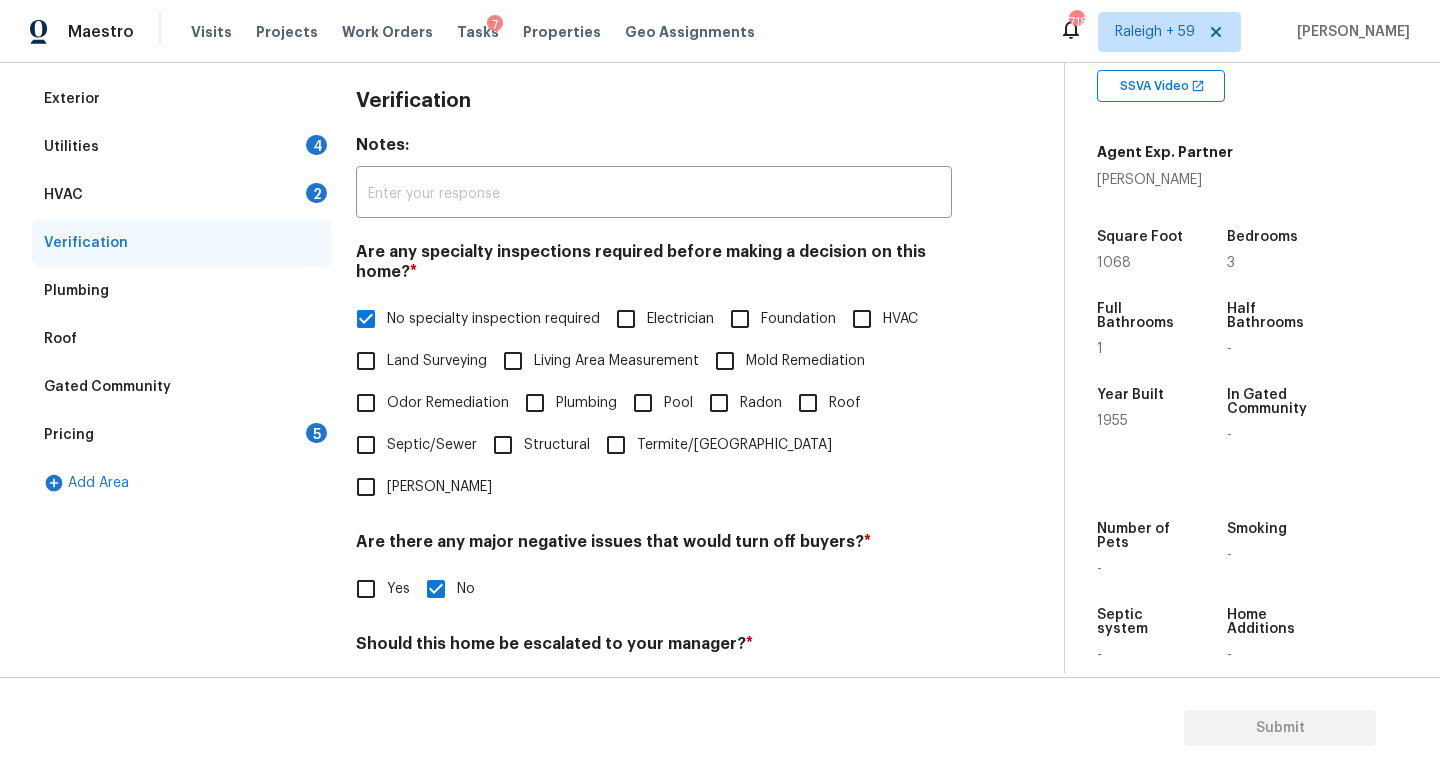 scroll, scrollTop: 0, scrollLeft: 0, axis: both 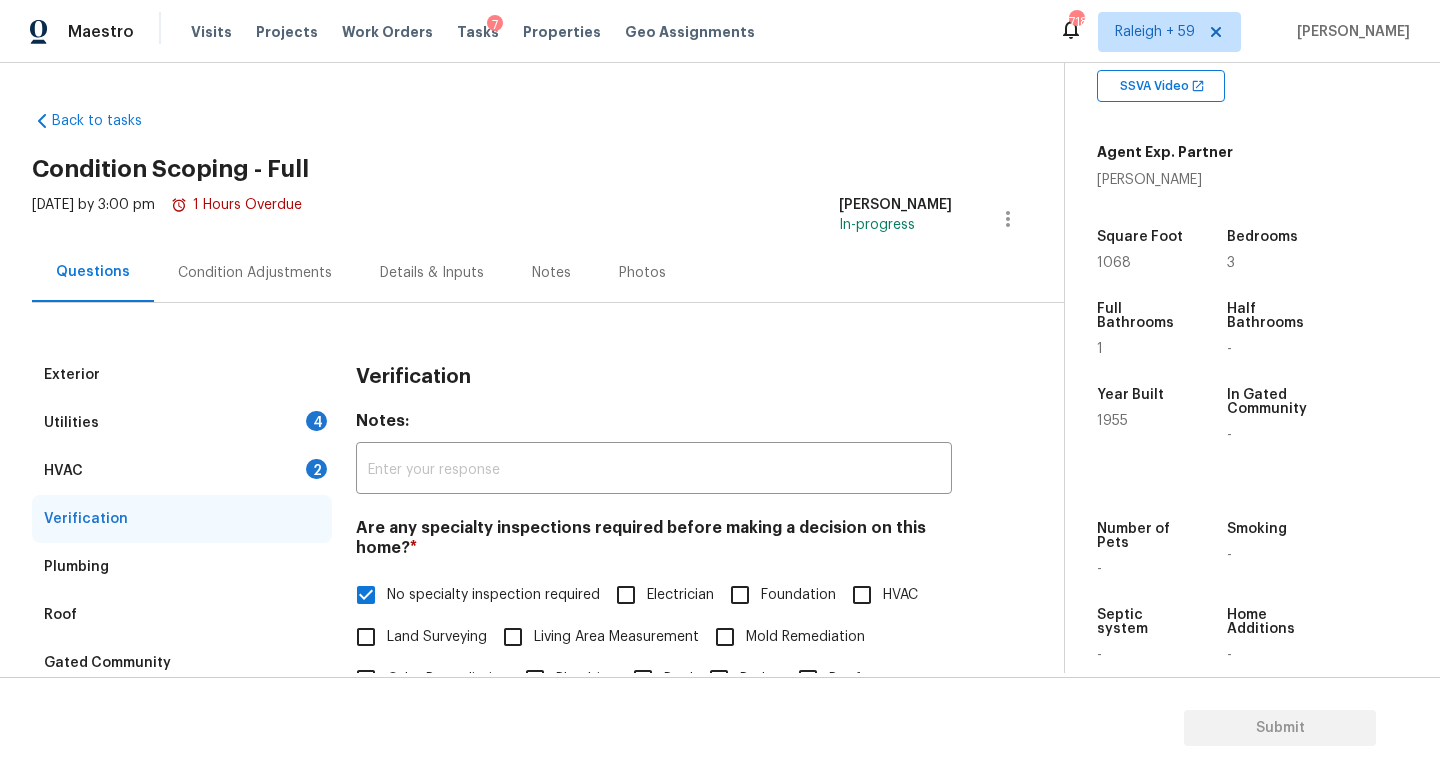 click on "HVAC 2" at bounding box center (182, 471) 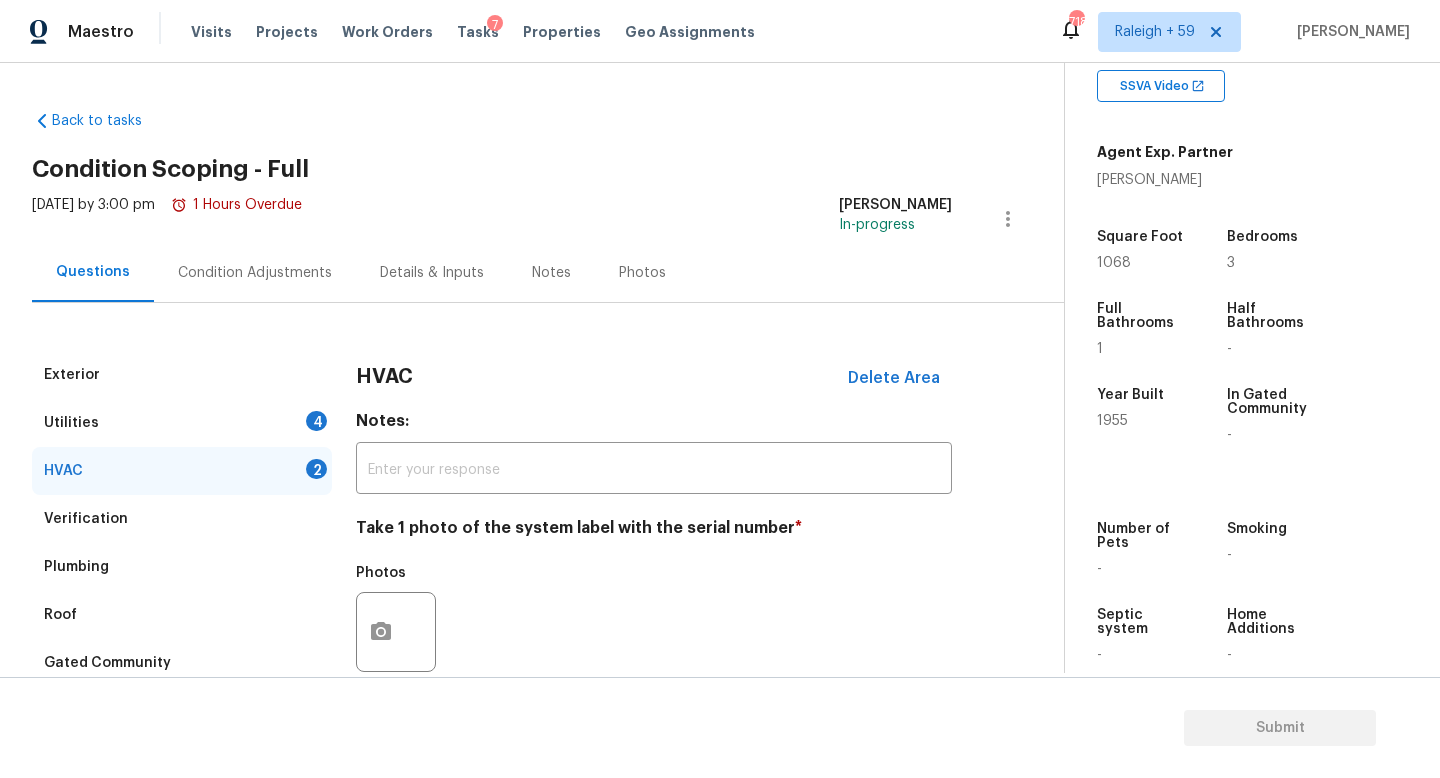 click on "Utilities 4" at bounding box center [182, 423] 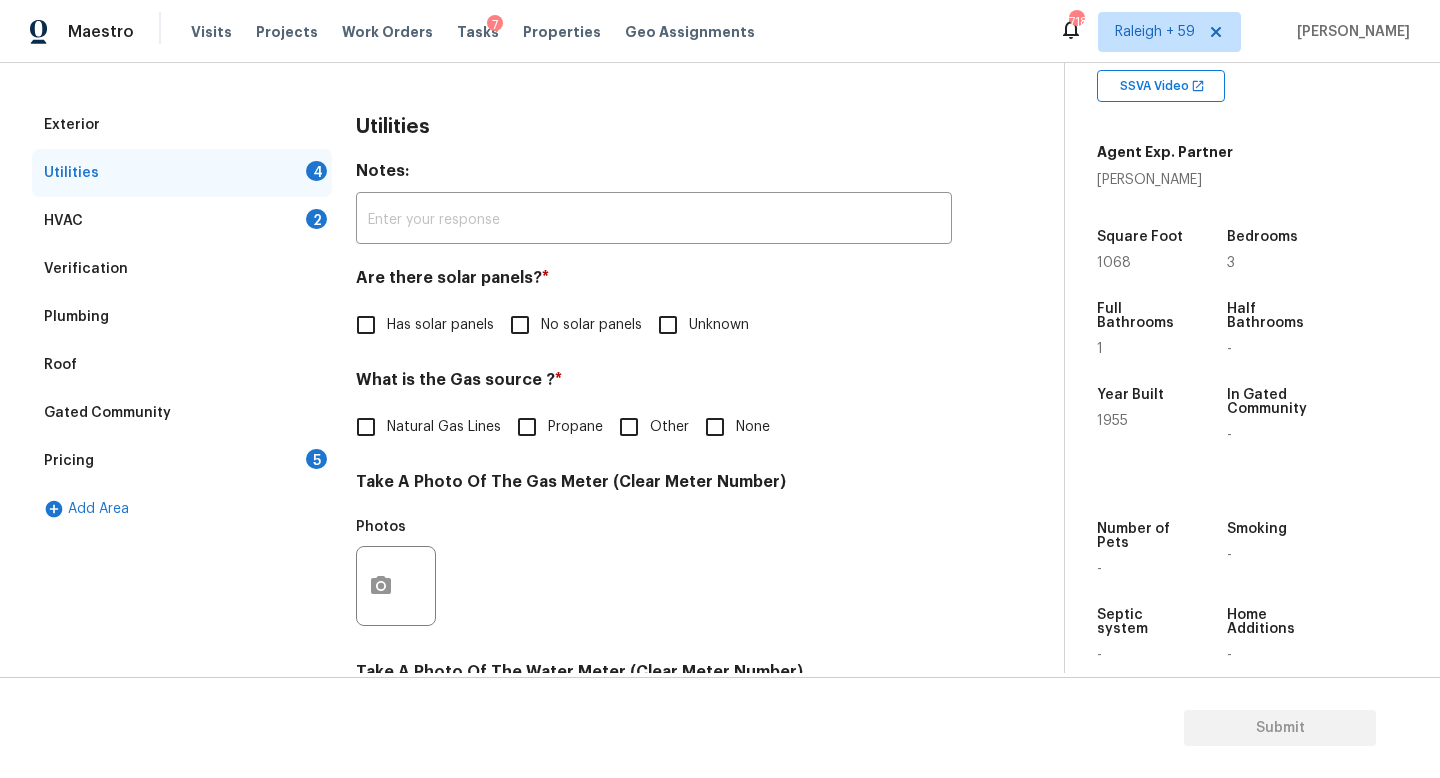 scroll, scrollTop: 387, scrollLeft: 0, axis: vertical 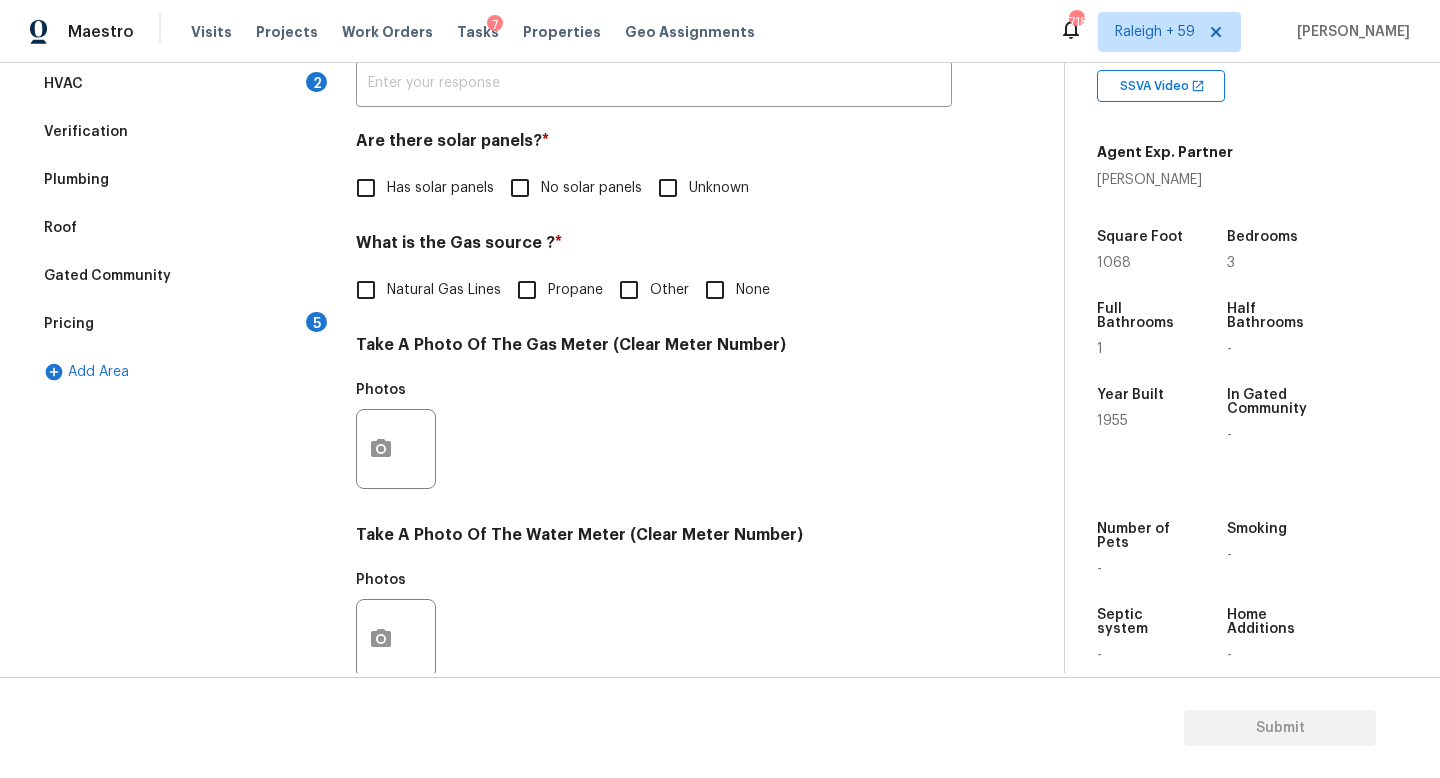 click on "No solar panels" at bounding box center (570, 188) 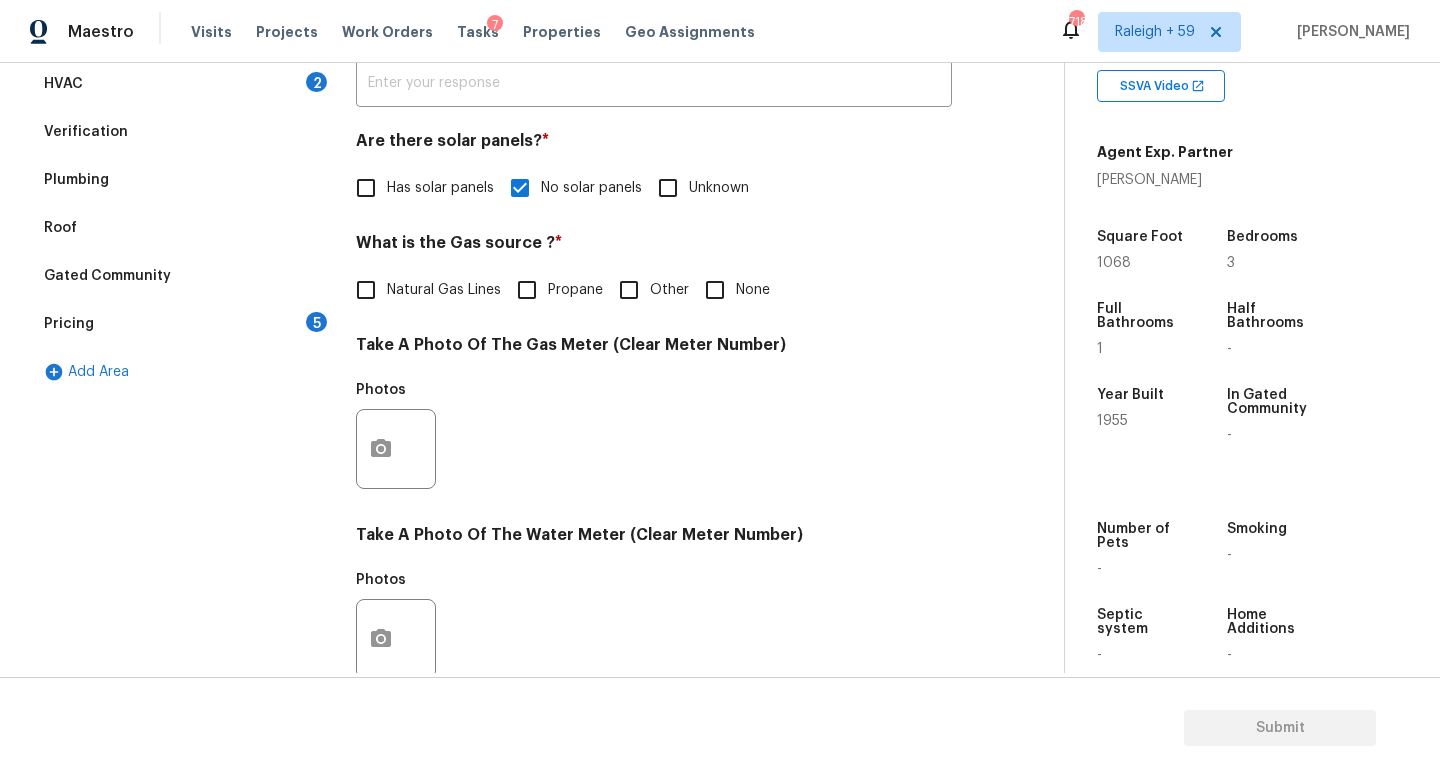 click on "Natural Gas Lines" at bounding box center (444, 290) 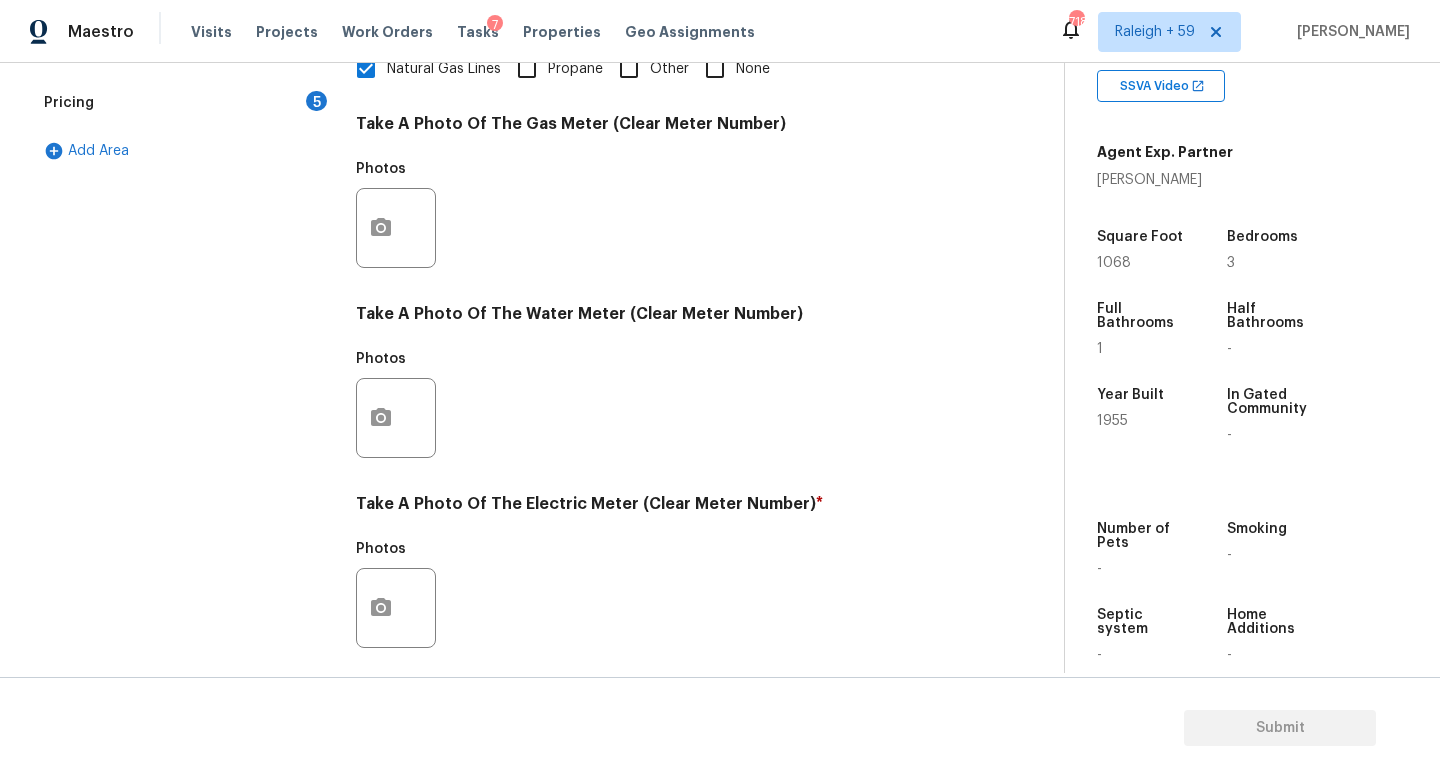 scroll, scrollTop: 742, scrollLeft: 0, axis: vertical 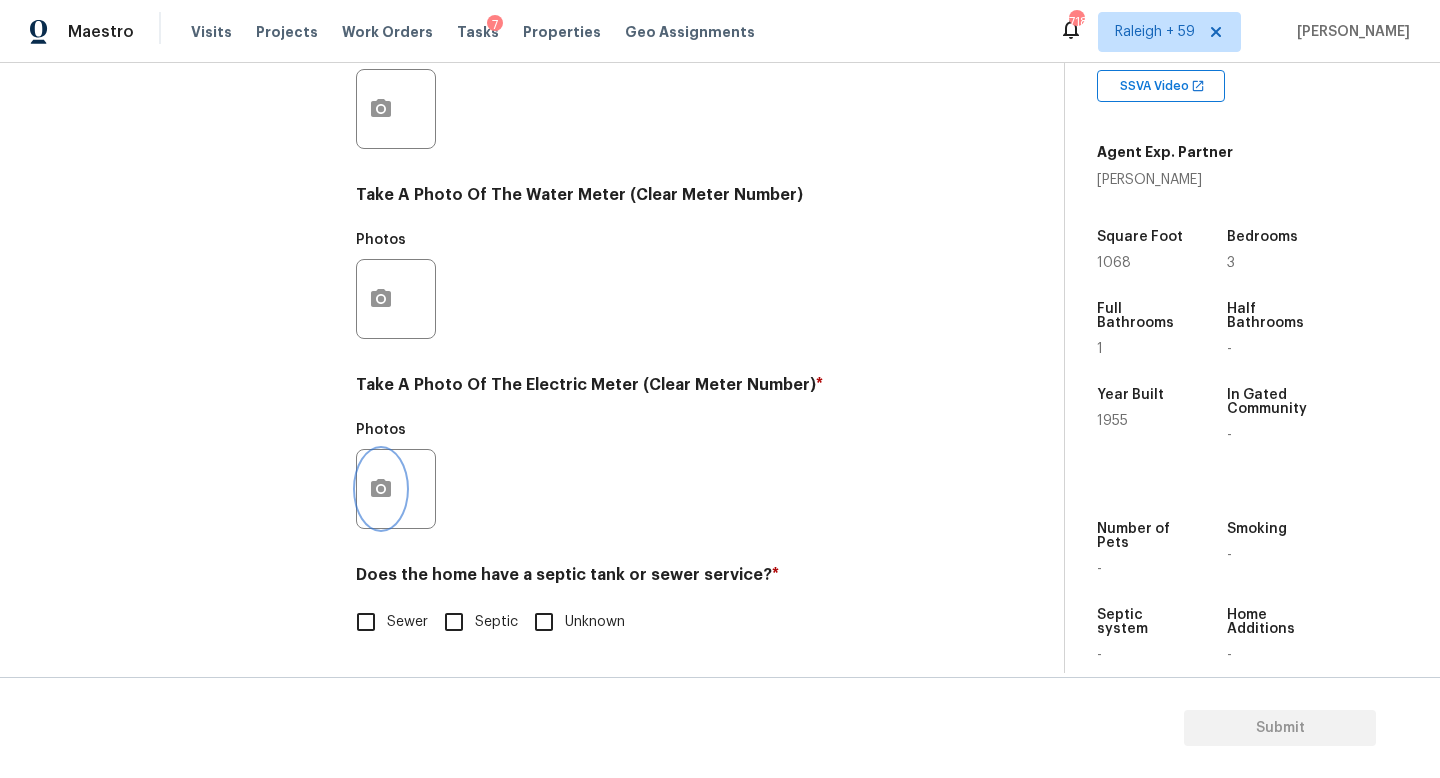 click 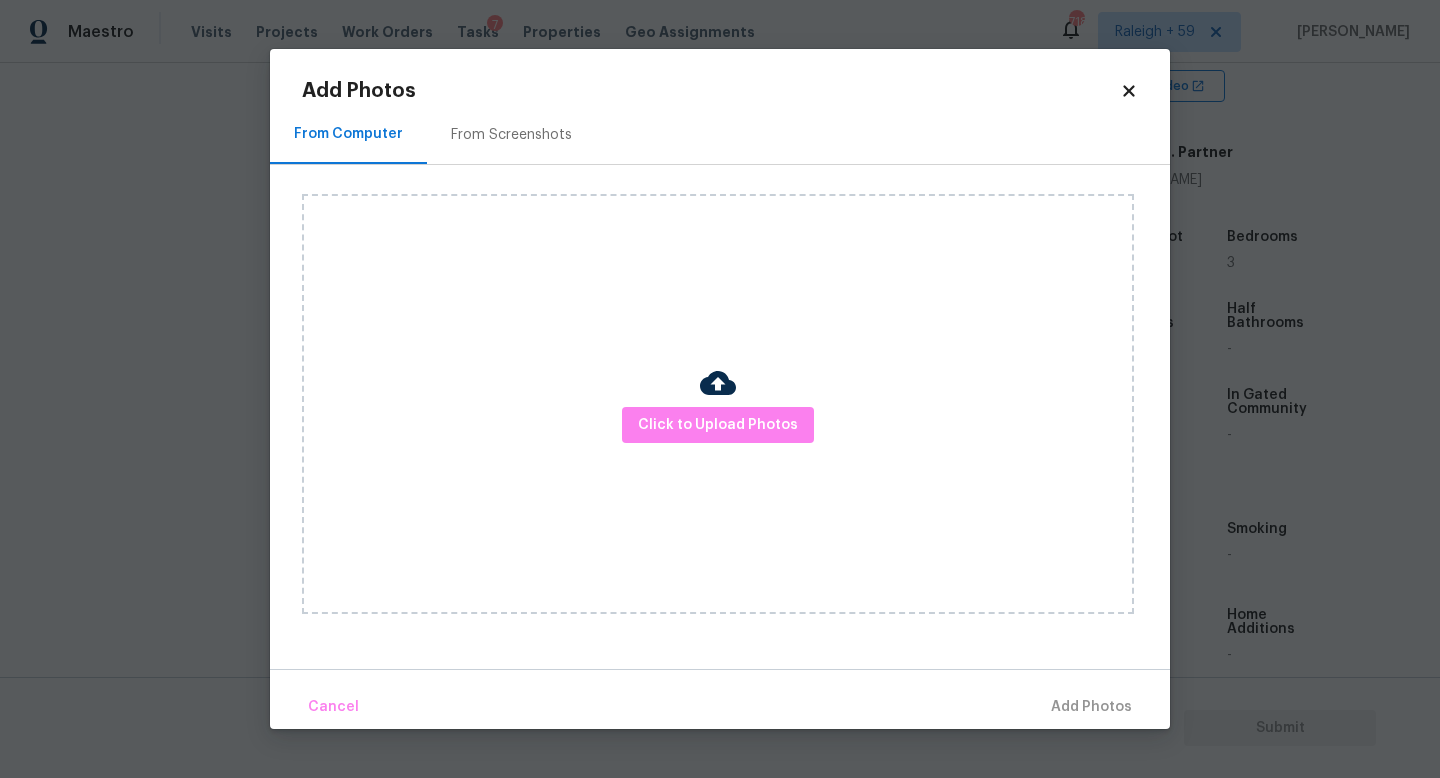 click on "Click to Upload Photos" at bounding box center (718, 404) 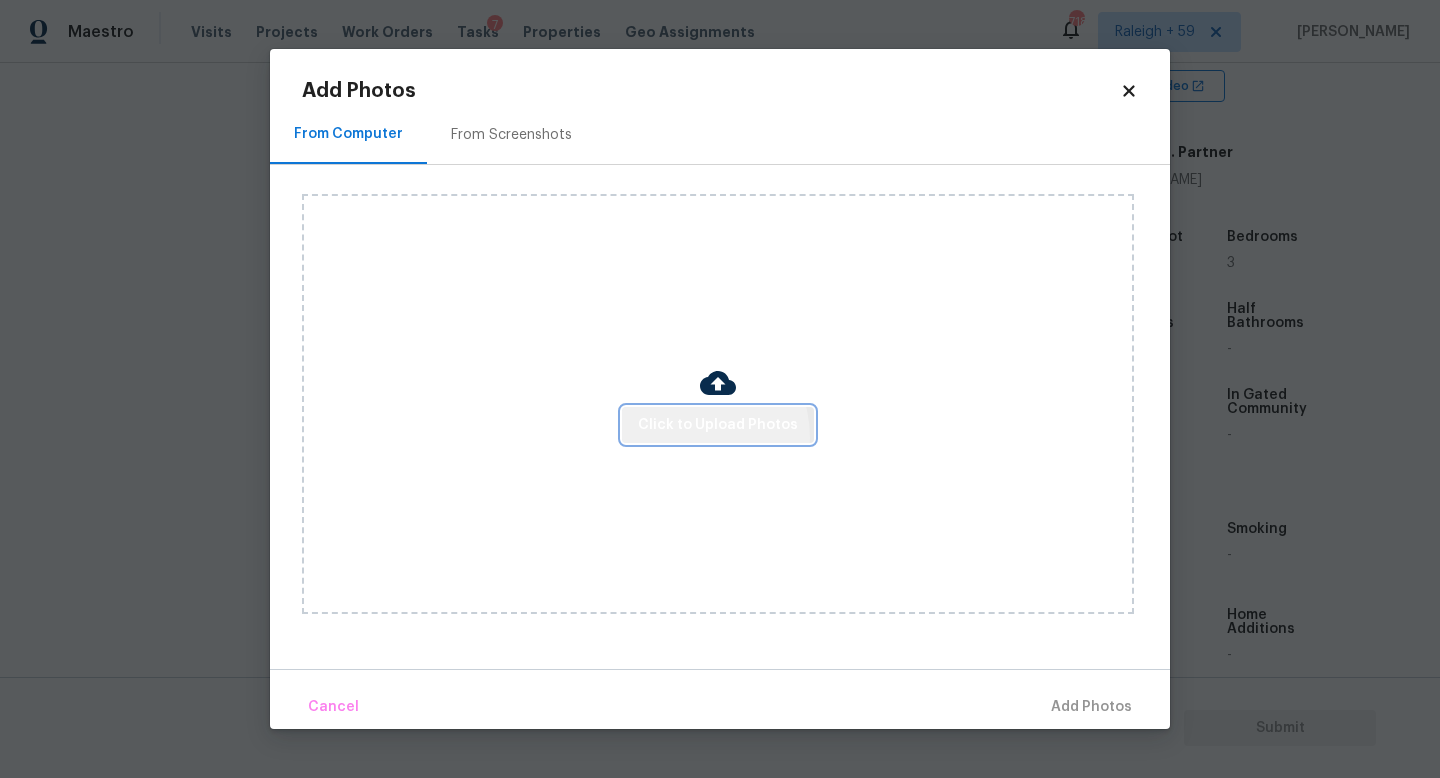 click on "Click to Upload Photos" at bounding box center (718, 425) 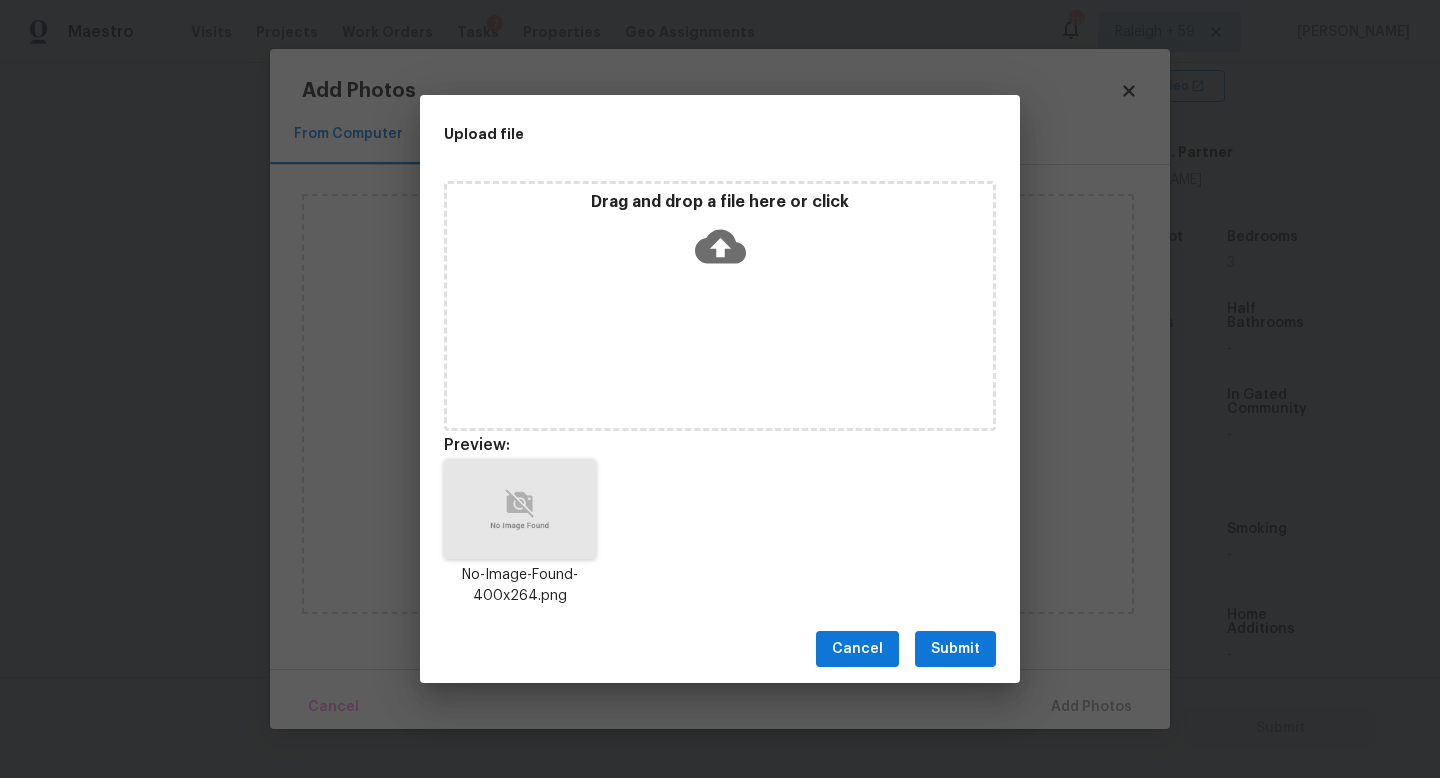 click on "Submit" at bounding box center (955, 649) 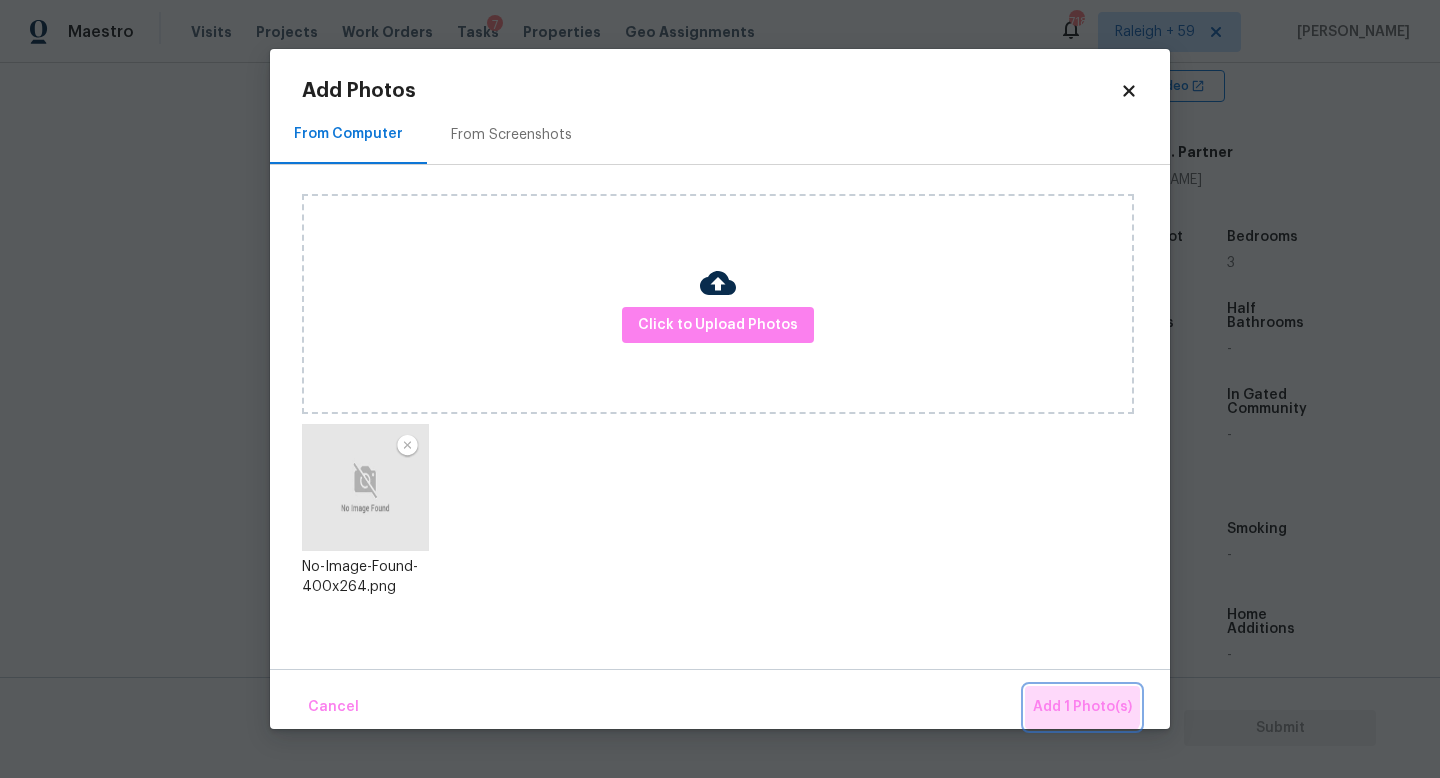 click on "Add 1 Photo(s)" at bounding box center [1082, 707] 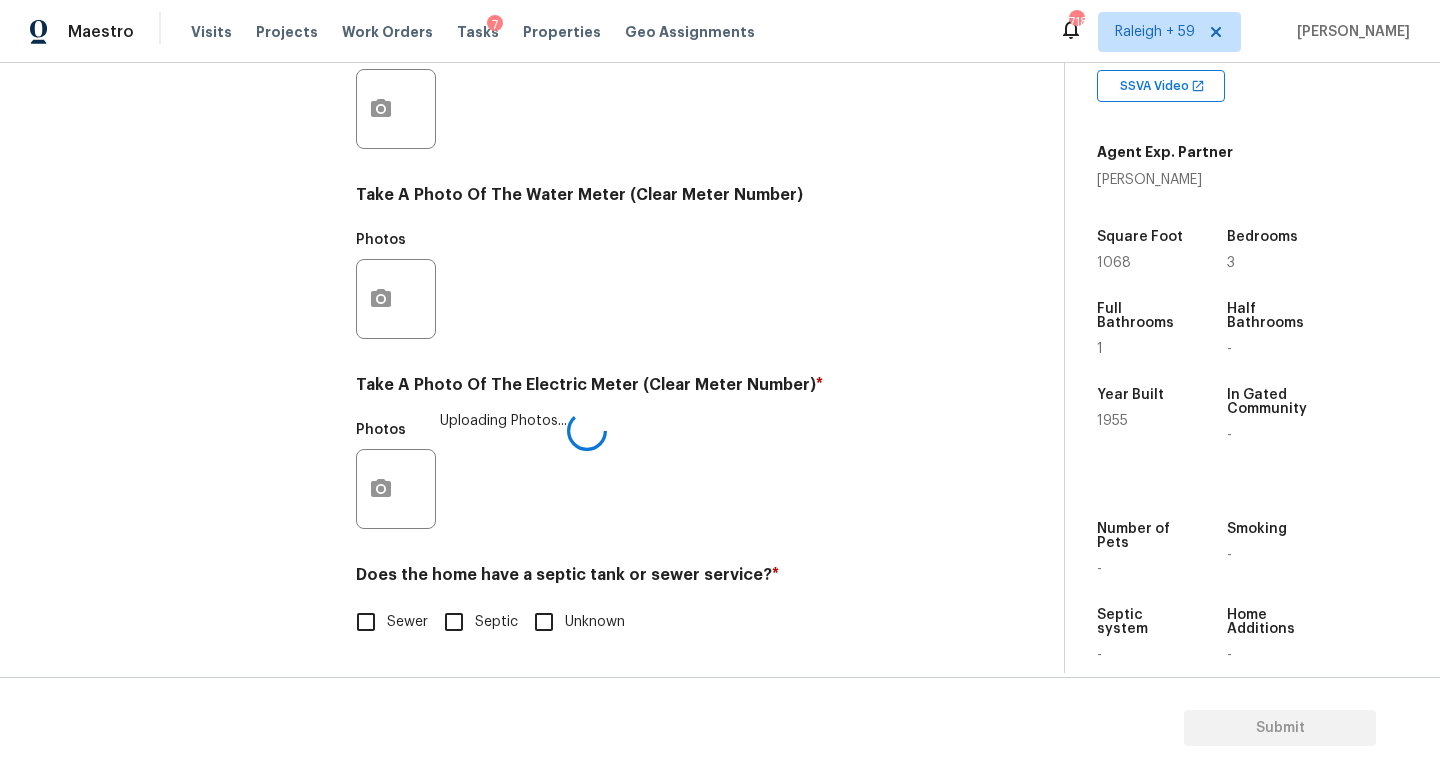 click on "Sewer" at bounding box center (407, 622) 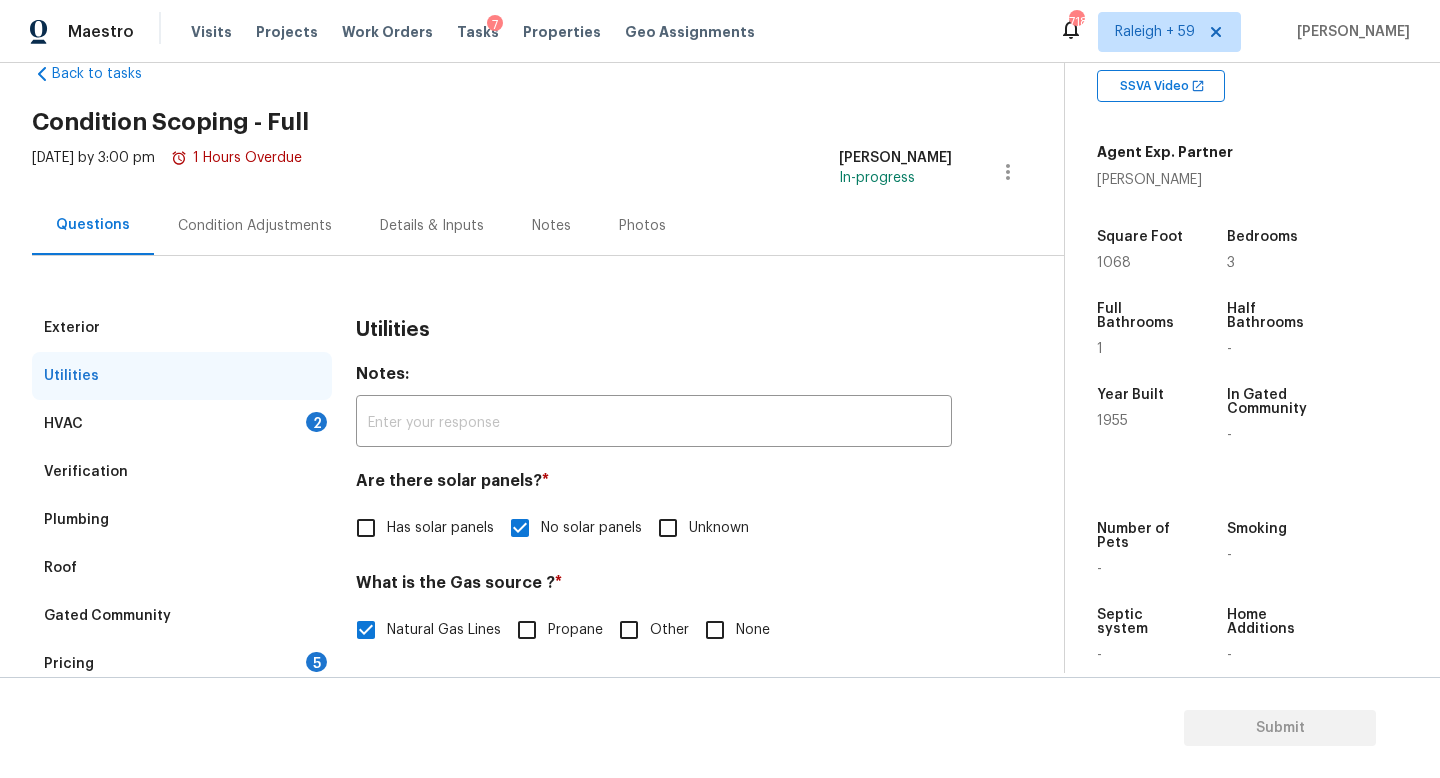 scroll, scrollTop: 0, scrollLeft: 0, axis: both 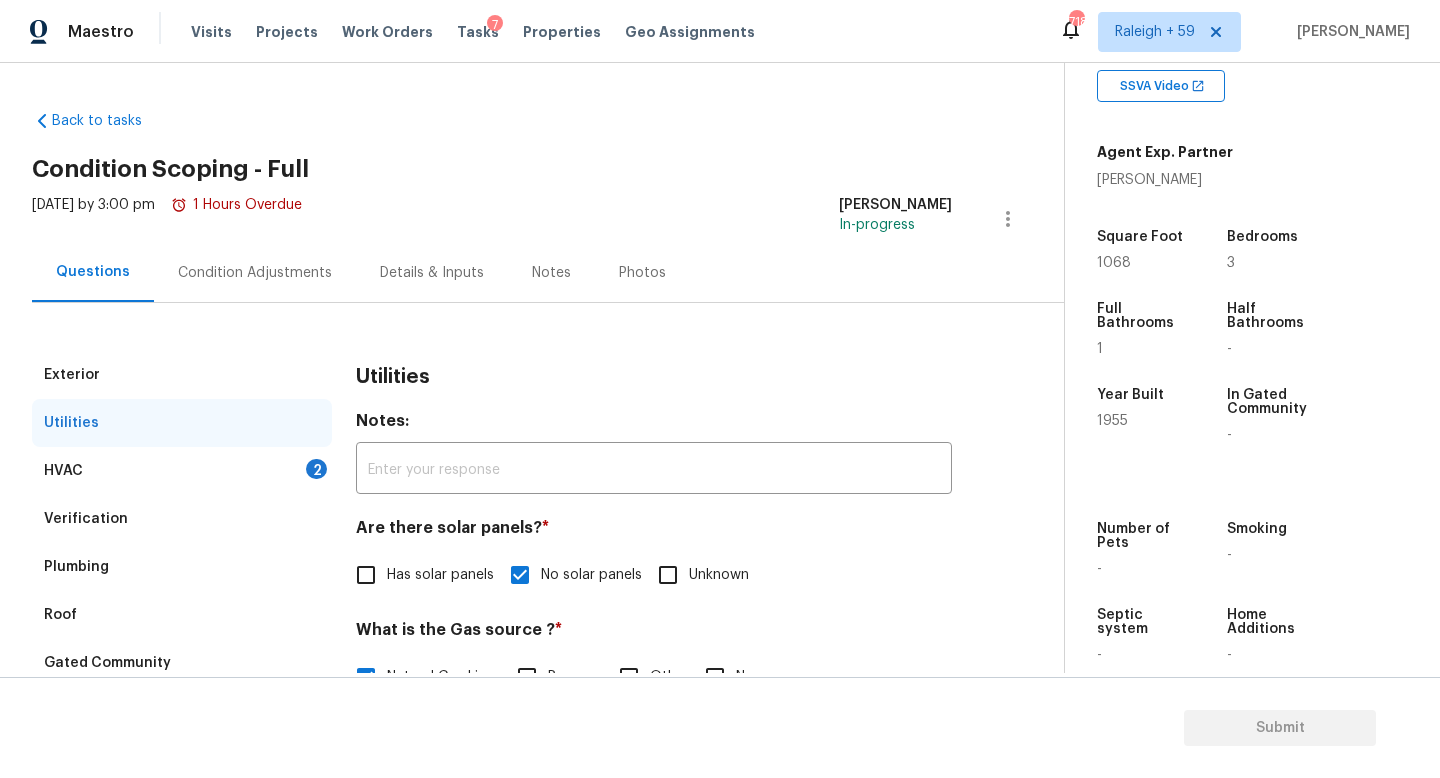 click on "2" at bounding box center (316, 469) 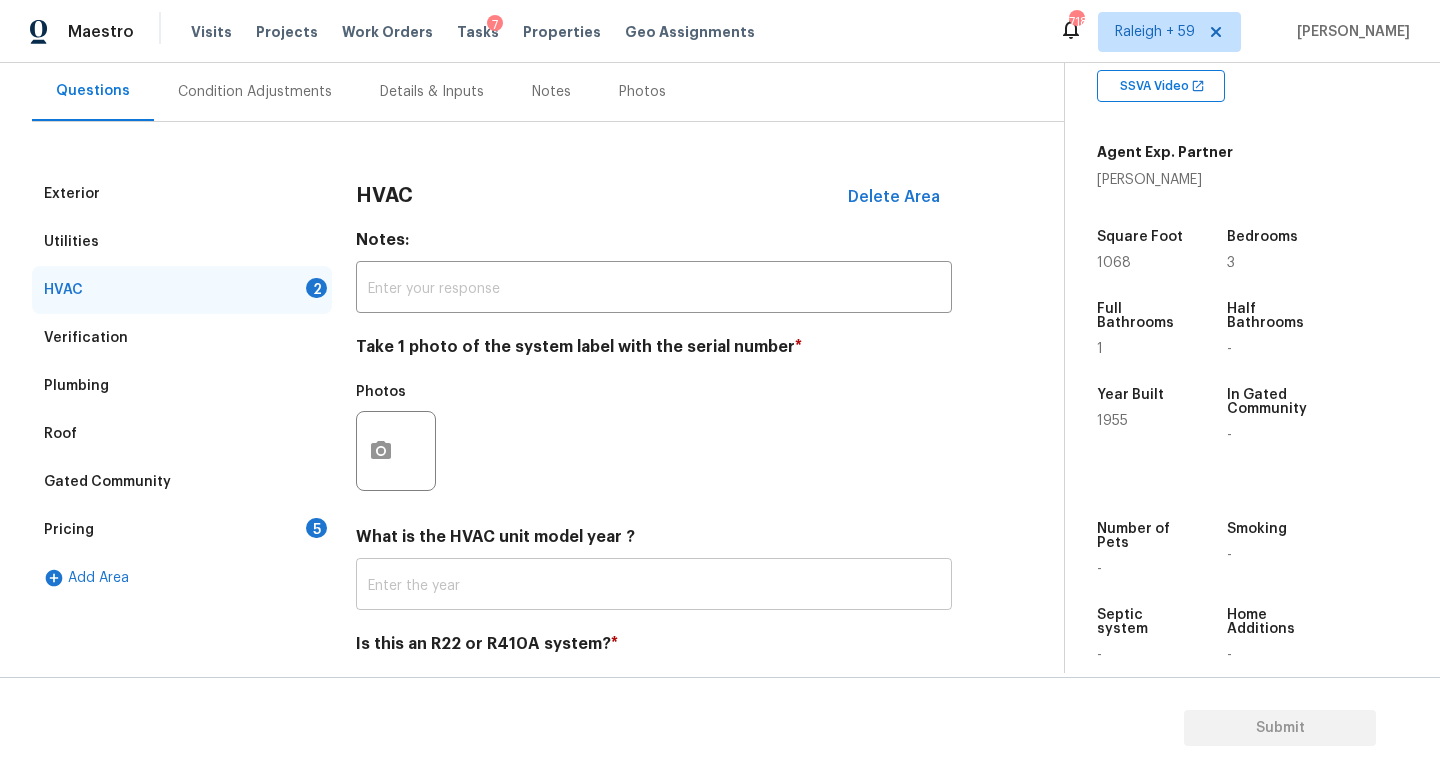 scroll, scrollTop: 266, scrollLeft: 0, axis: vertical 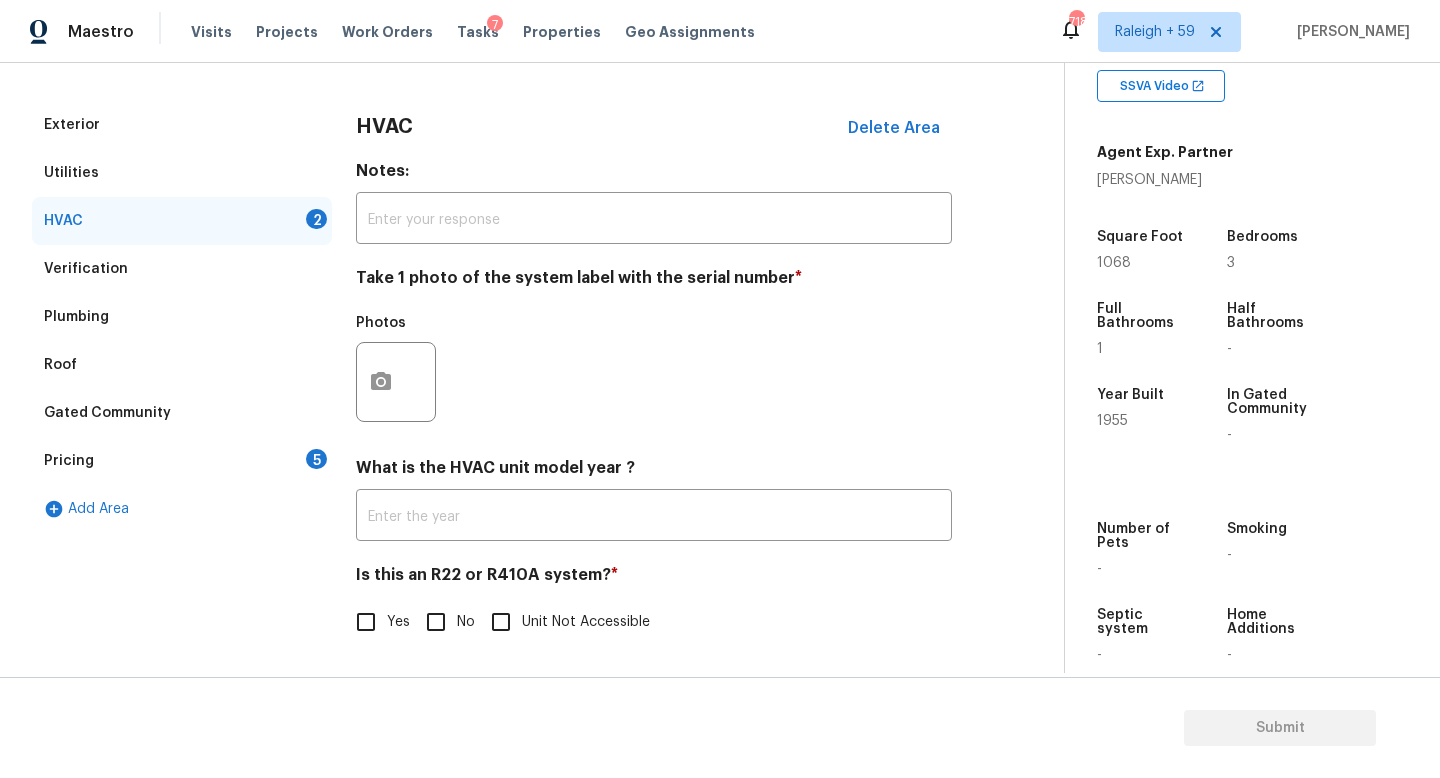 click on "Pricing 5" at bounding box center [182, 461] 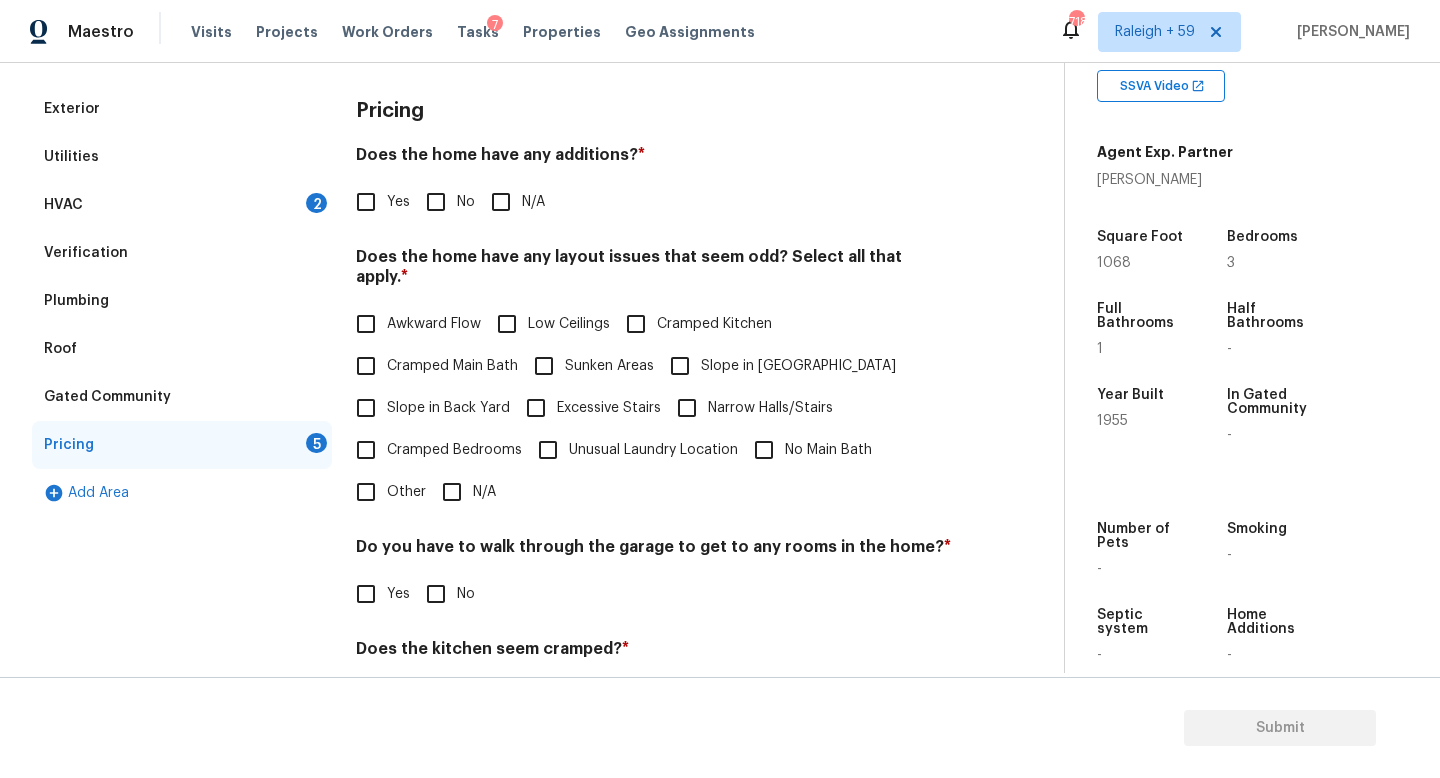 click on "No" at bounding box center (436, 202) 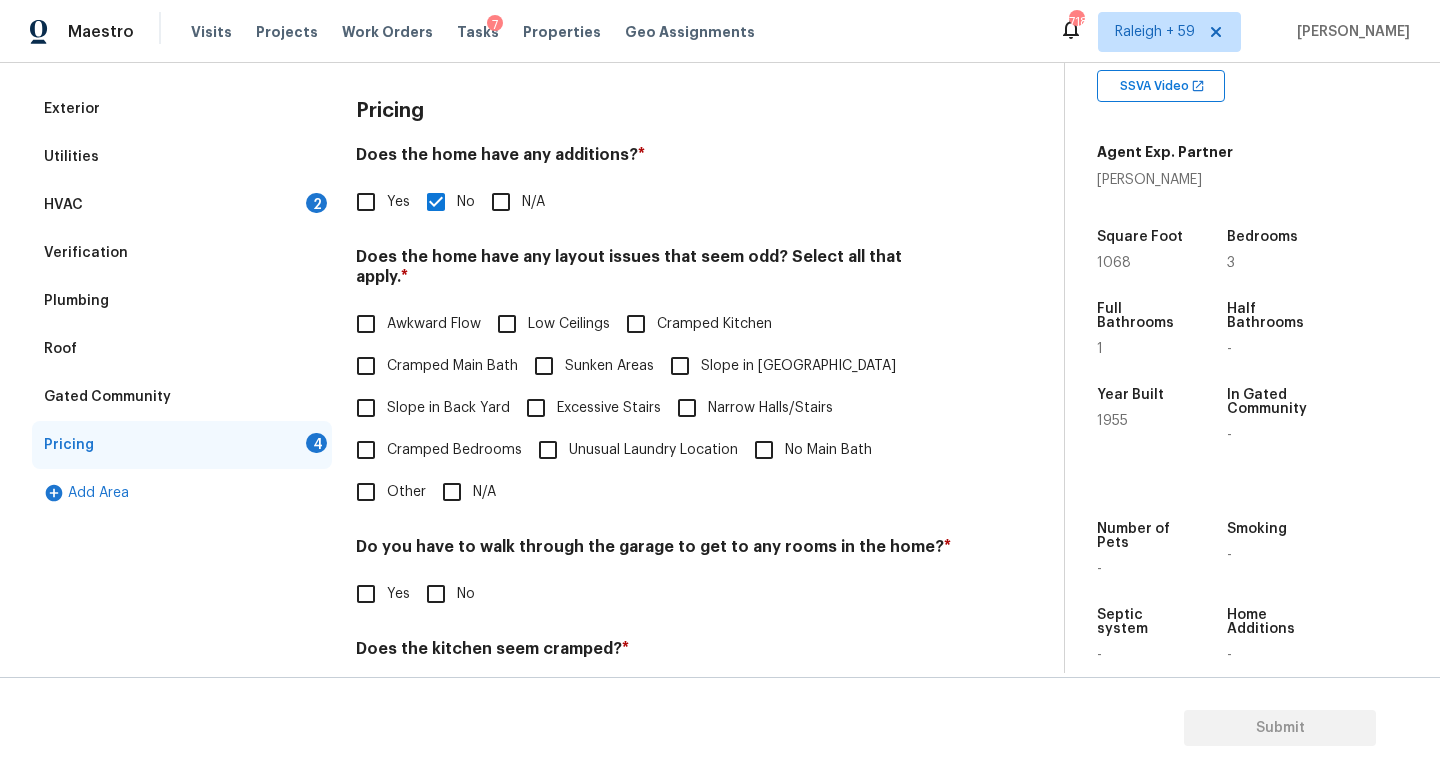 click on "N/A" at bounding box center [484, 492] 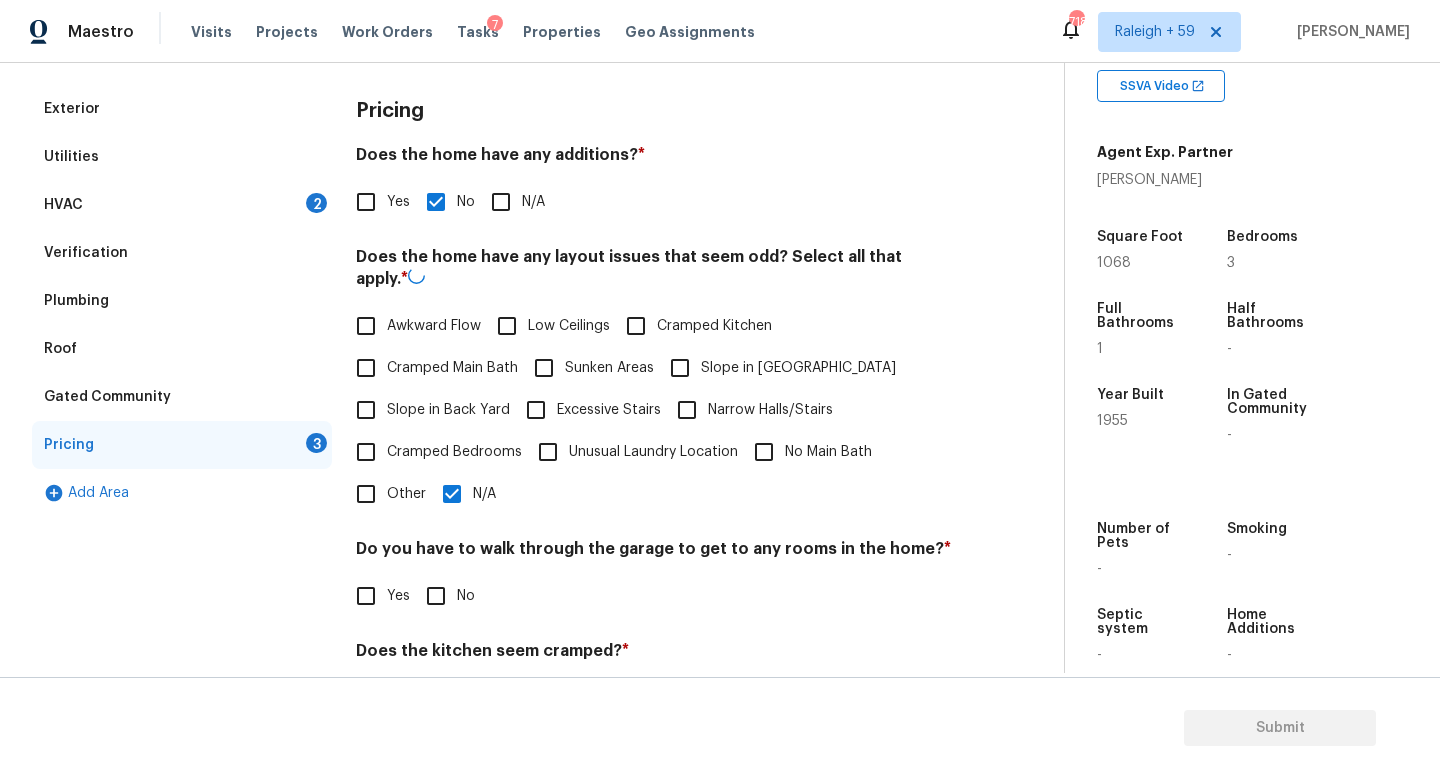 click on "No" at bounding box center [436, 596] 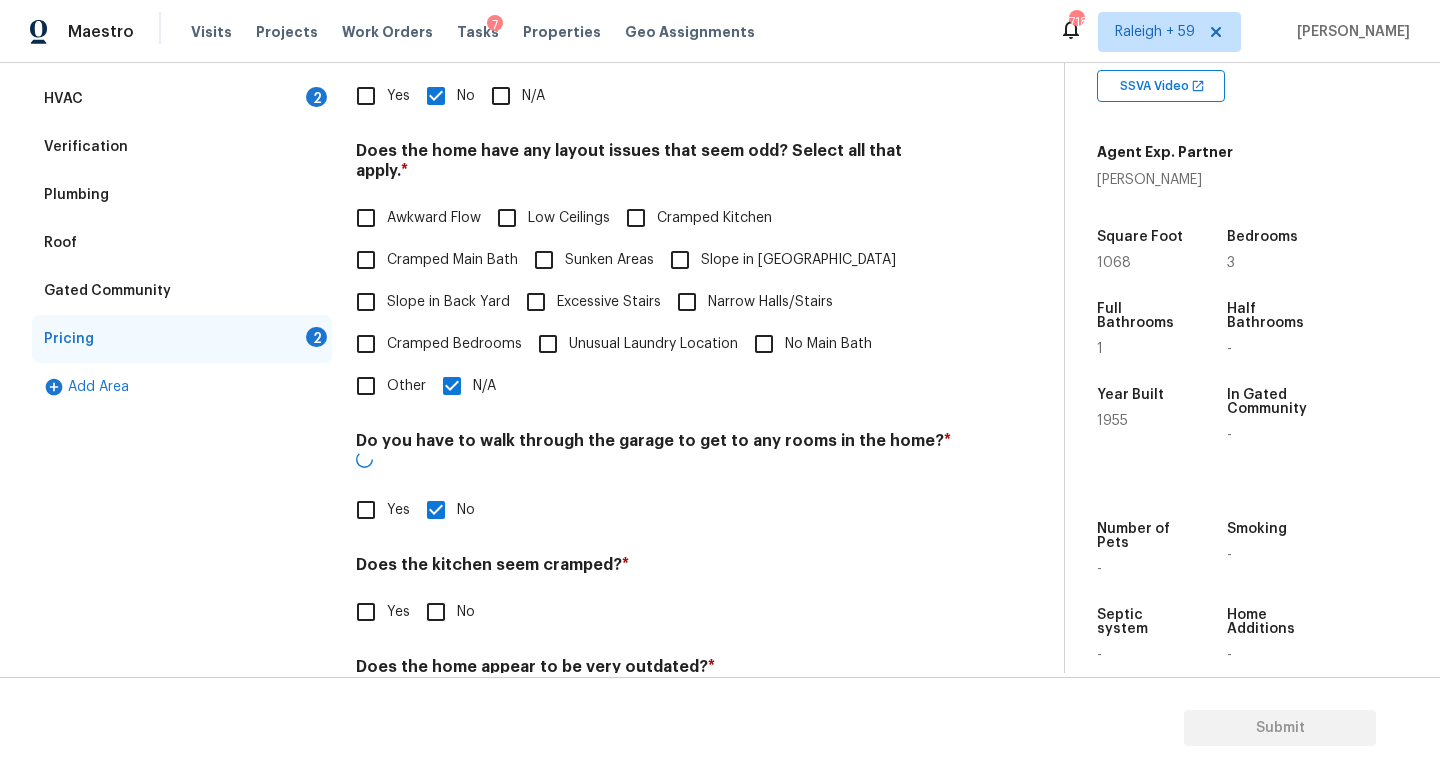 scroll, scrollTop: 457, scrollLeft: 0, axis: vertical 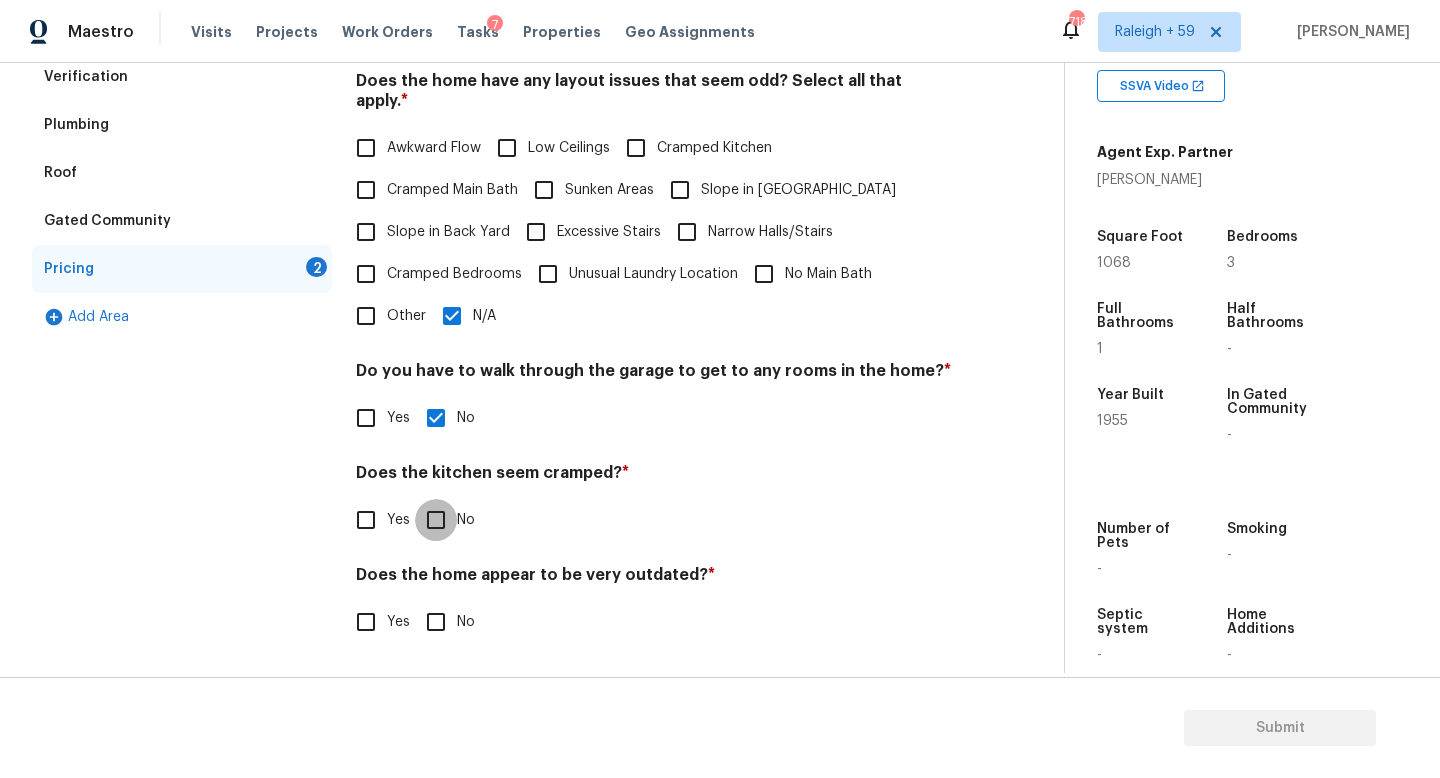 click on "No" at bounding box center (436, 520) 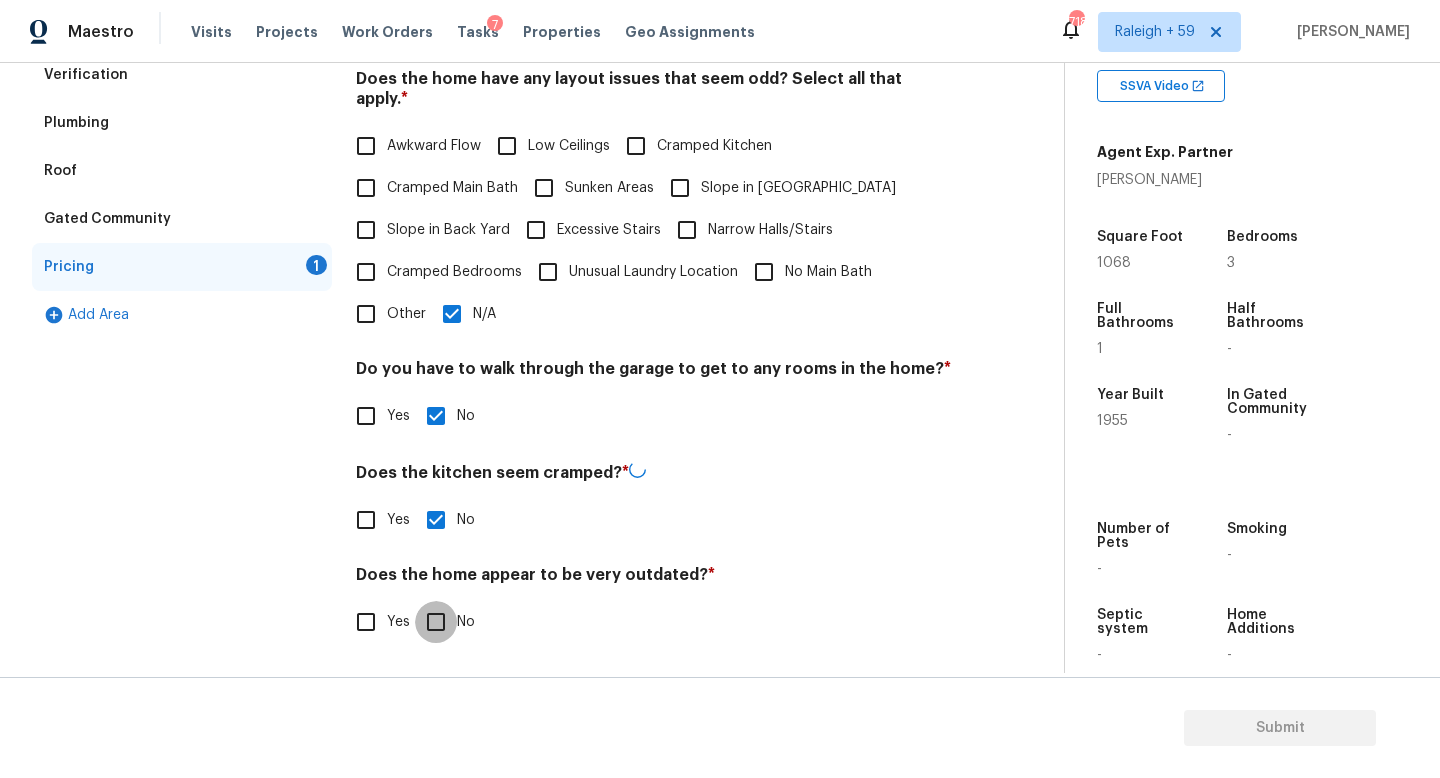 click on "No" at bounding box center [436, 622] 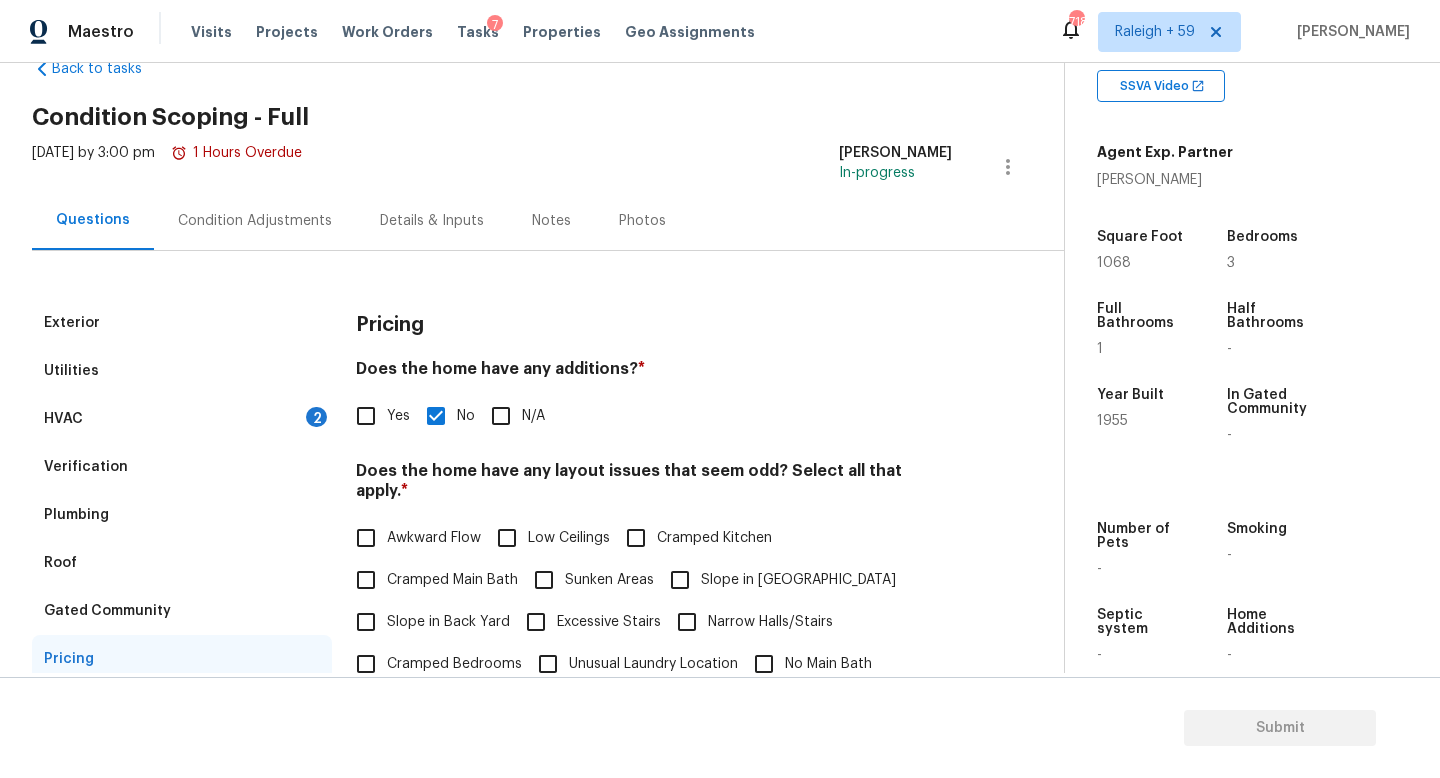 scroll, scrollTop: 0, scrollLeft: 0, axis: both 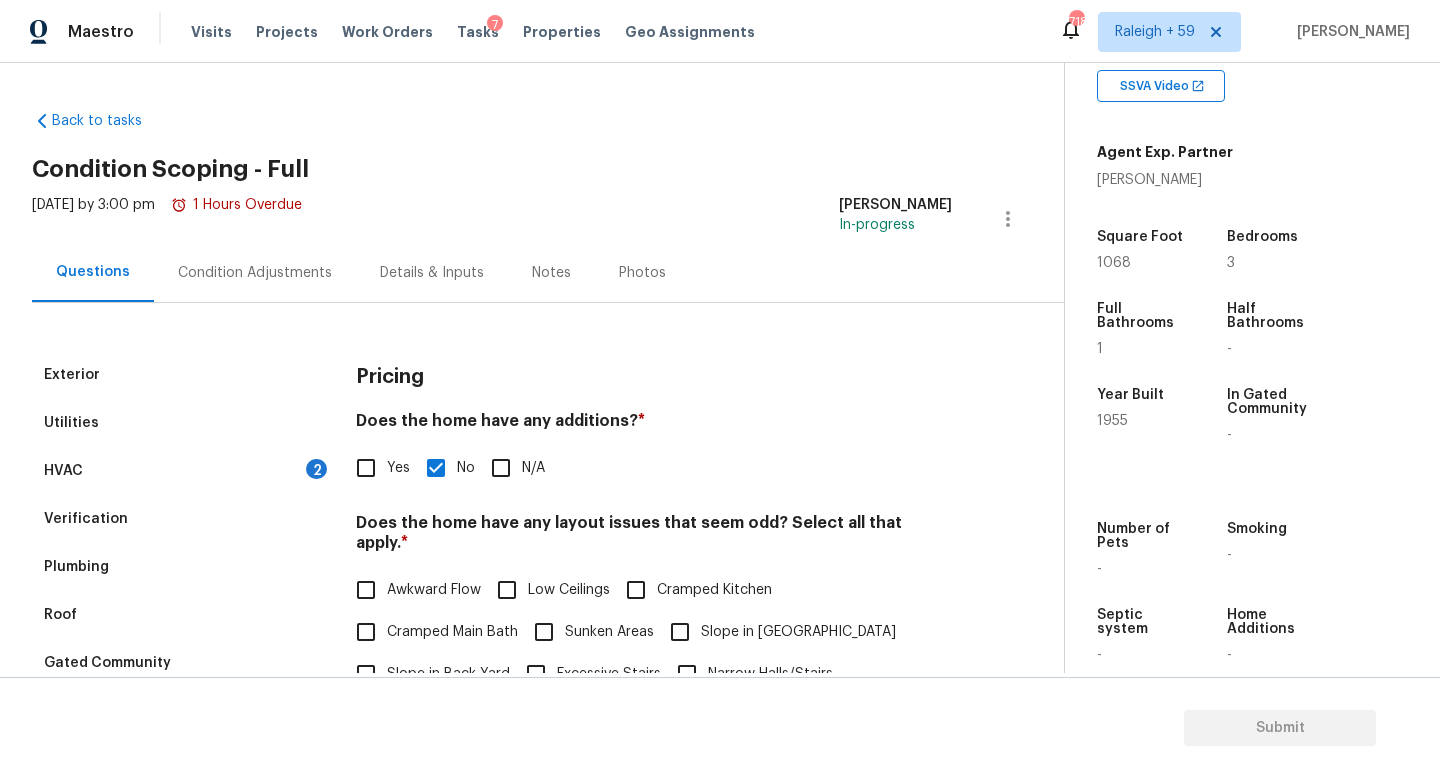 click on "Condition Adjustments" at bounding box center [255, 272] 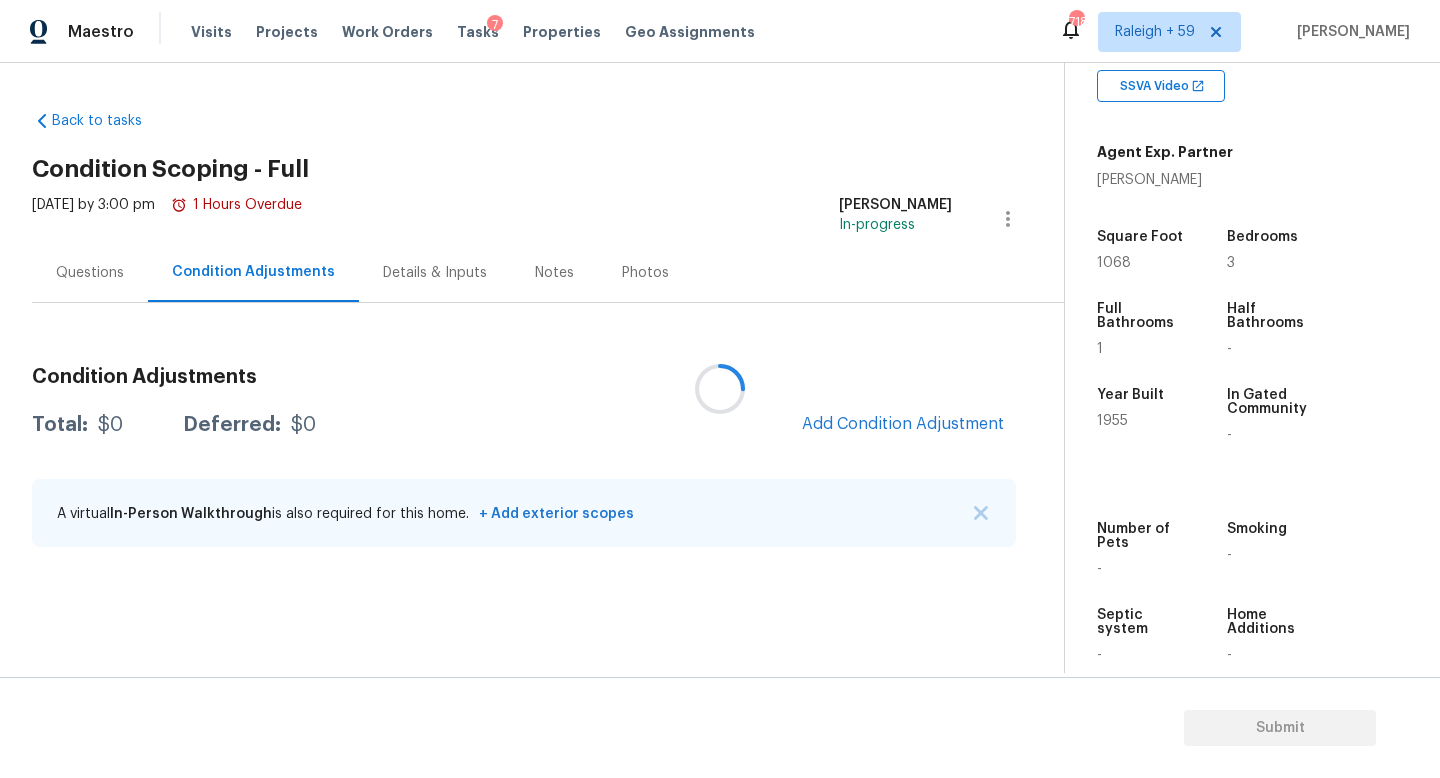 click at bounding box center [720, 389] 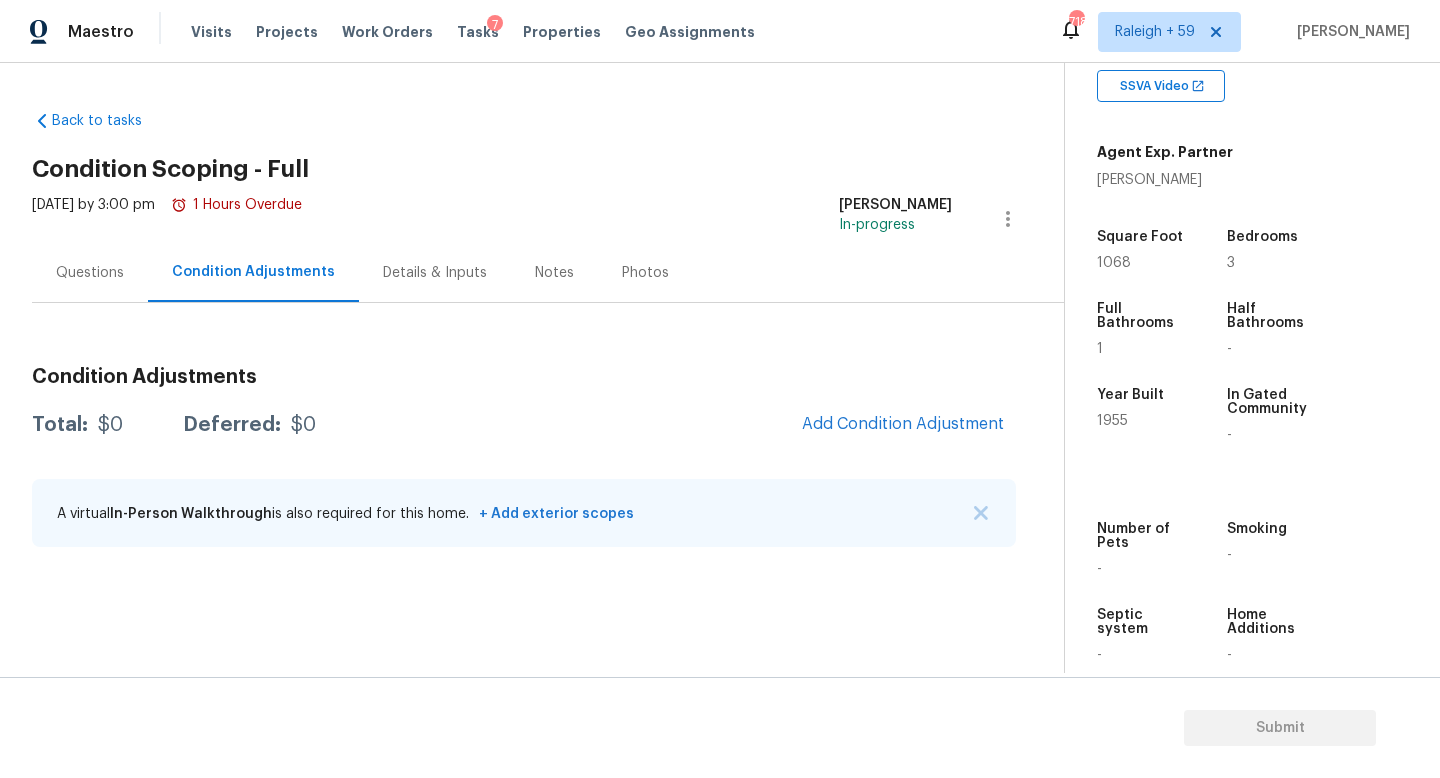 click on "Details & Inputs" at bounding box center [435, 272] 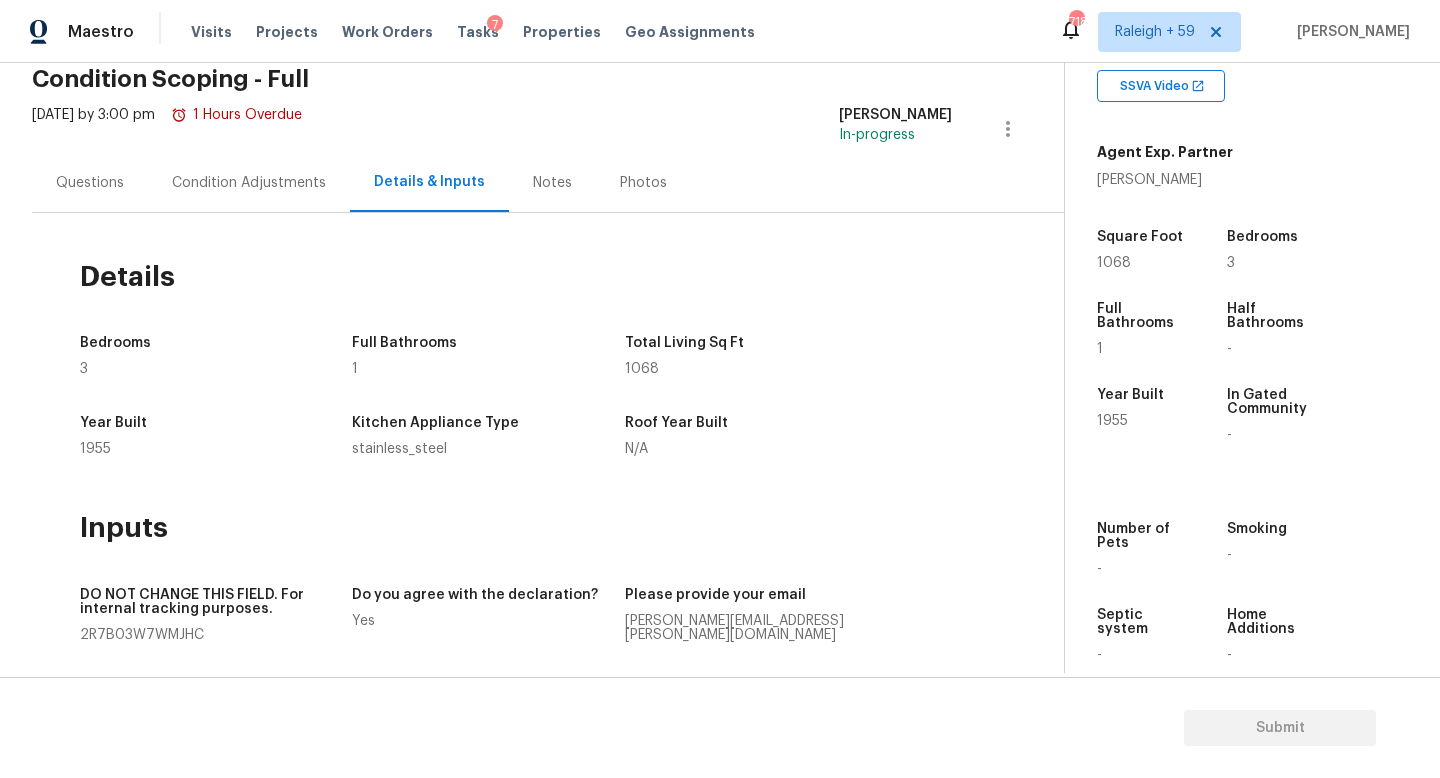 scroll, scrollTop: 0, scrollLeft: 0, axis: both 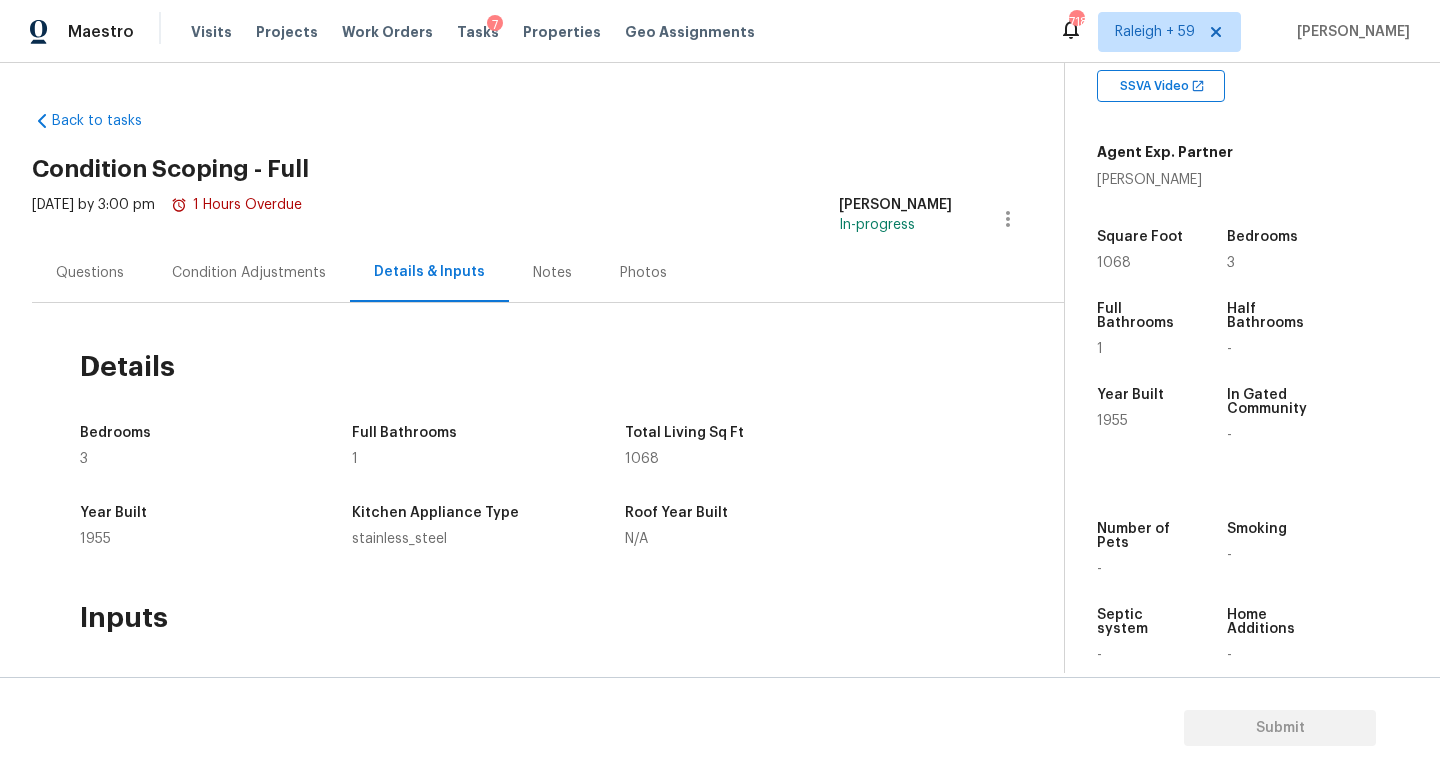 drag, startPoint x: 291, startPoint y: 287, endPoint x: 280, endPoint y: 337, distance: 51.1957 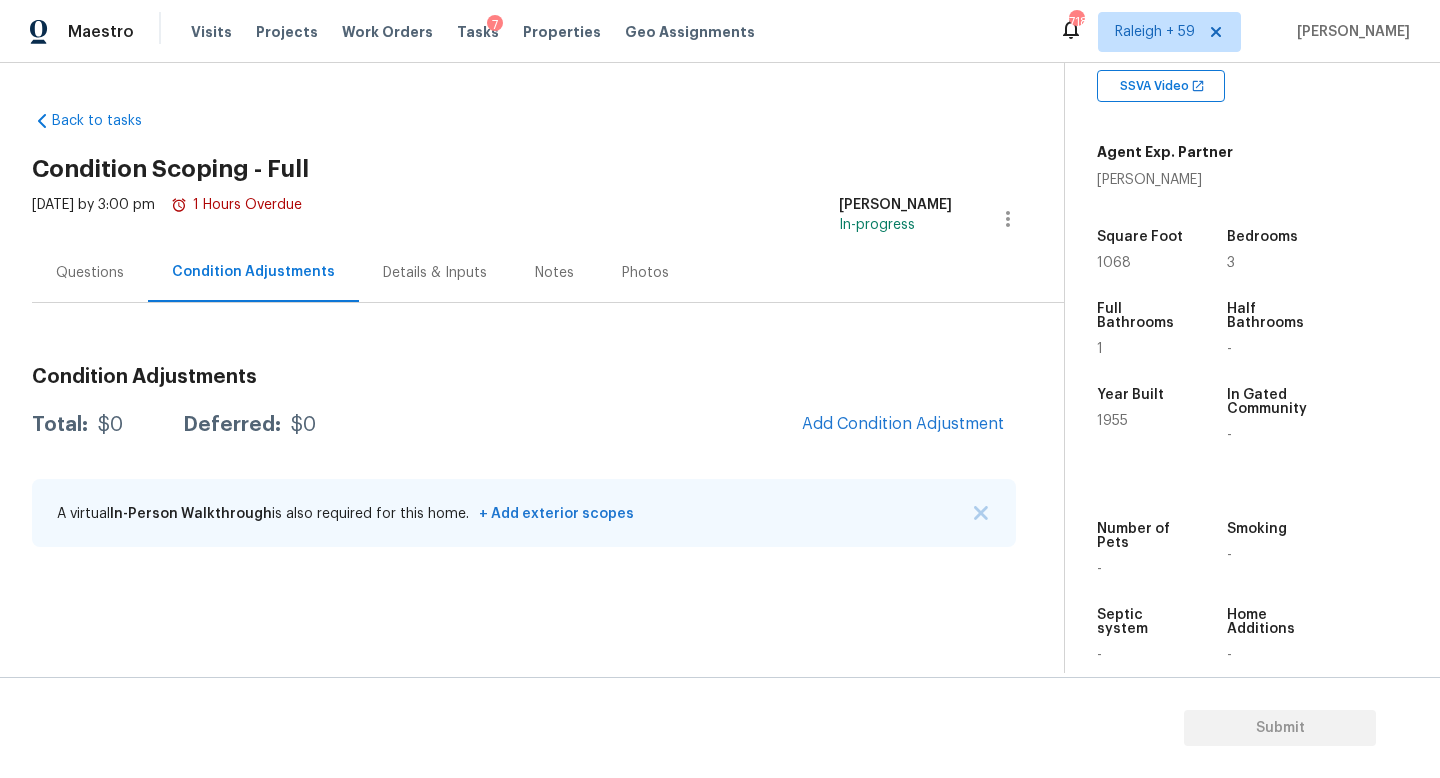 click on "Questions" at bounding box center [90, 272] 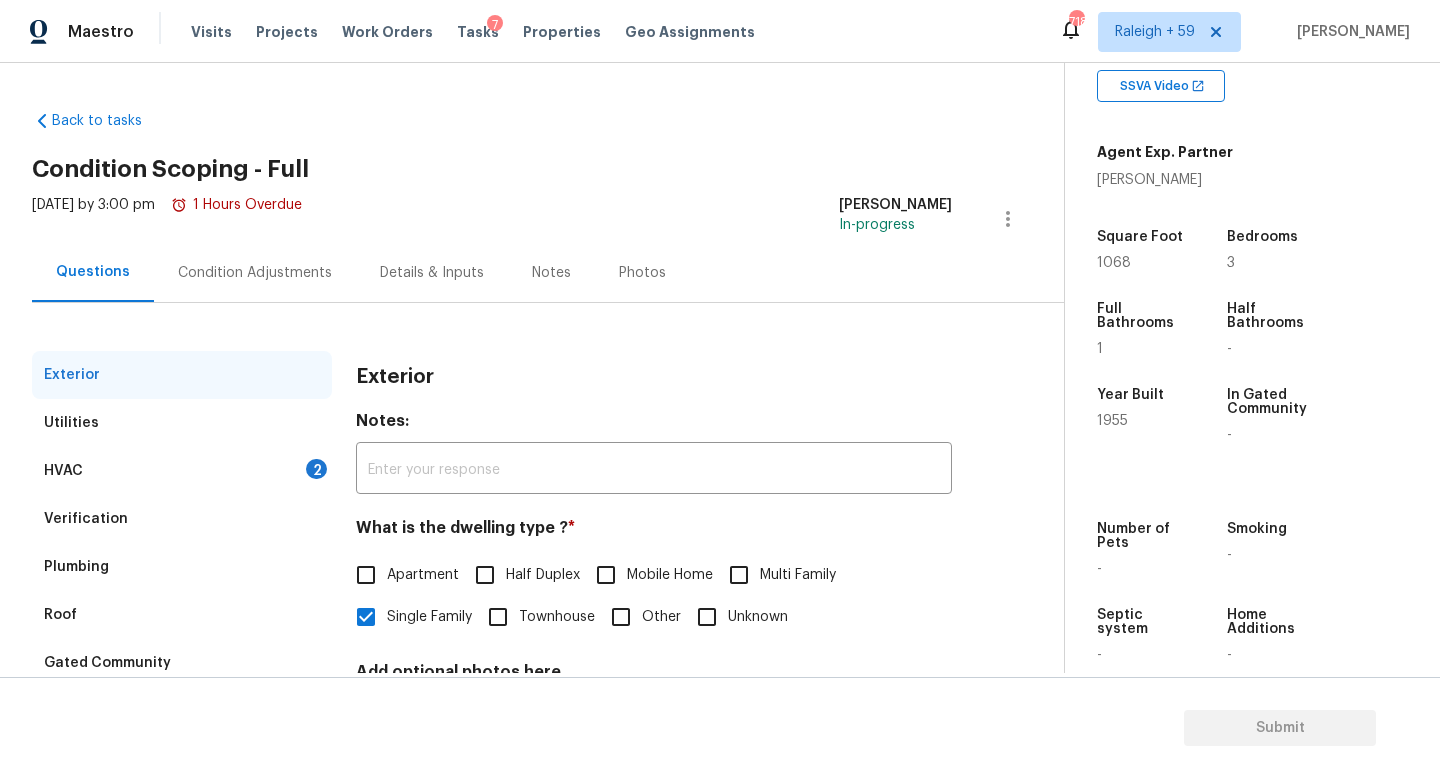 click on "Condition Adjustments" at bounding box center [255, 272] 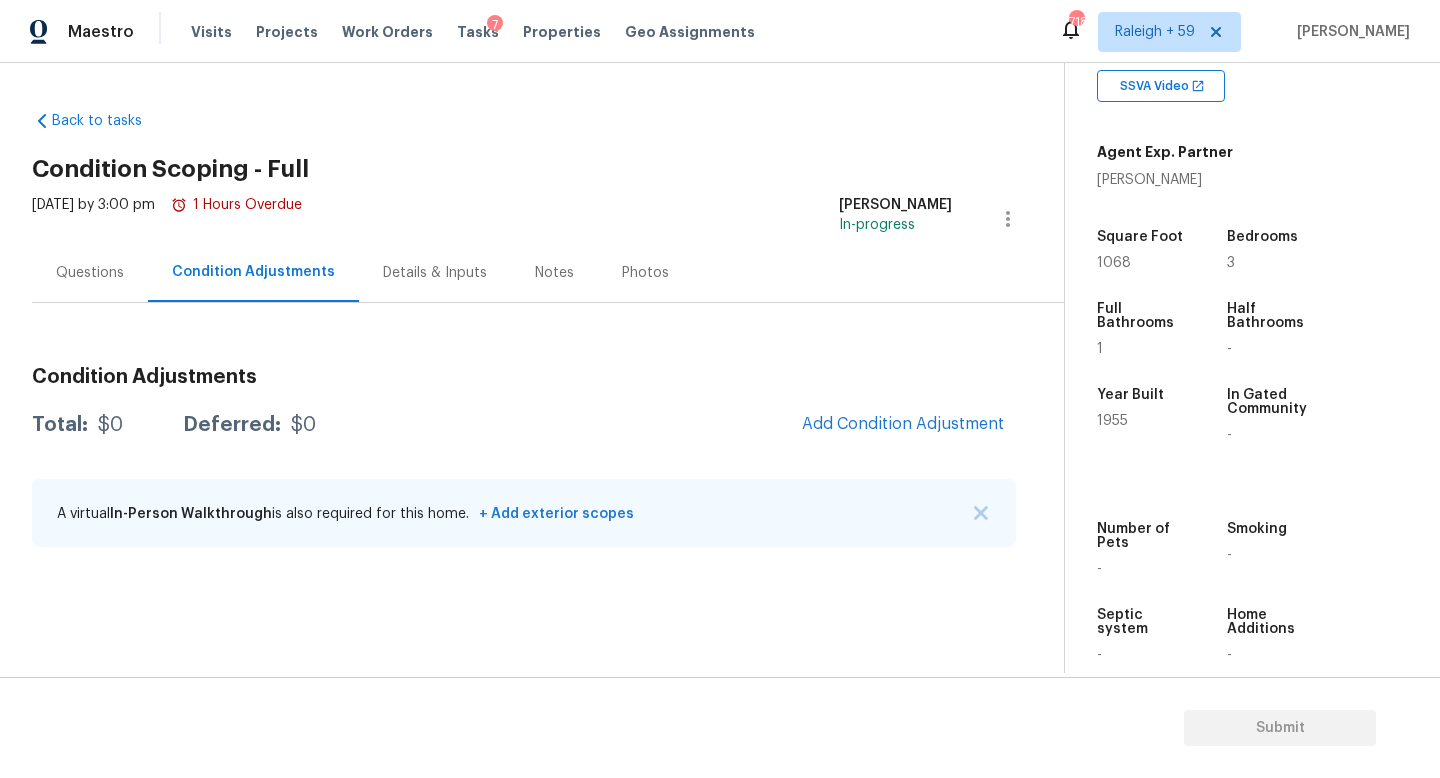 click on "Questions" at bounding box center [90, 272] 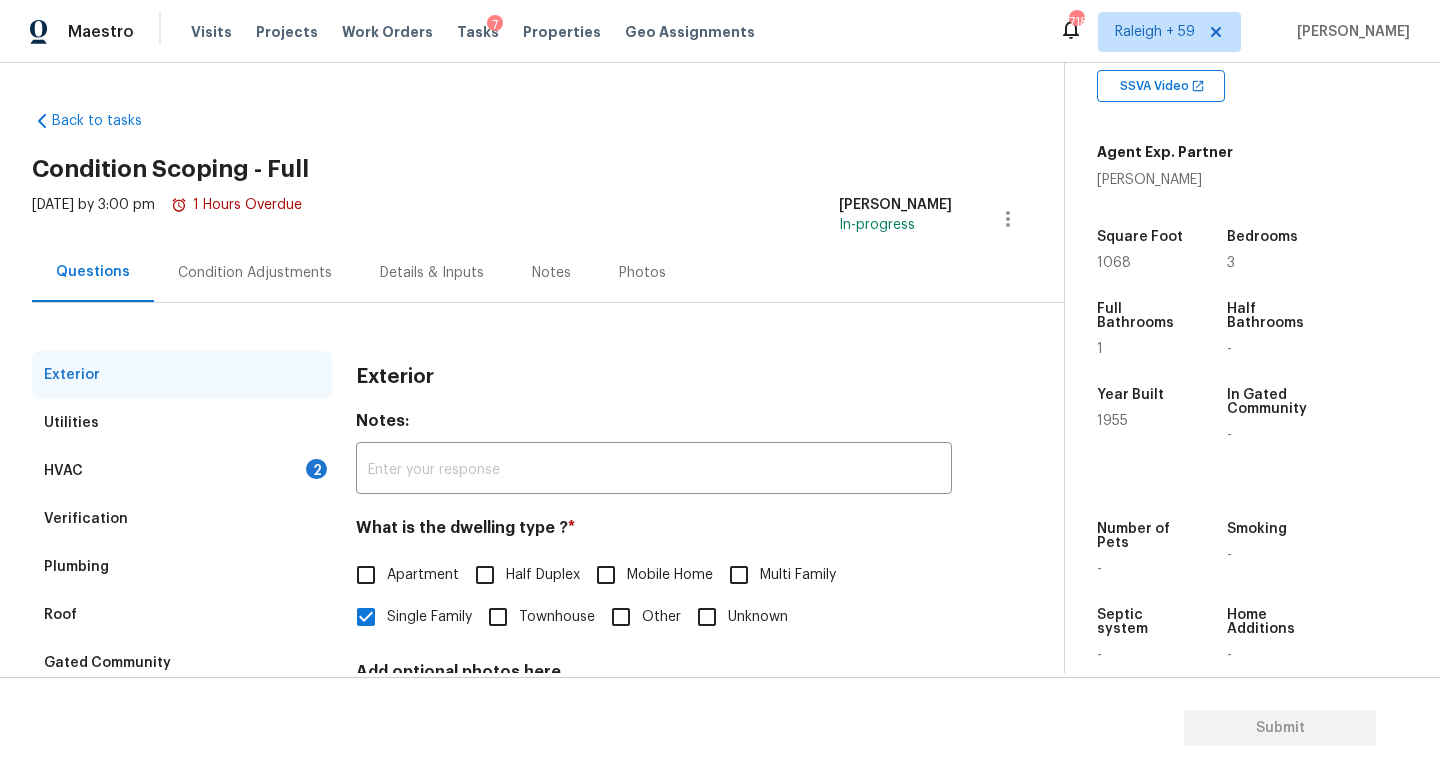click on "HVAC 2" at bounding box center [182, 471] 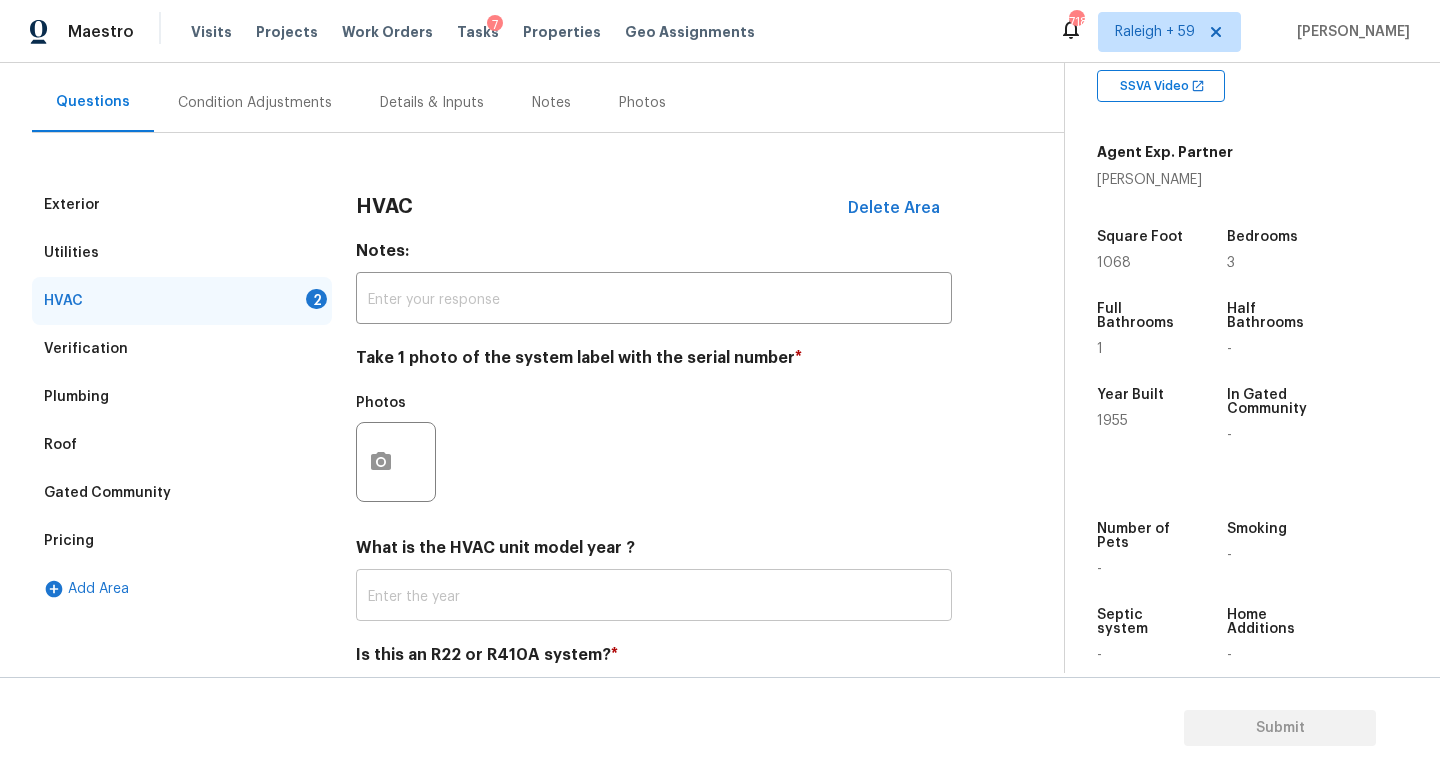 scroll, scrollTop: 266, scrollLeft: 0, axis: vertical 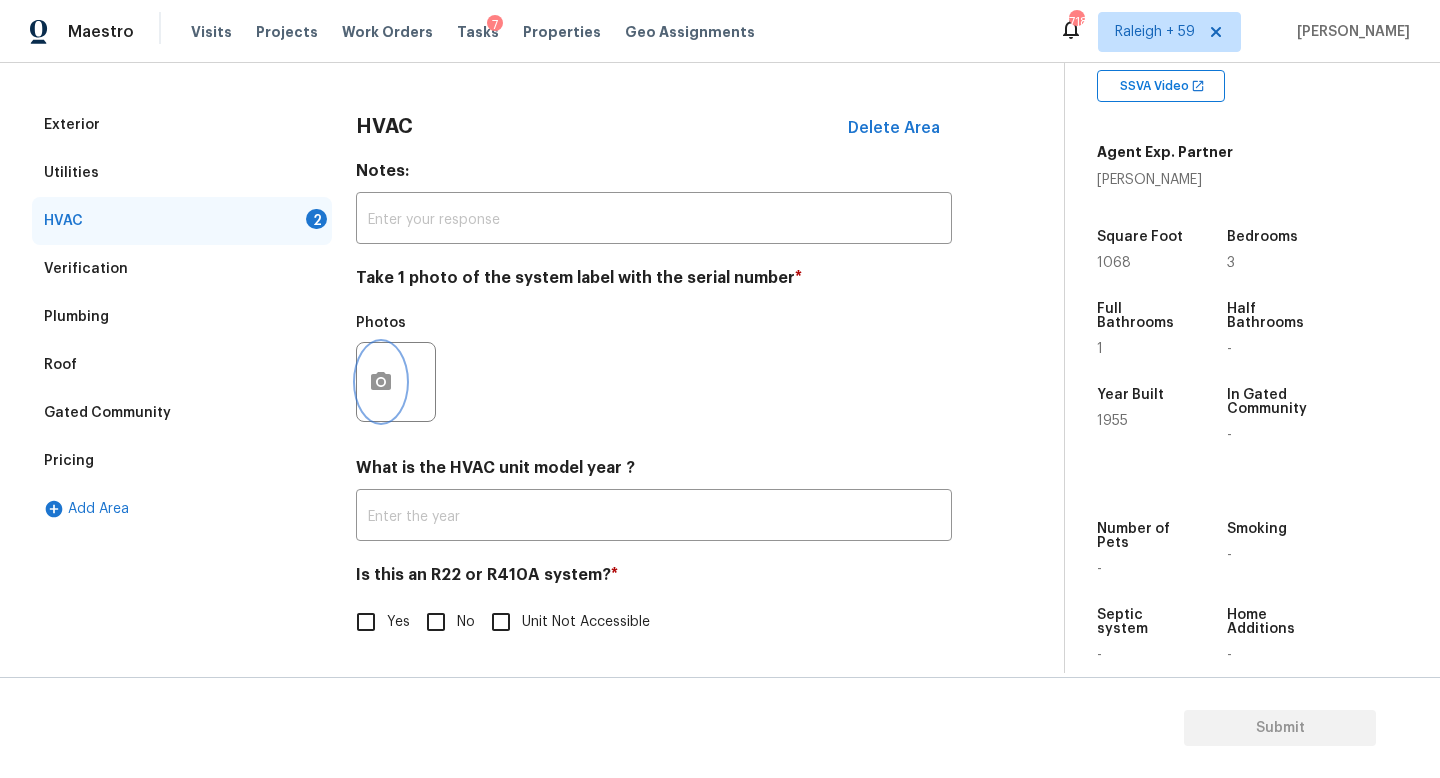 click at bounding box center (381, 382) 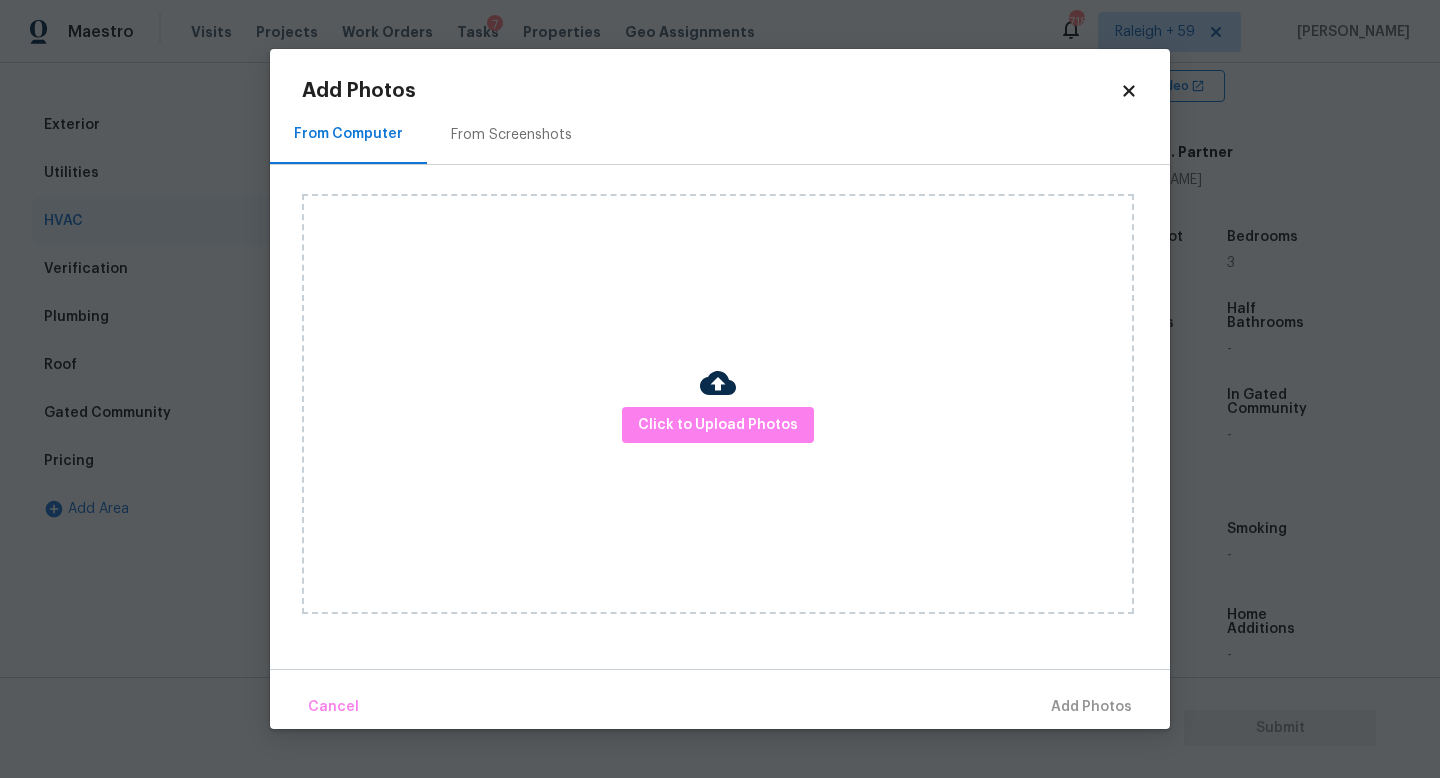click on "Click to Upload Photos" at bounding box center [718, 404] 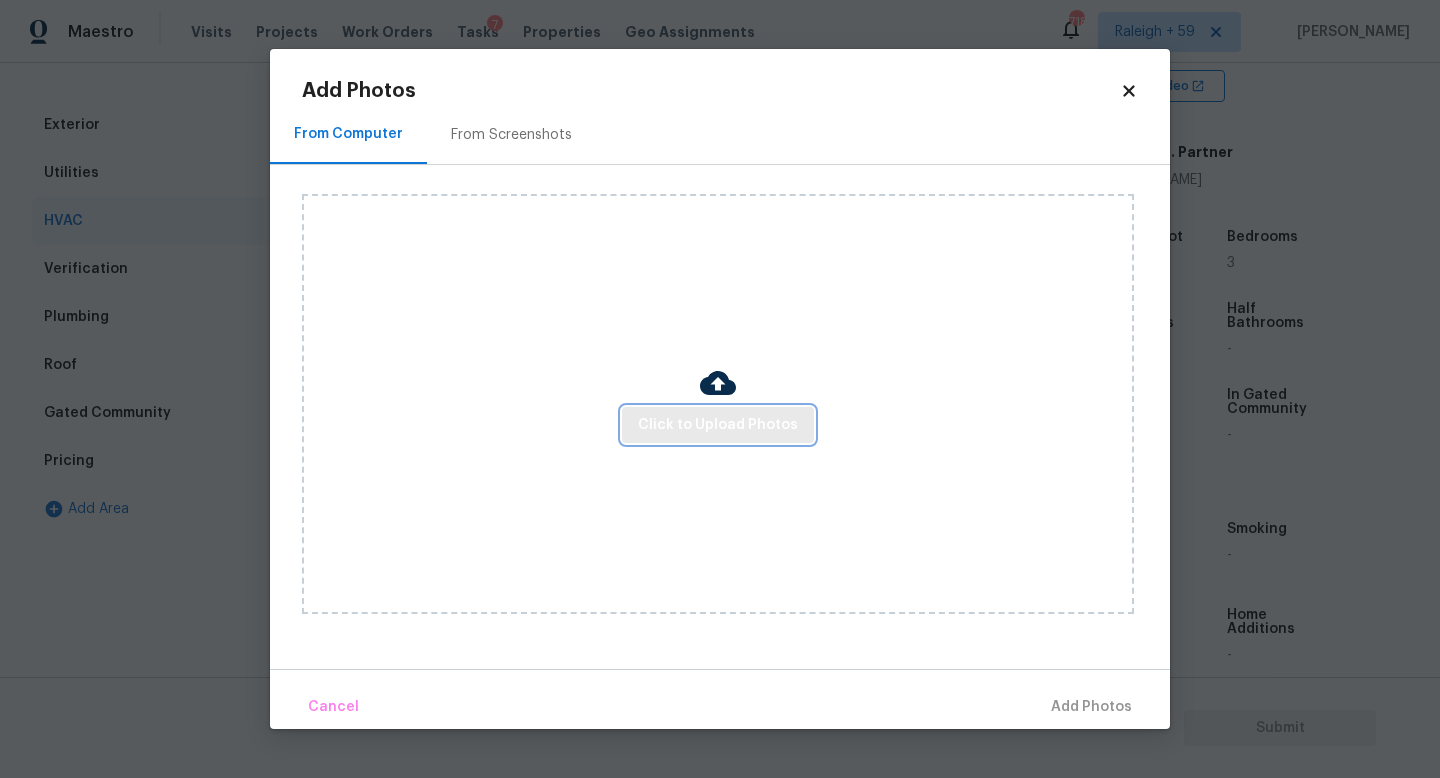 click on "Click to Upload Photos" at bounding box center (718, 425) 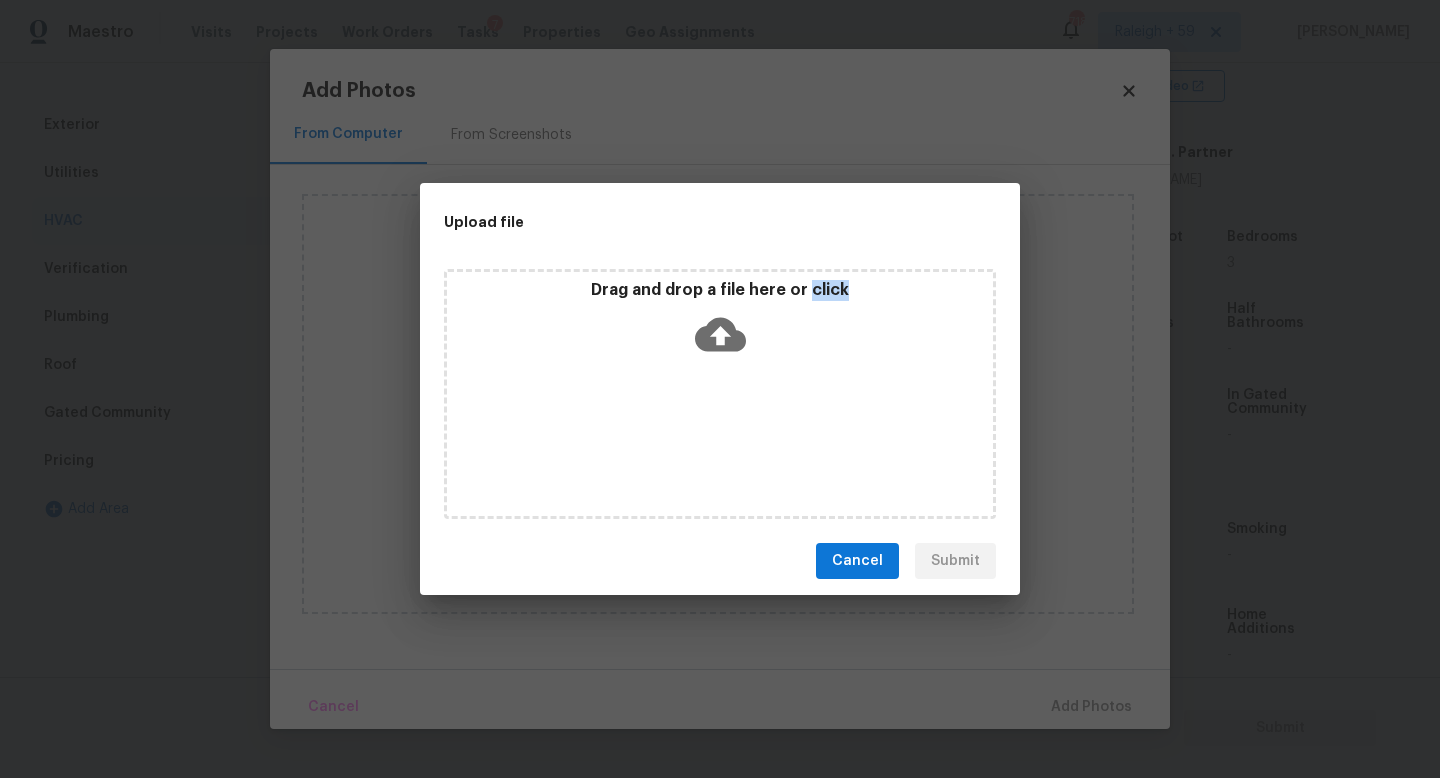 click on "Drag and drop a file here or click" at bounding box center [720, 394] 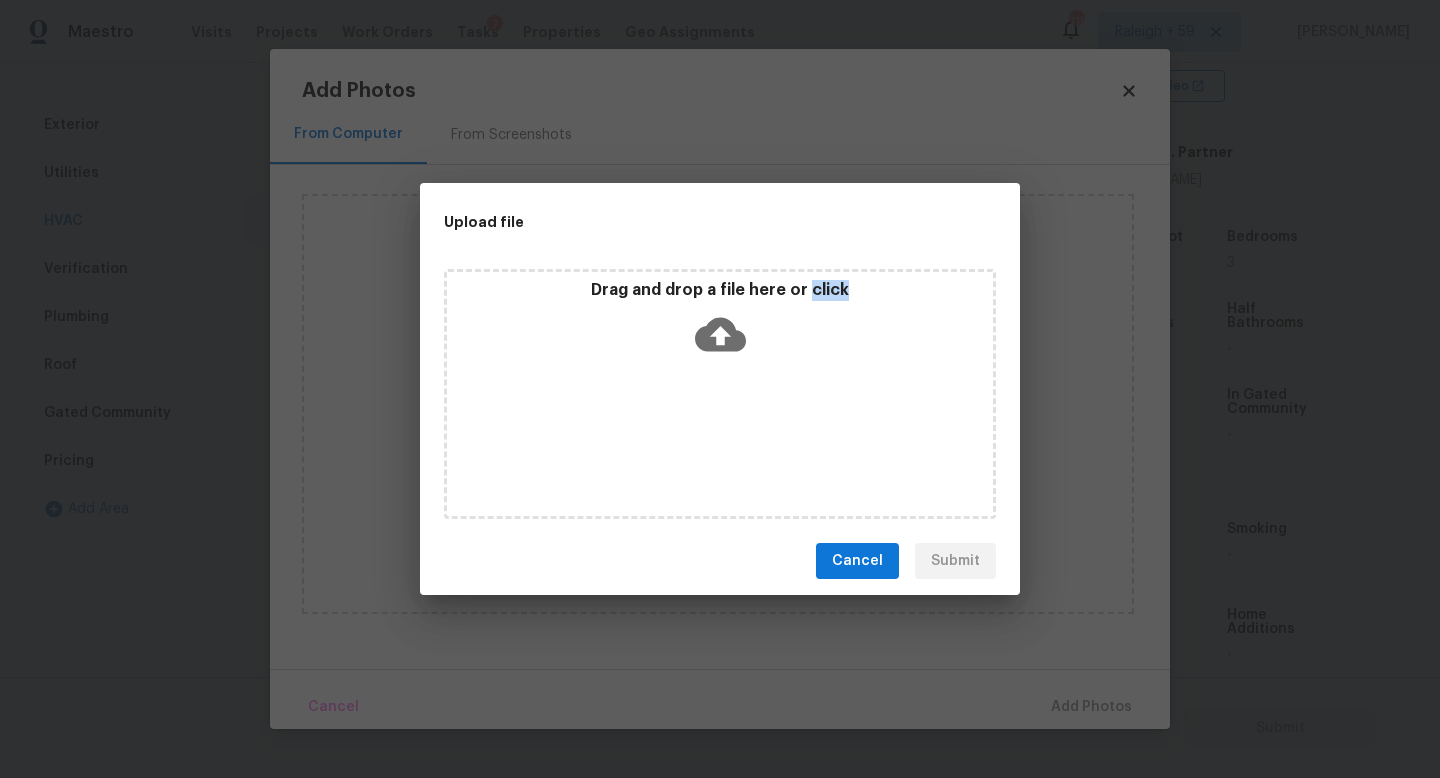 type 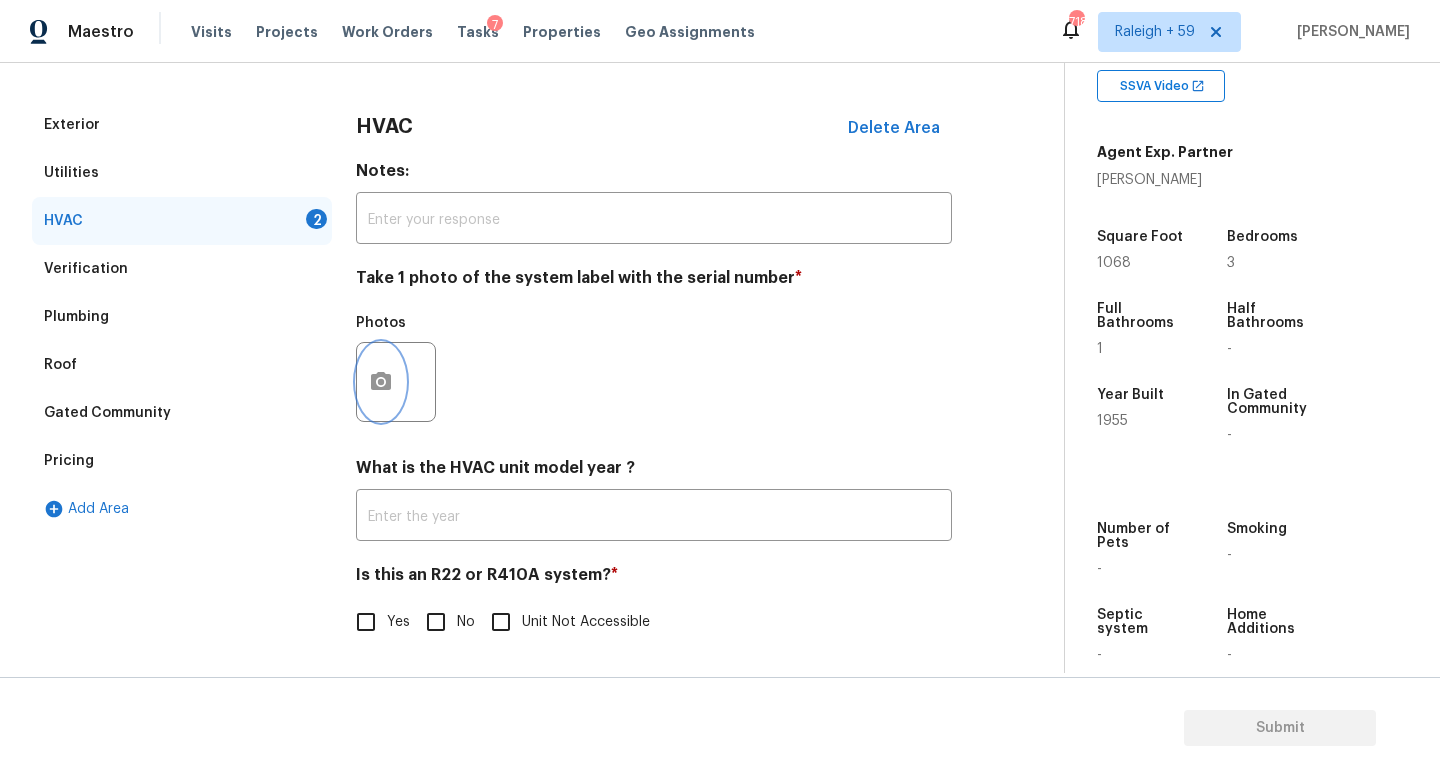 type 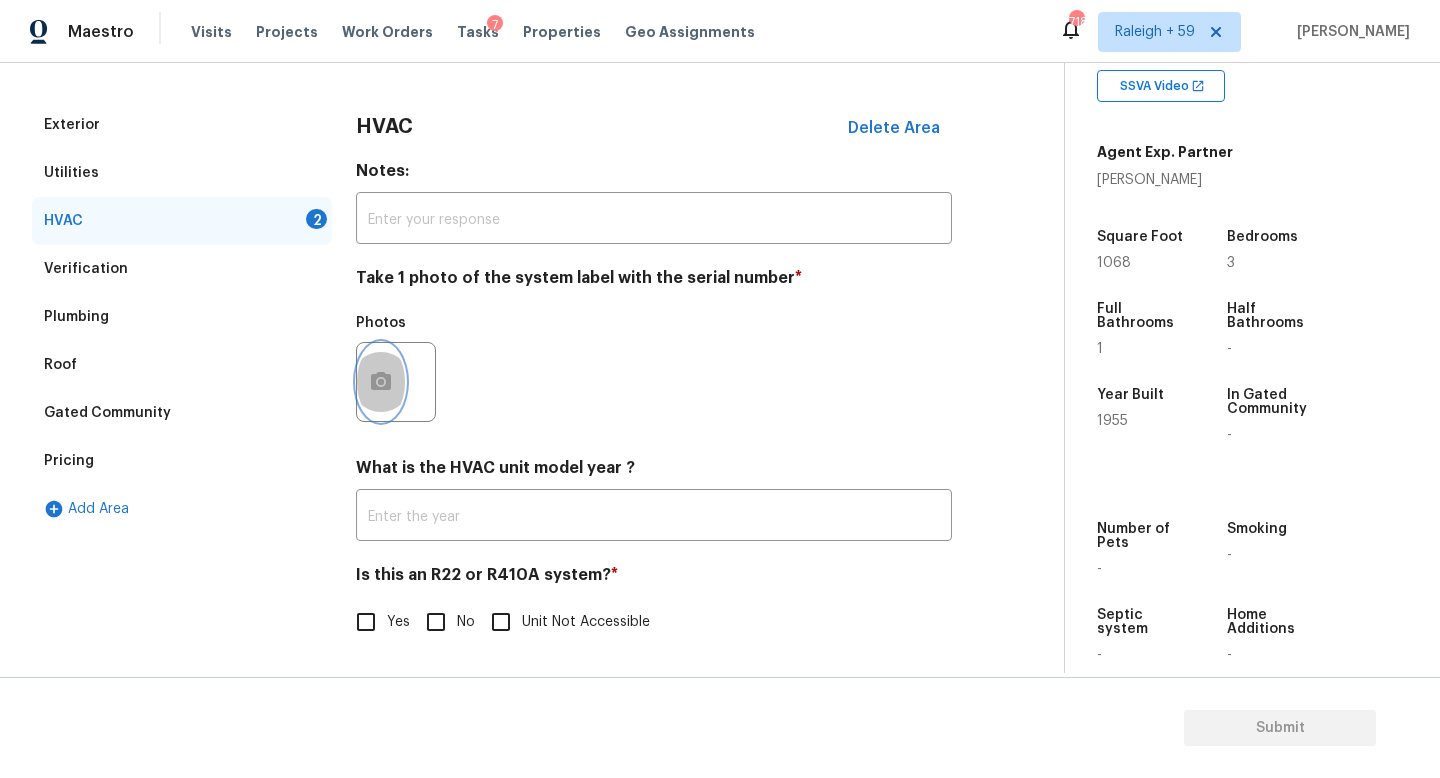 click 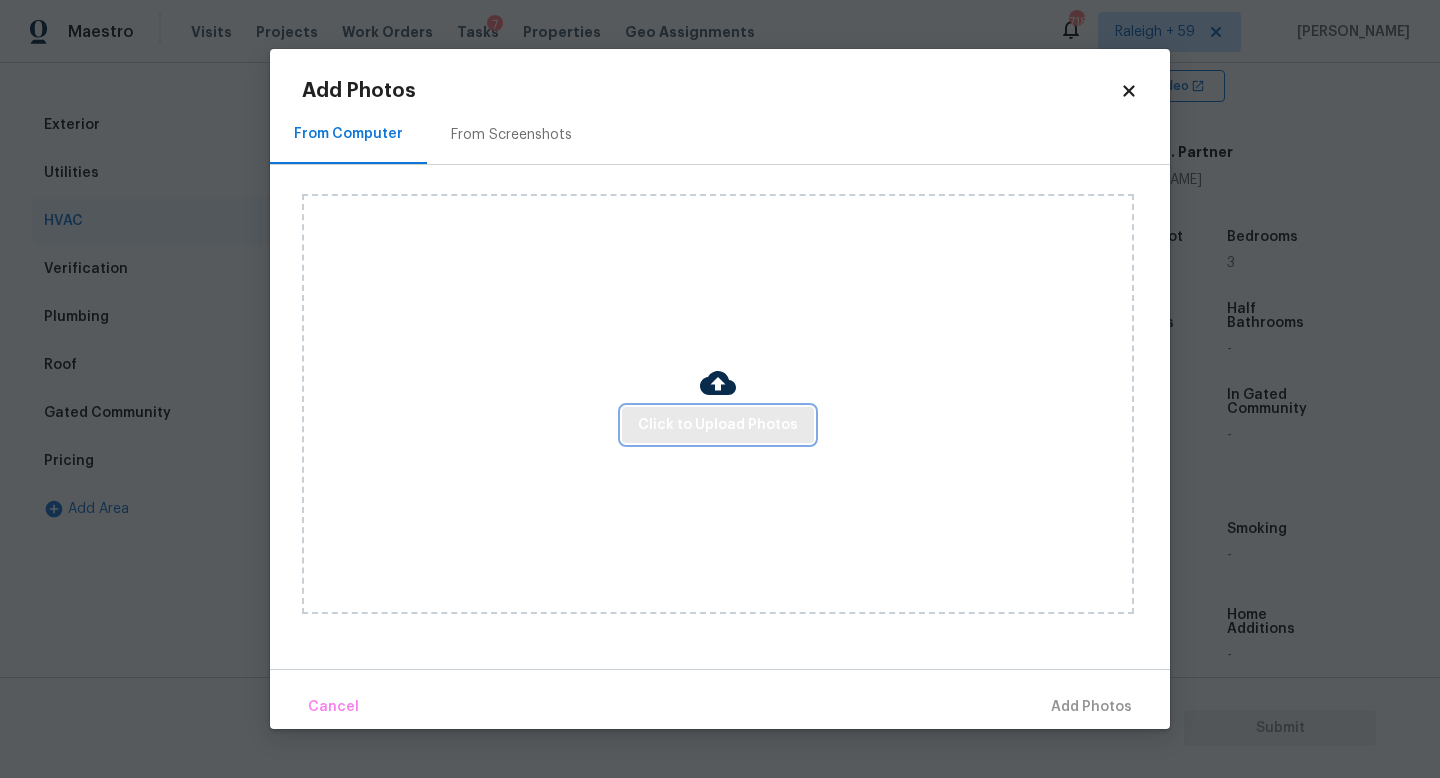 click on "Click to Upload Photos" at bounding box center [718, 425] 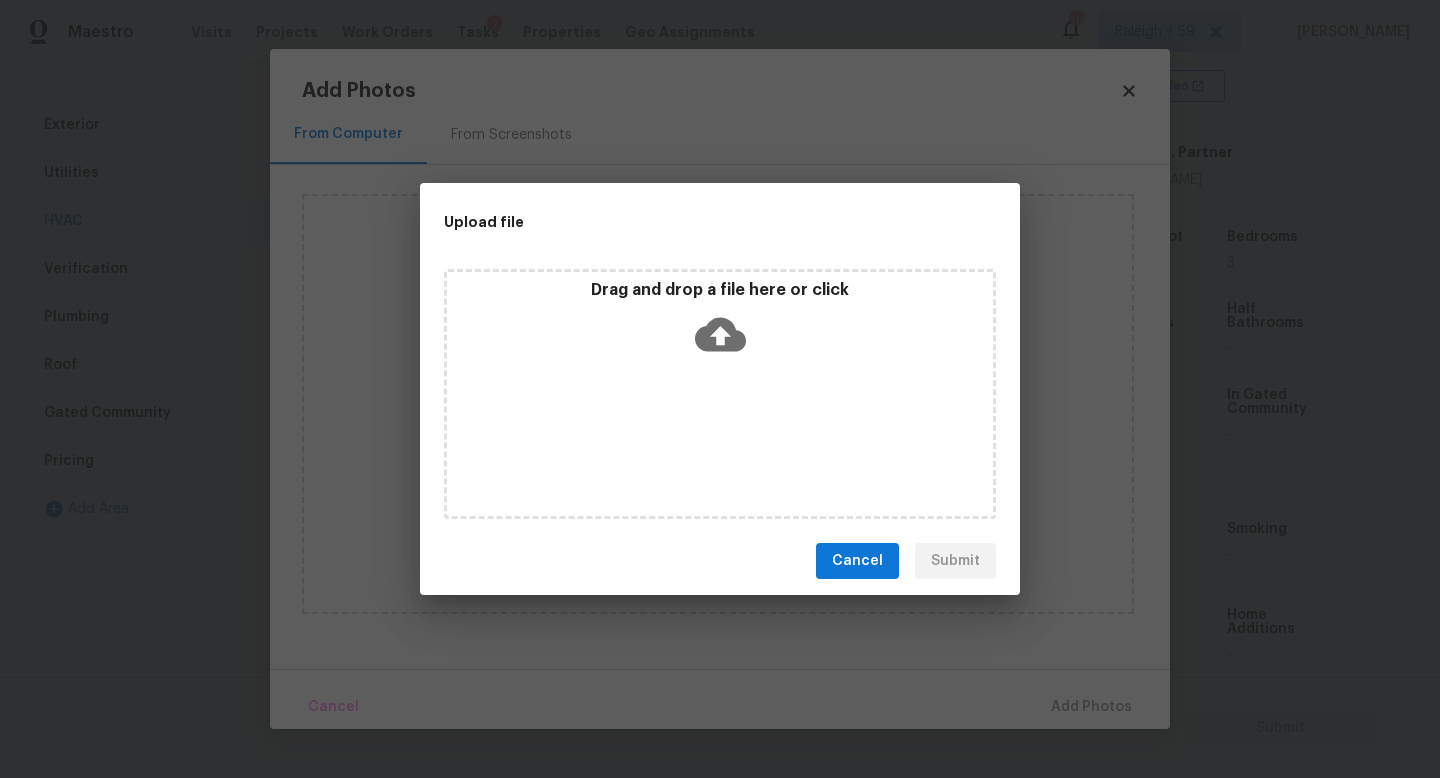 click on "Drag and drop a file here or click" at bounding box center (720, 394) 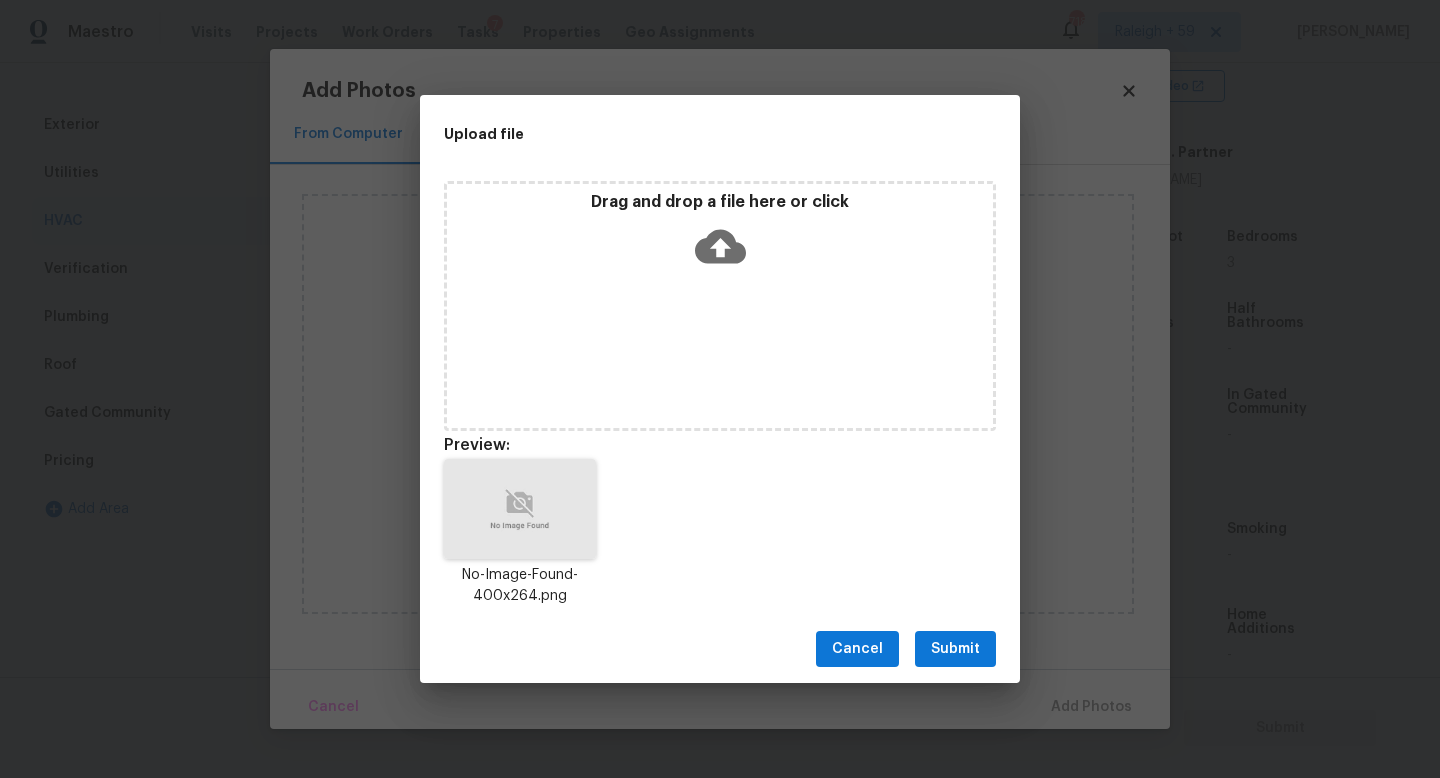 click on "Submit" at bounding box center (955, 649) 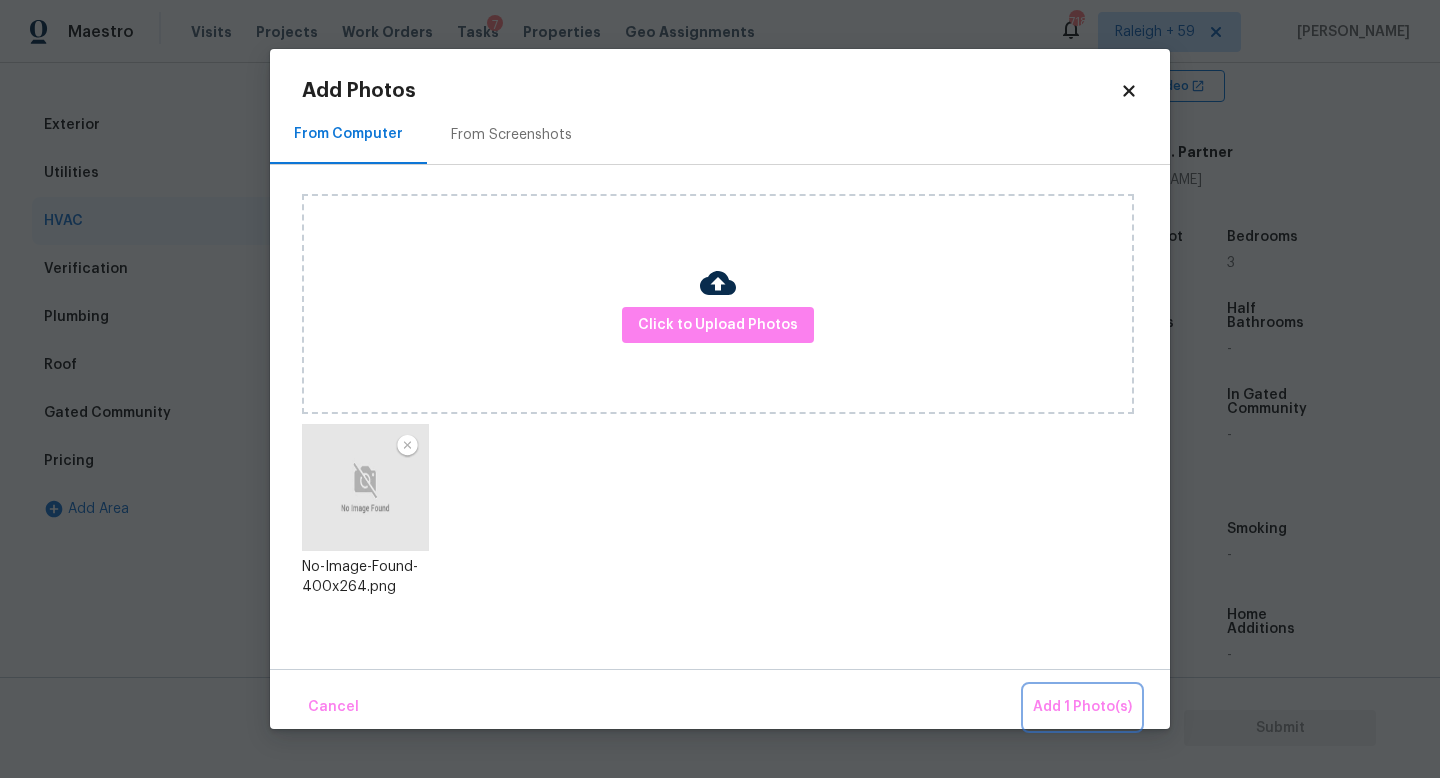 click on "Add 1 Photo(s)" at bounding box center (1082, 707) 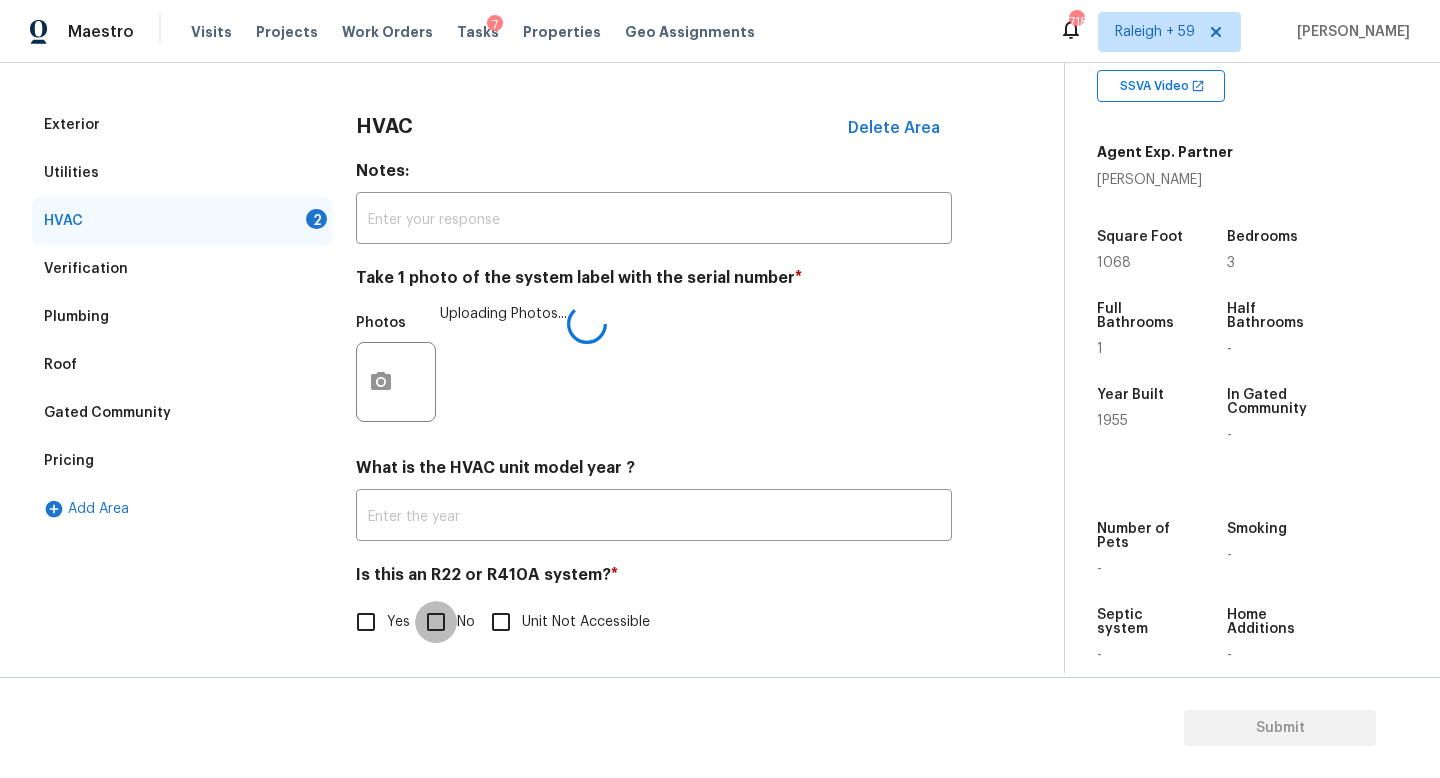 click on "No" at bounding box center (436, 622) 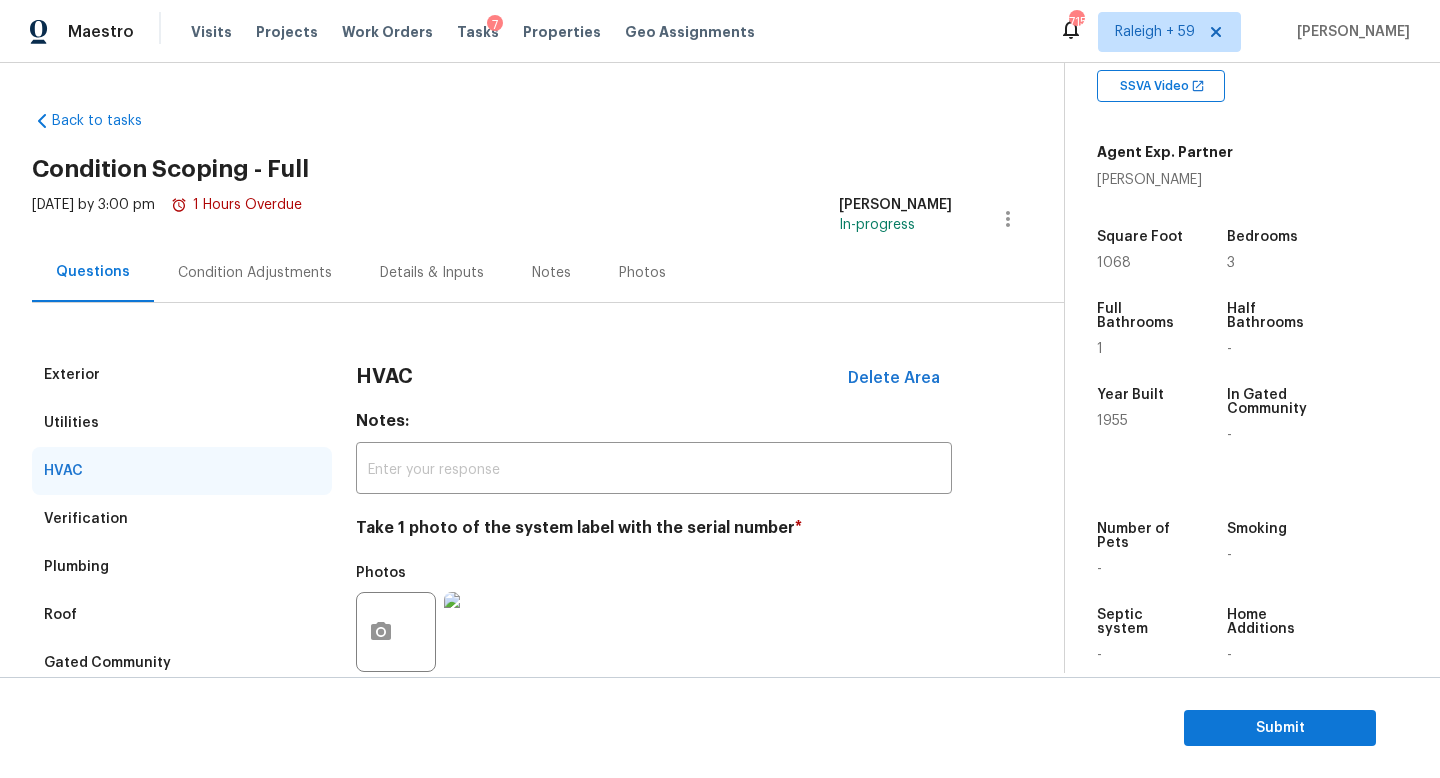 scroll, scrollTop: 0, scrollLeft: 0, axis: both 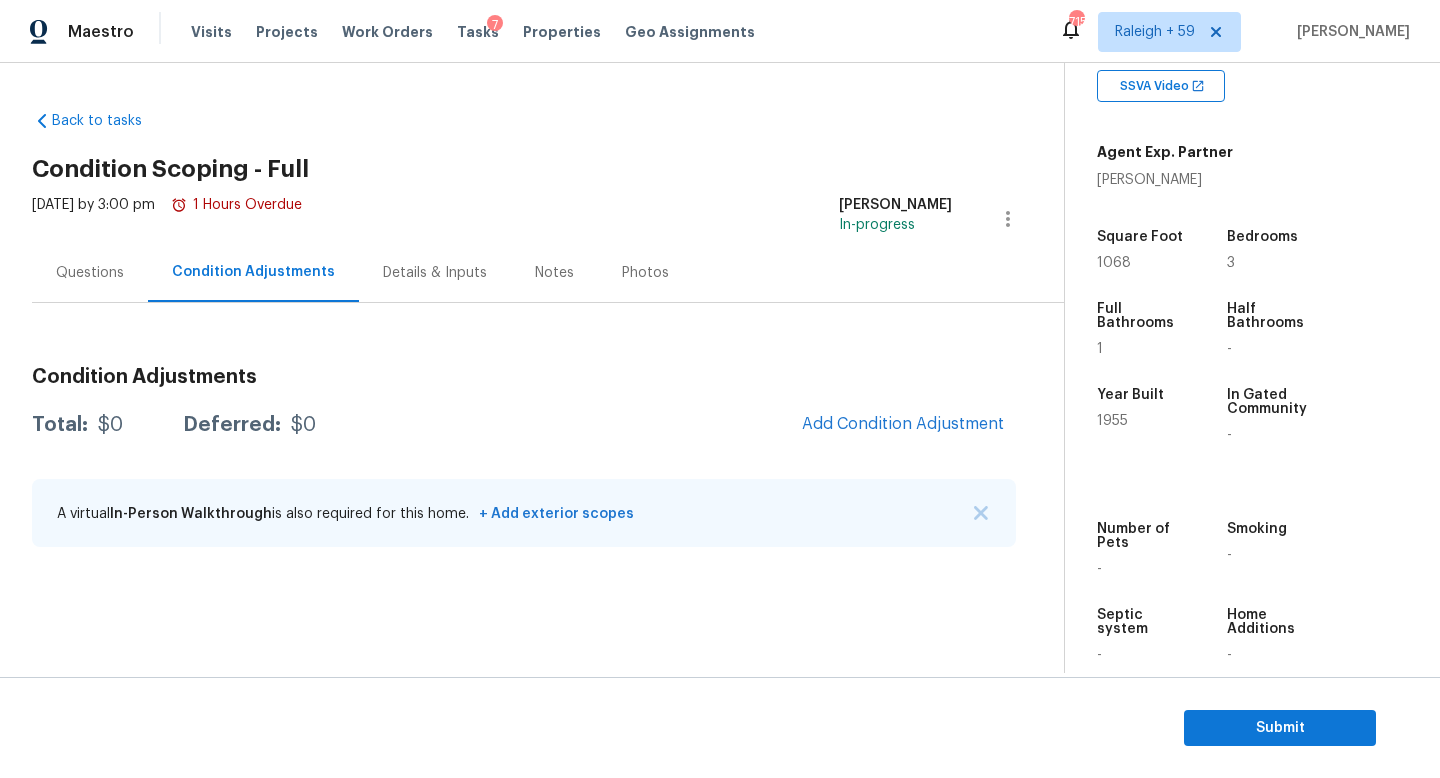 click on "Questions" at bounding box center [90, 272] 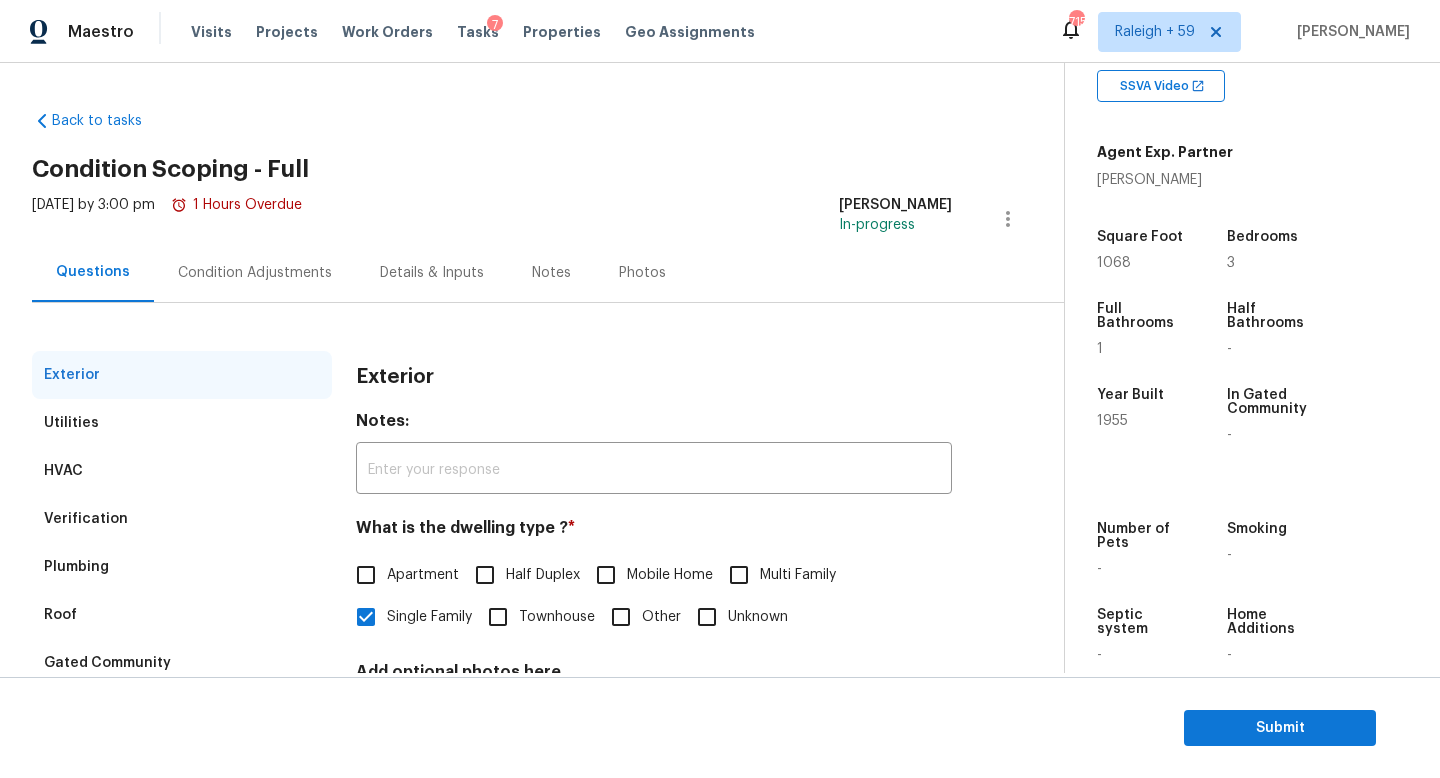 click on "Condition Adjustments" at bounding box center (255, 273) 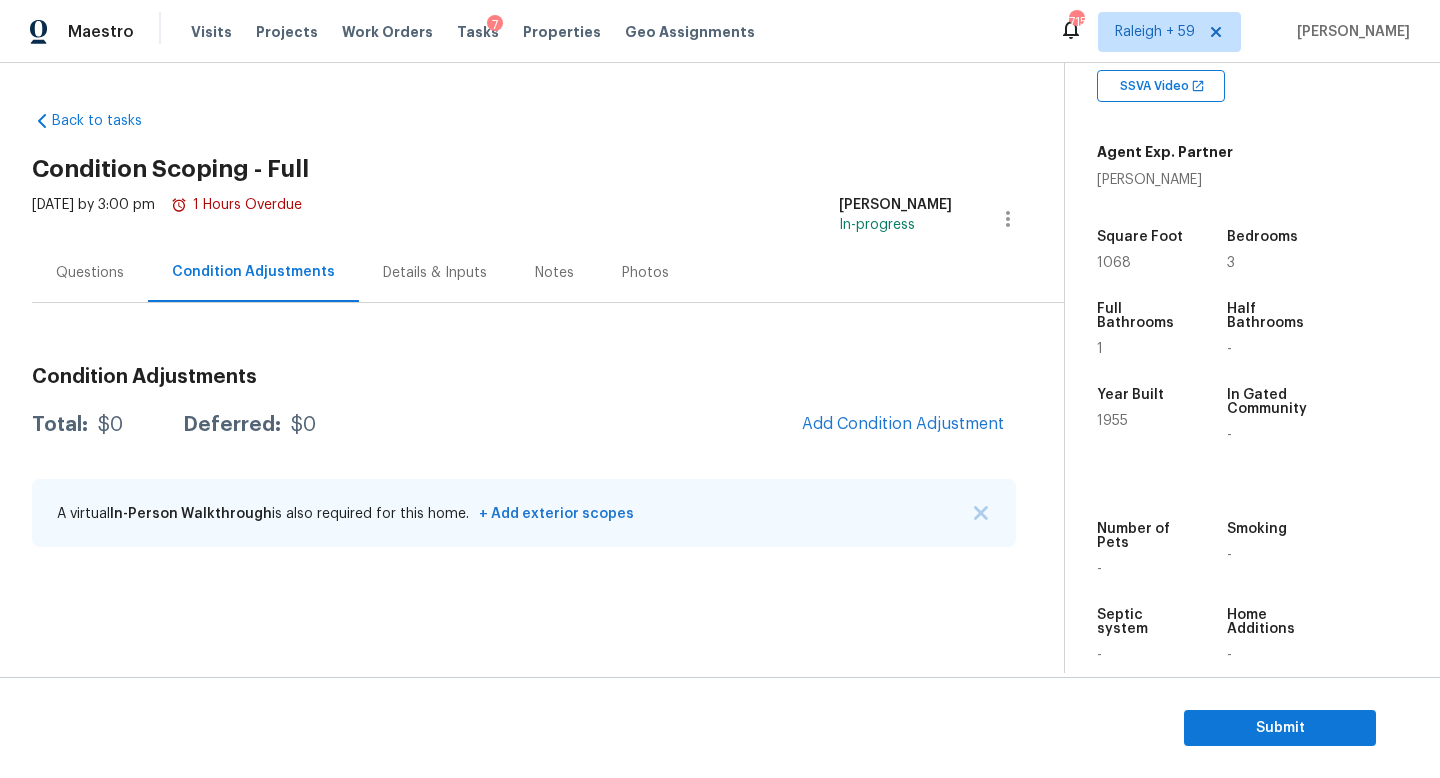click on "Questions" at bounding box center [90, 273] 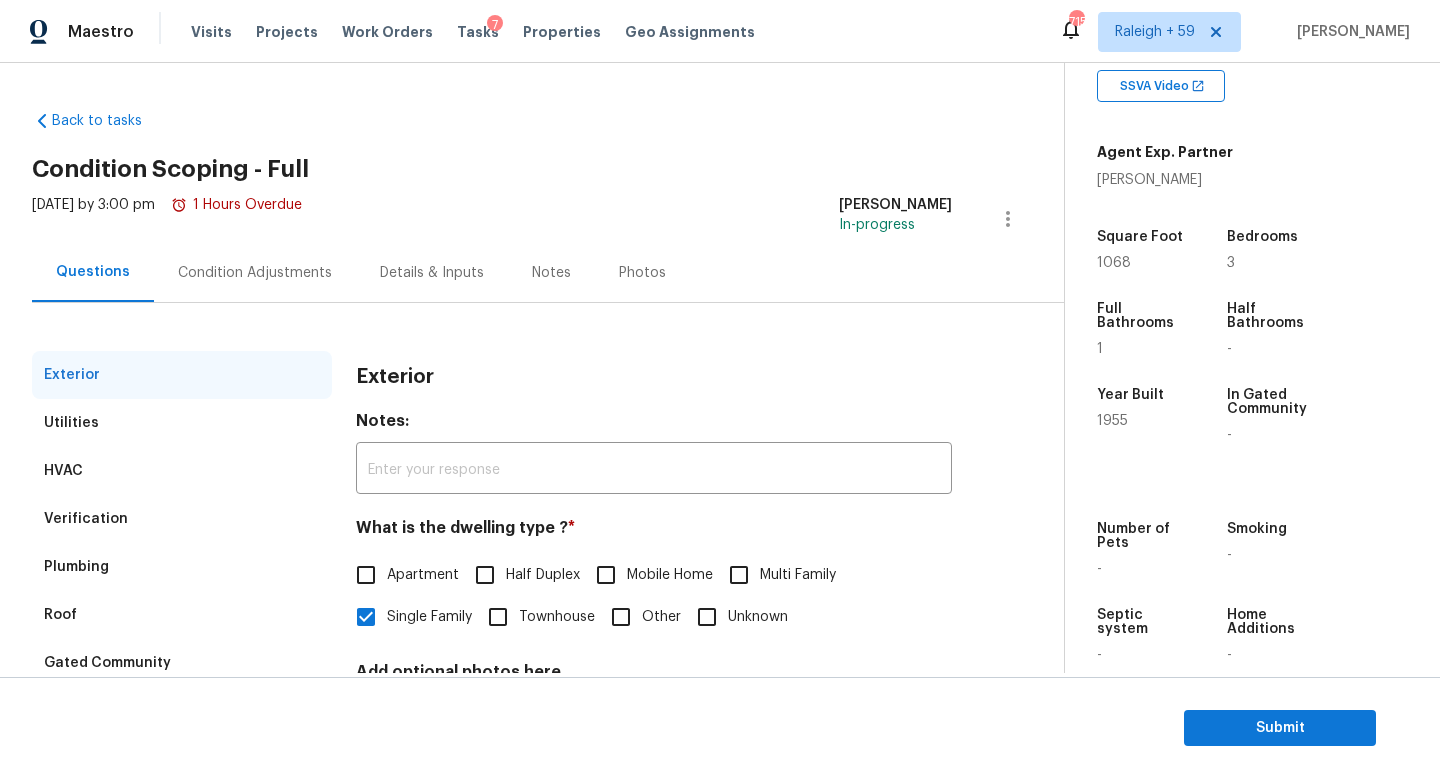 scroll, scrollTop: 177, scrollLeft: 0, axis: vertical 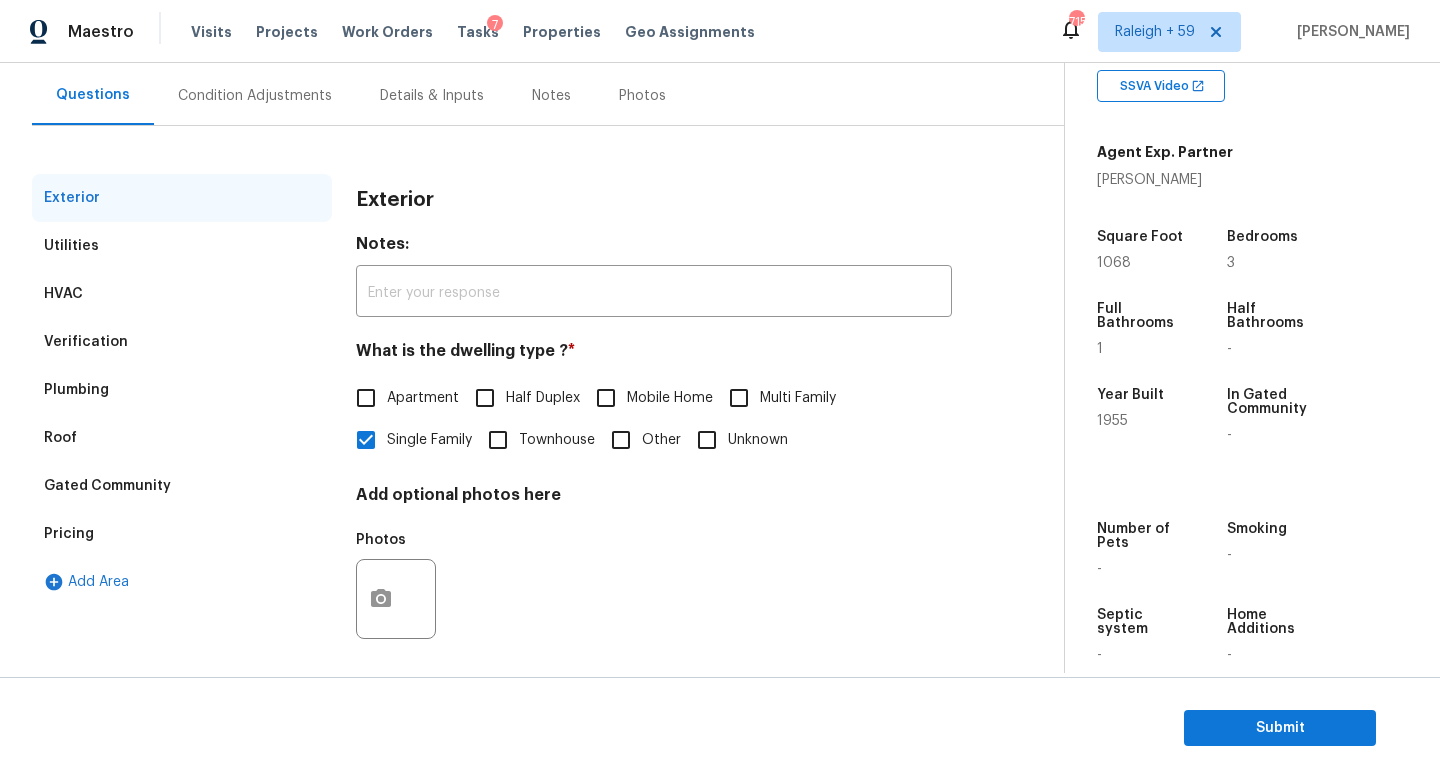 click on "Pricing" at bounding box center [182, 534] 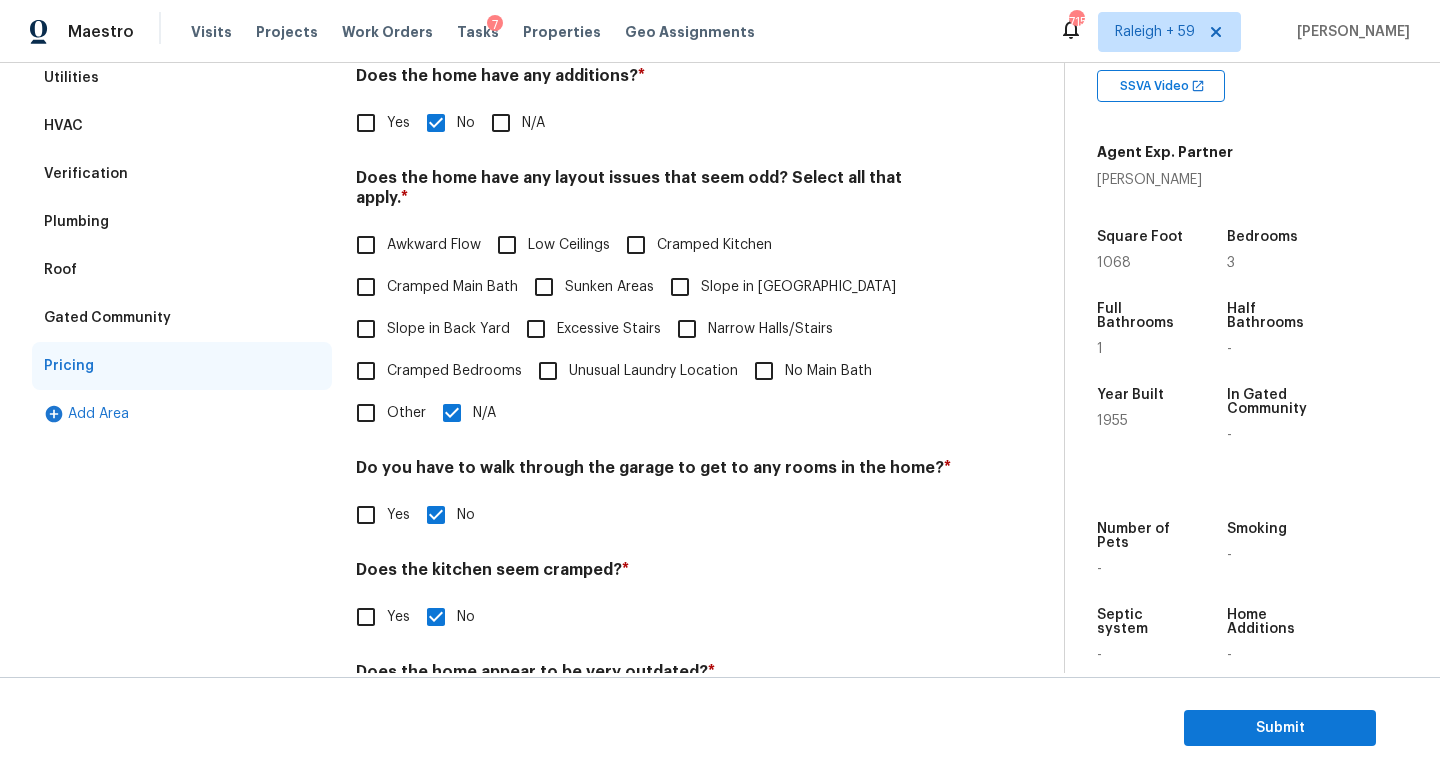 scroll, scrollTop: 457, scrollLeft: 0, axis: vertical 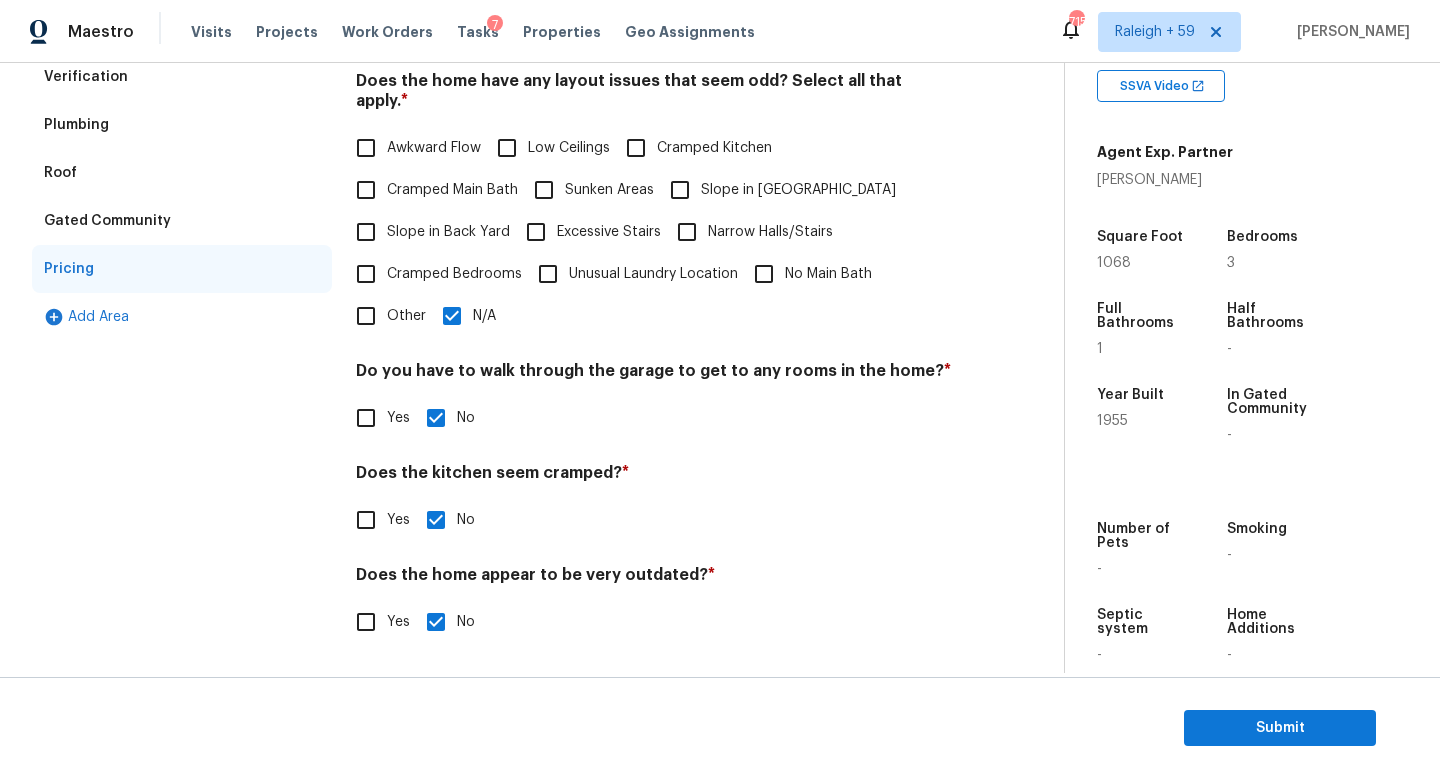 click on "Other" at bounding box center (406, 316) 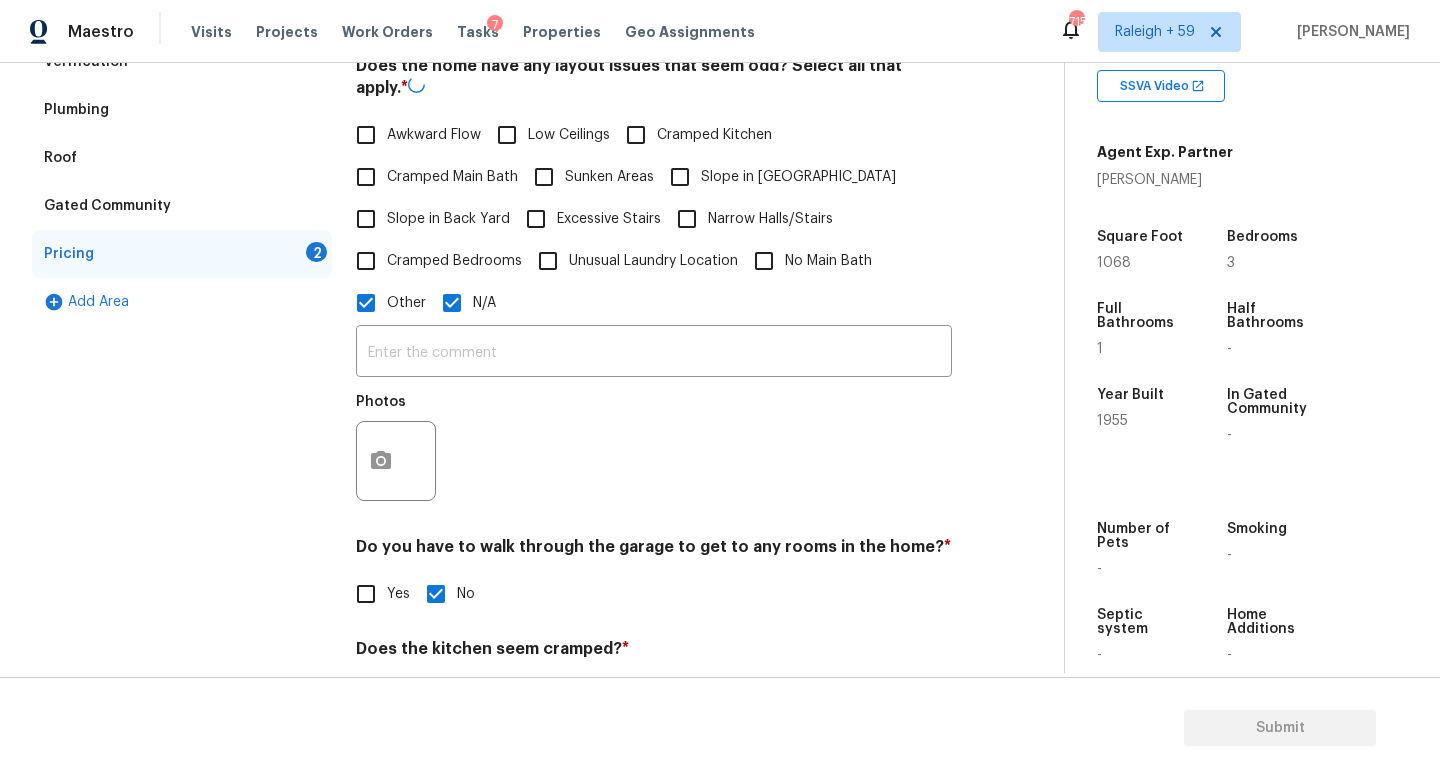 click on "N/A" at bounding box center (452, 303) 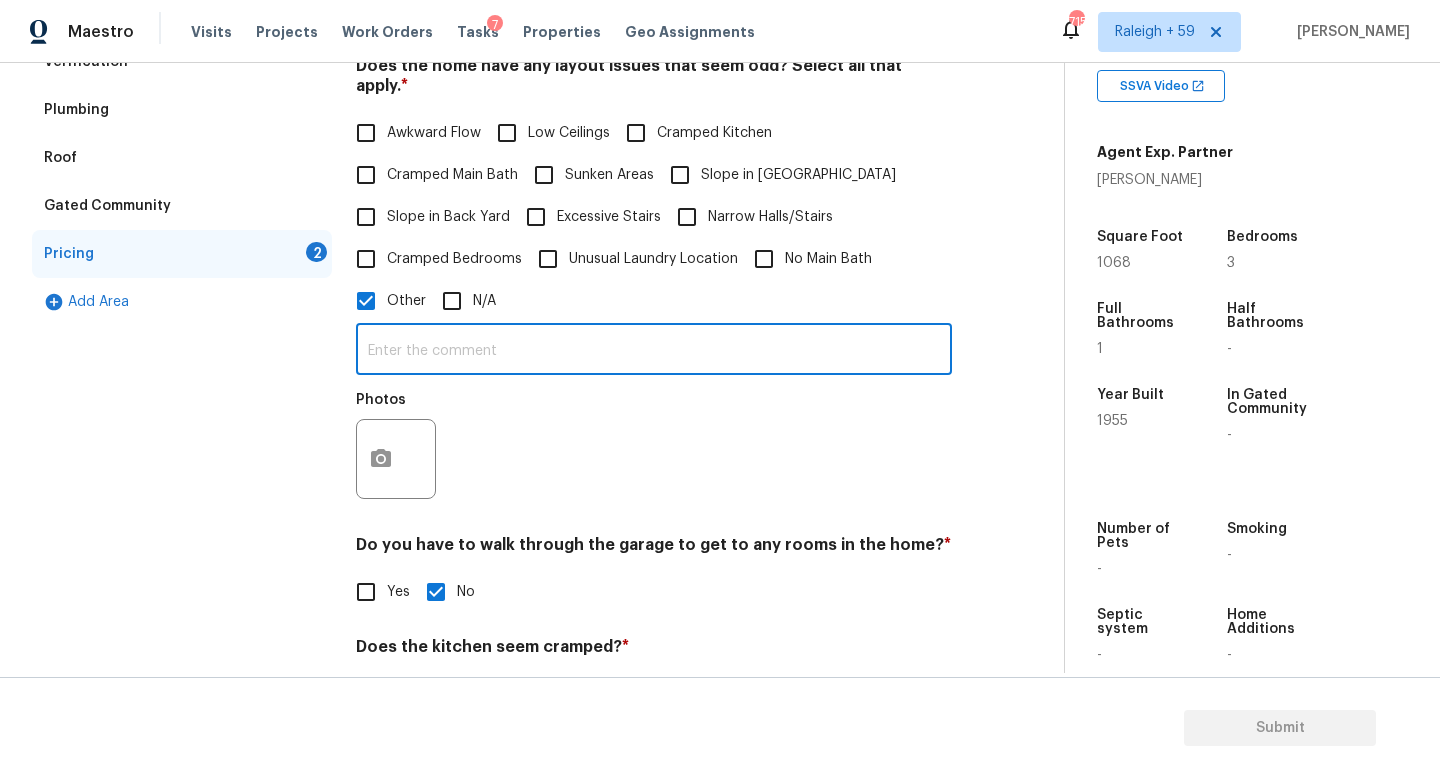 click at bounding box center (654, 351) 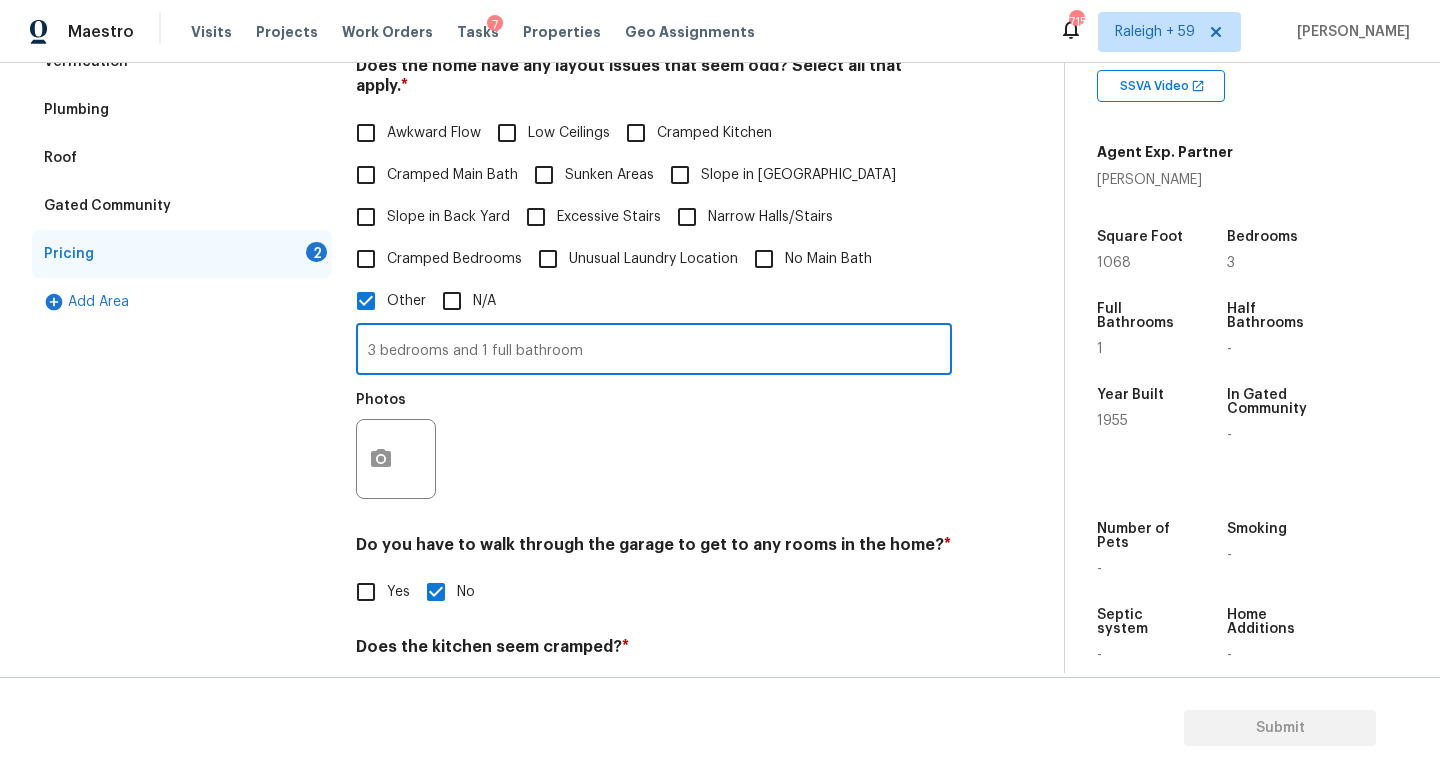 type on "3 bedrooms and 1 full bathroom" 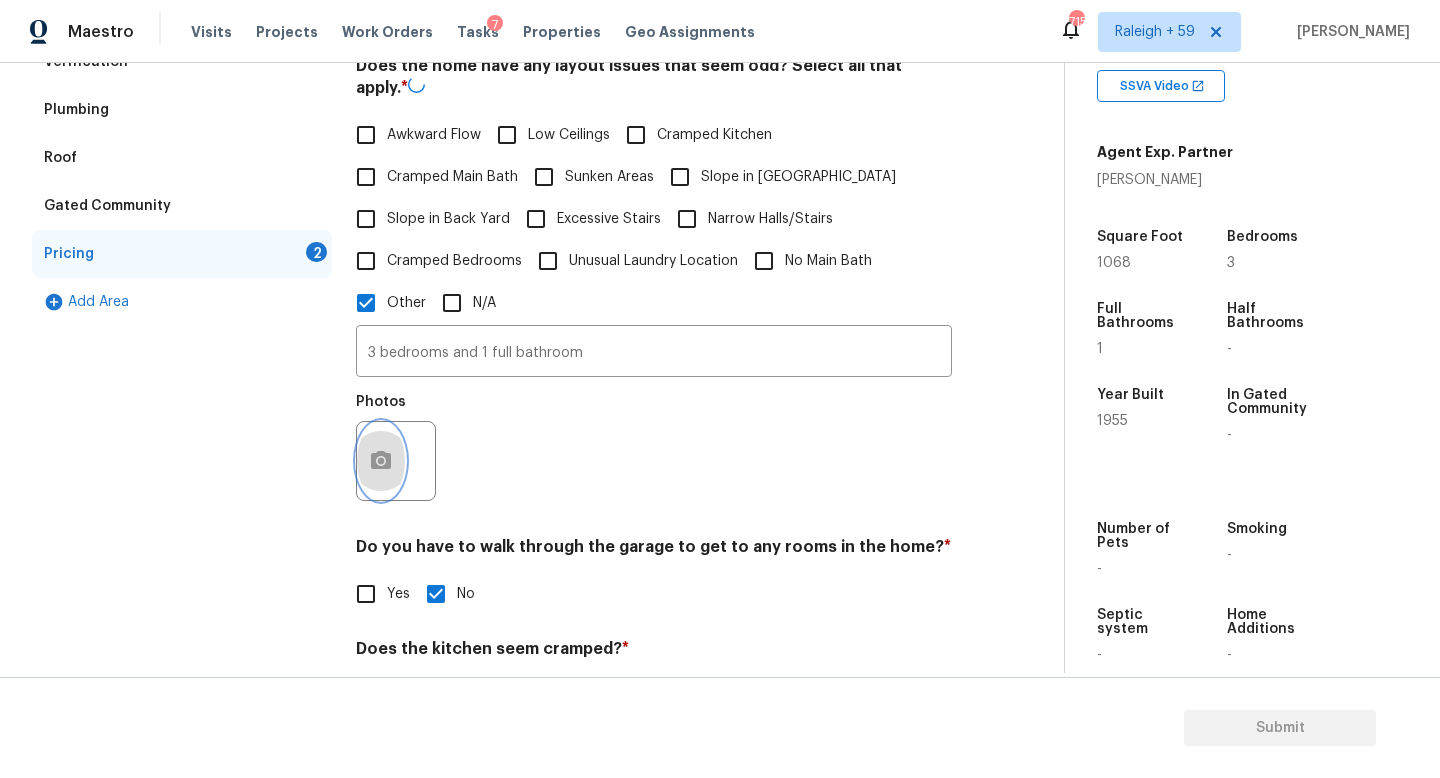 click at bounding box center (381, 461) 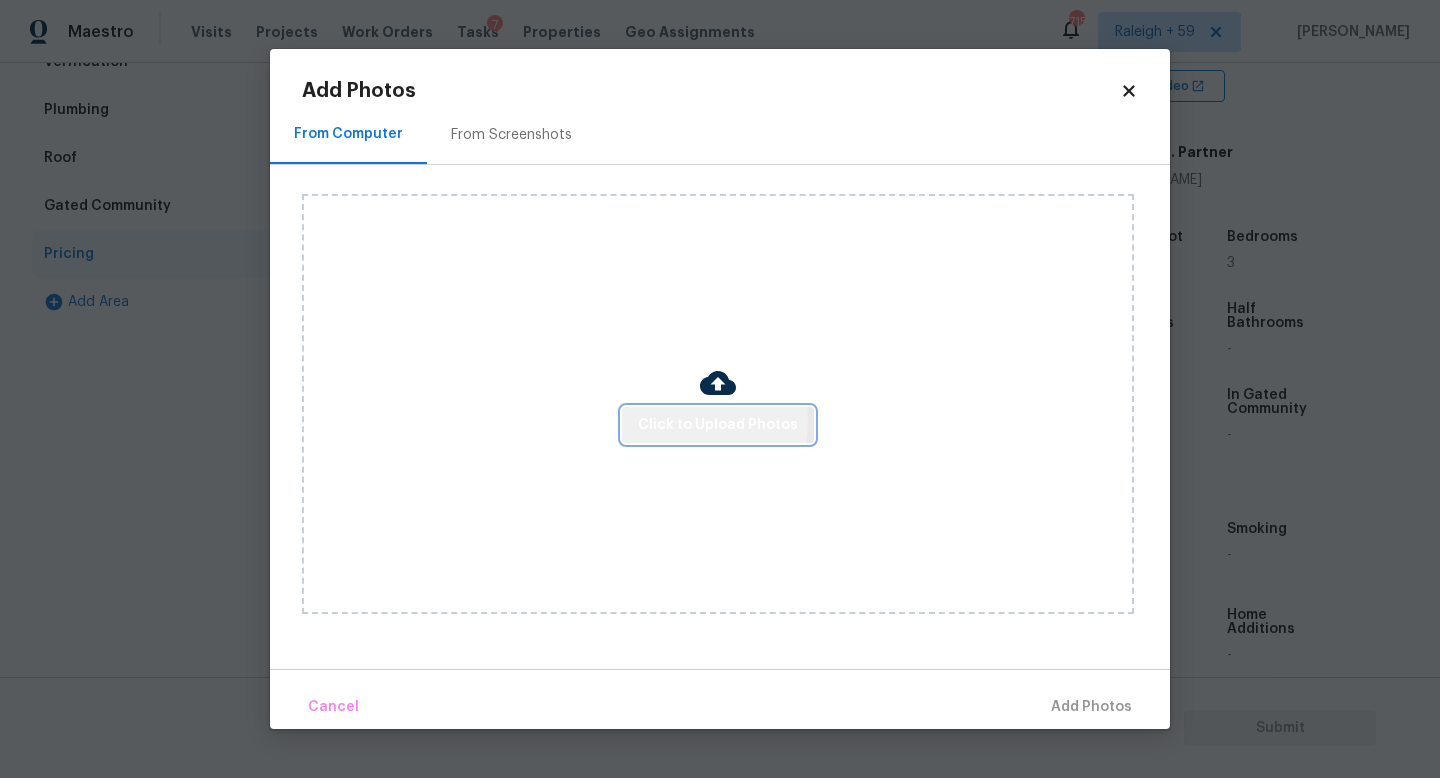 click on "Click to Upload Photos" at bounding box center [718, 425] 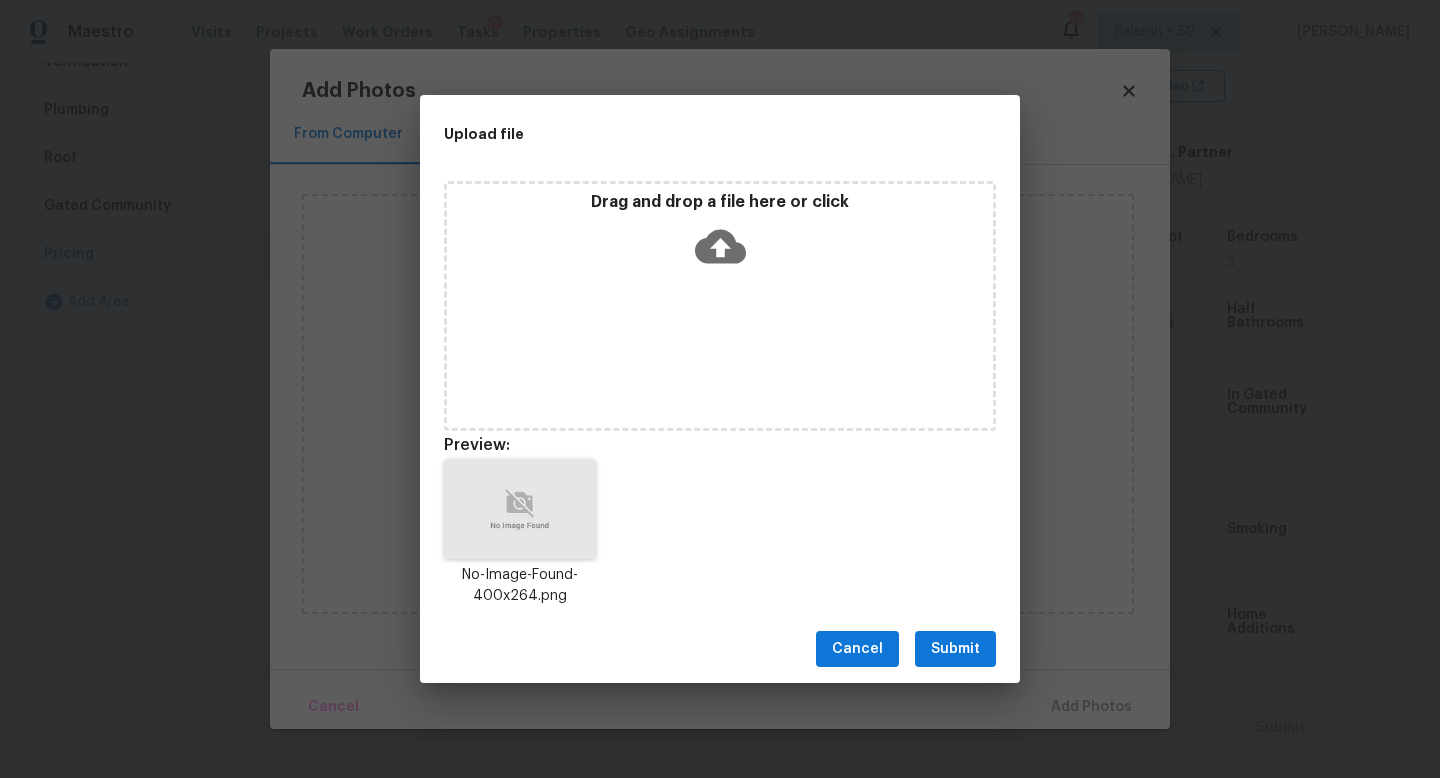 click on "Submit" at bounding box center [955, 649] 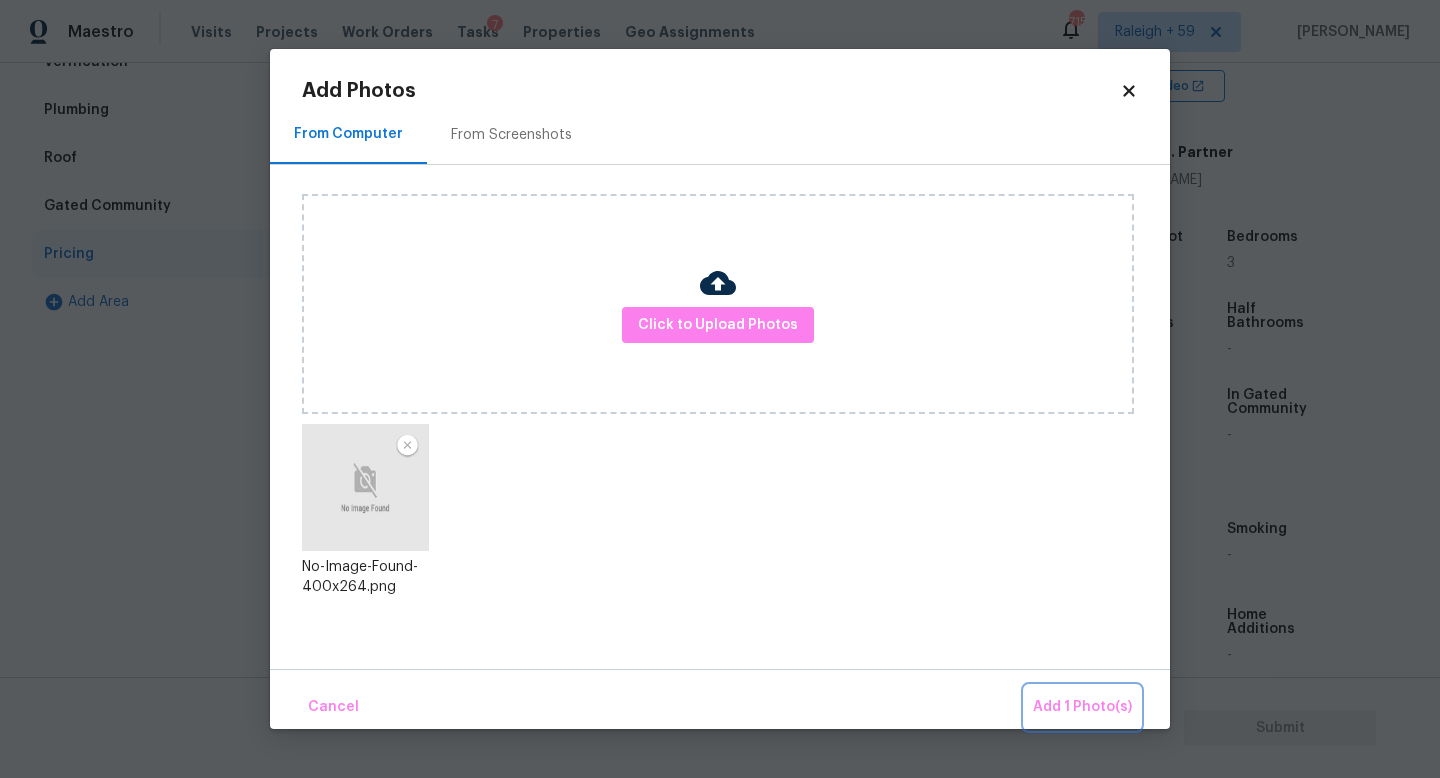 click on "Add 1 Photo(s)" at bounding box center [1082, 707] 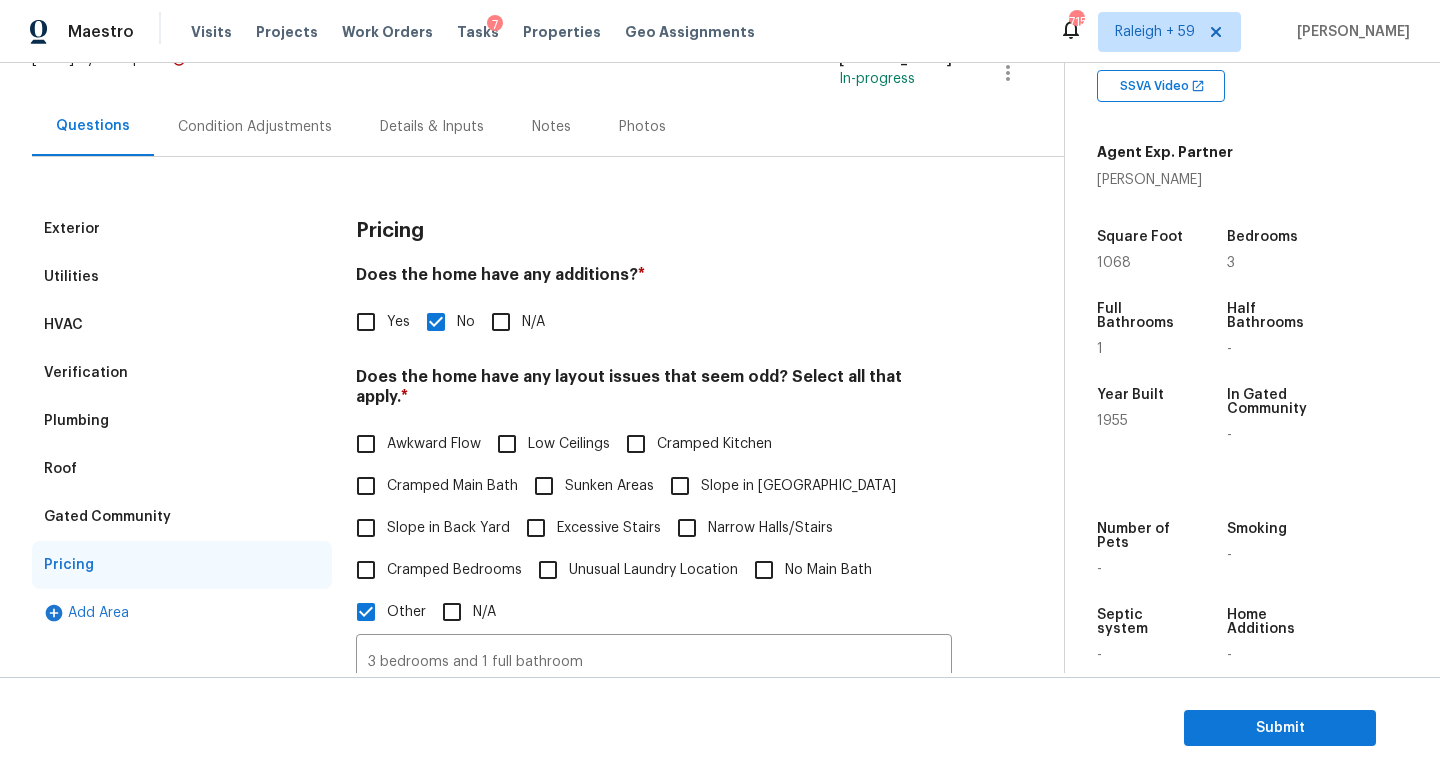 scroll, scrollTop: 0, scrollLeft: 0, axis: both 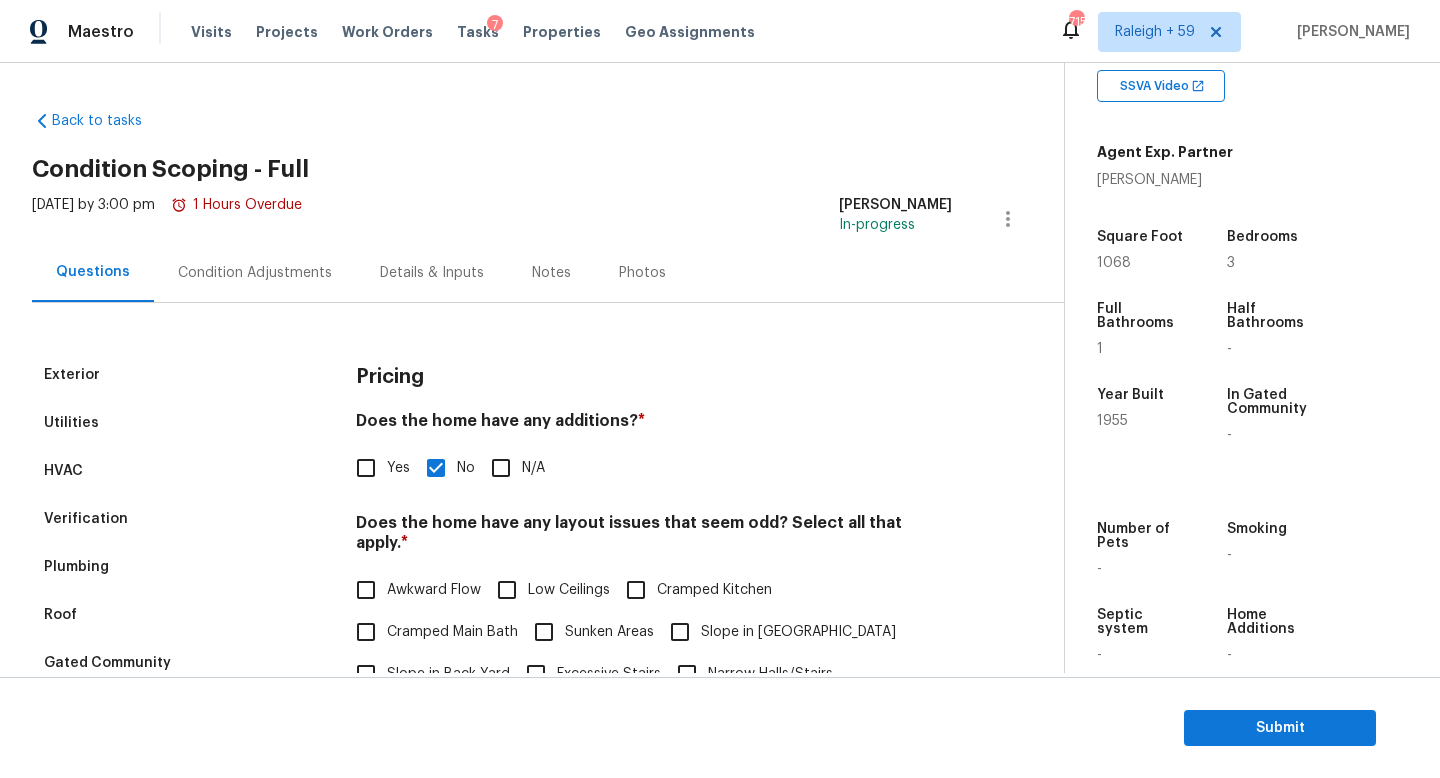 click on "Condition Adjustments" at bounding box center (255, 273) 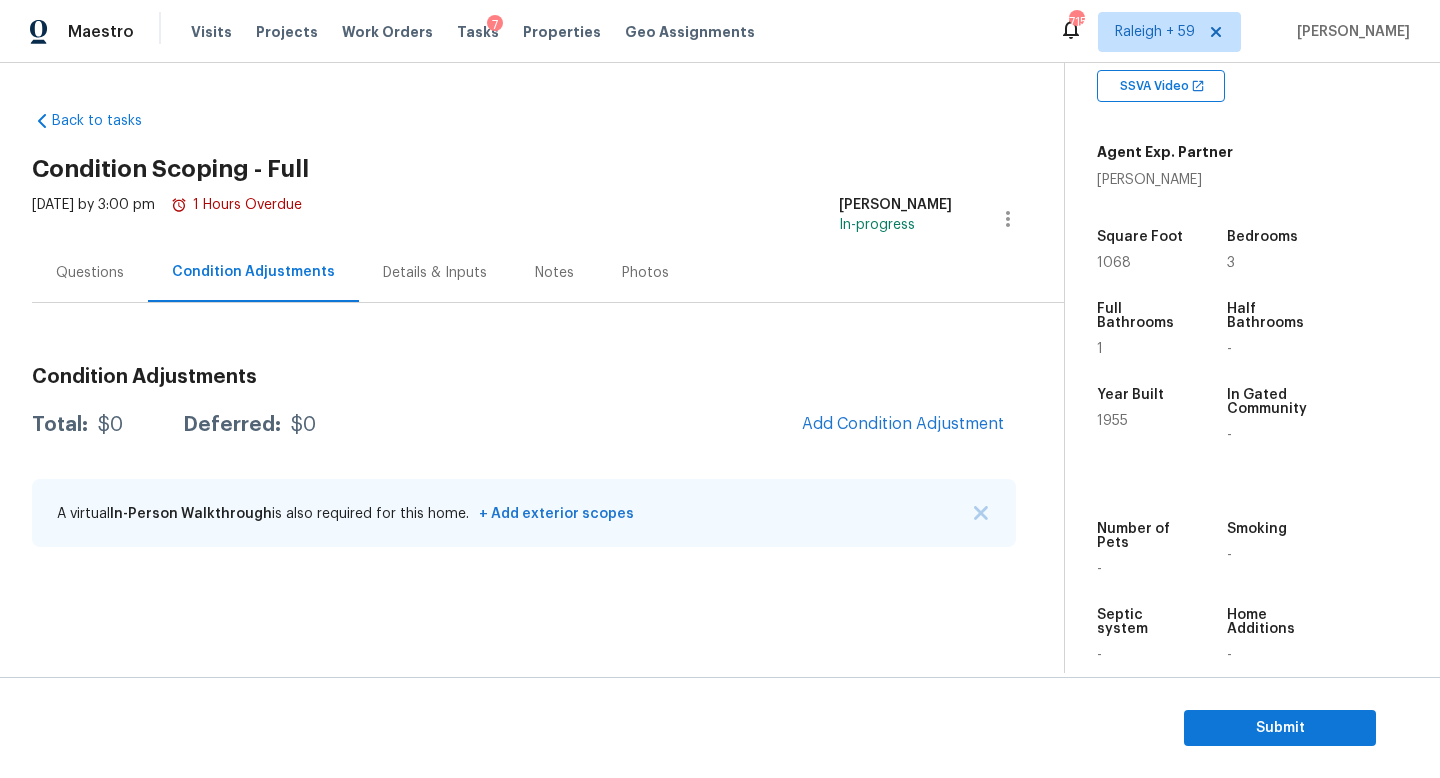 click on "Questions" at bounding box center (90, 273) 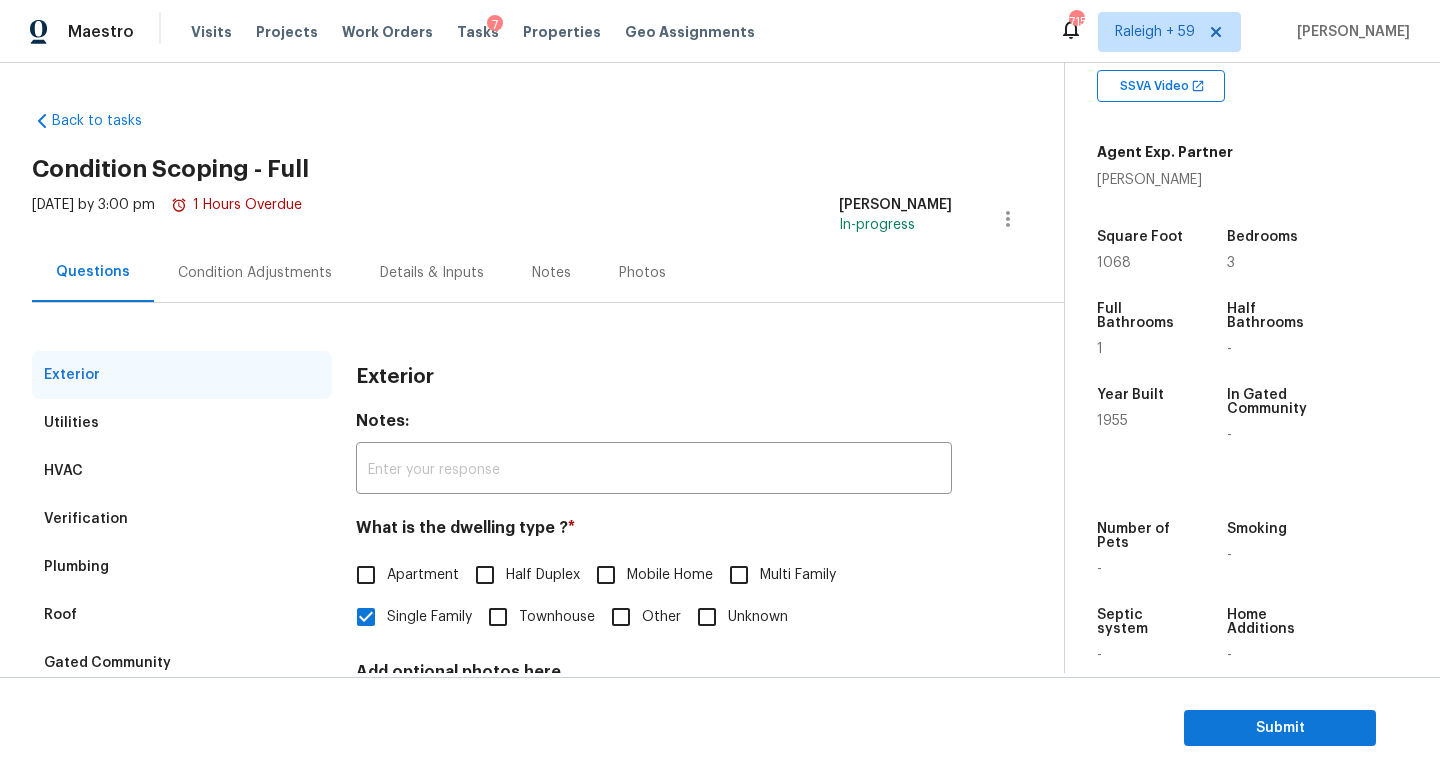 click on "Condition Adjustments" at bounding box center [255, 273] 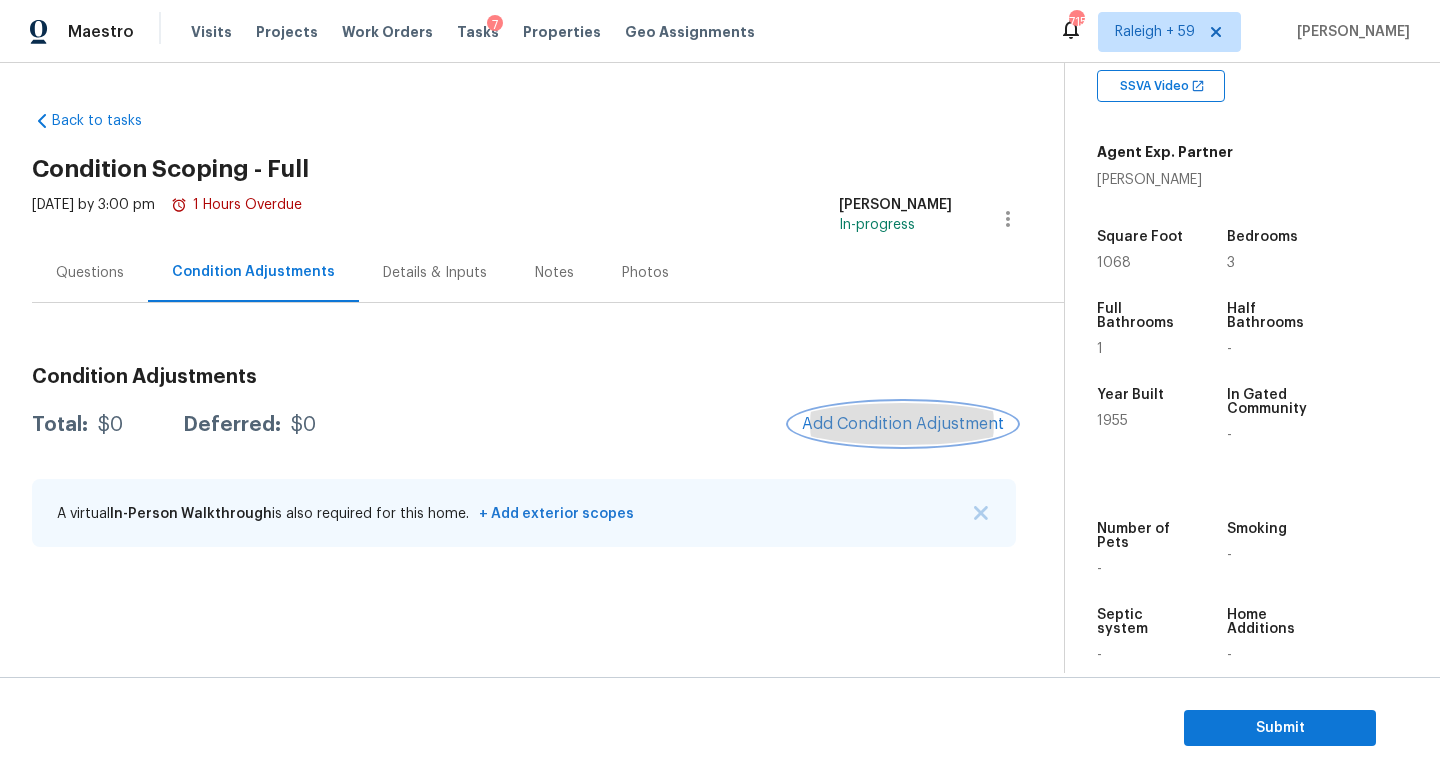 click on "Add Condition Adjustment" at bounding box center [903, 424] 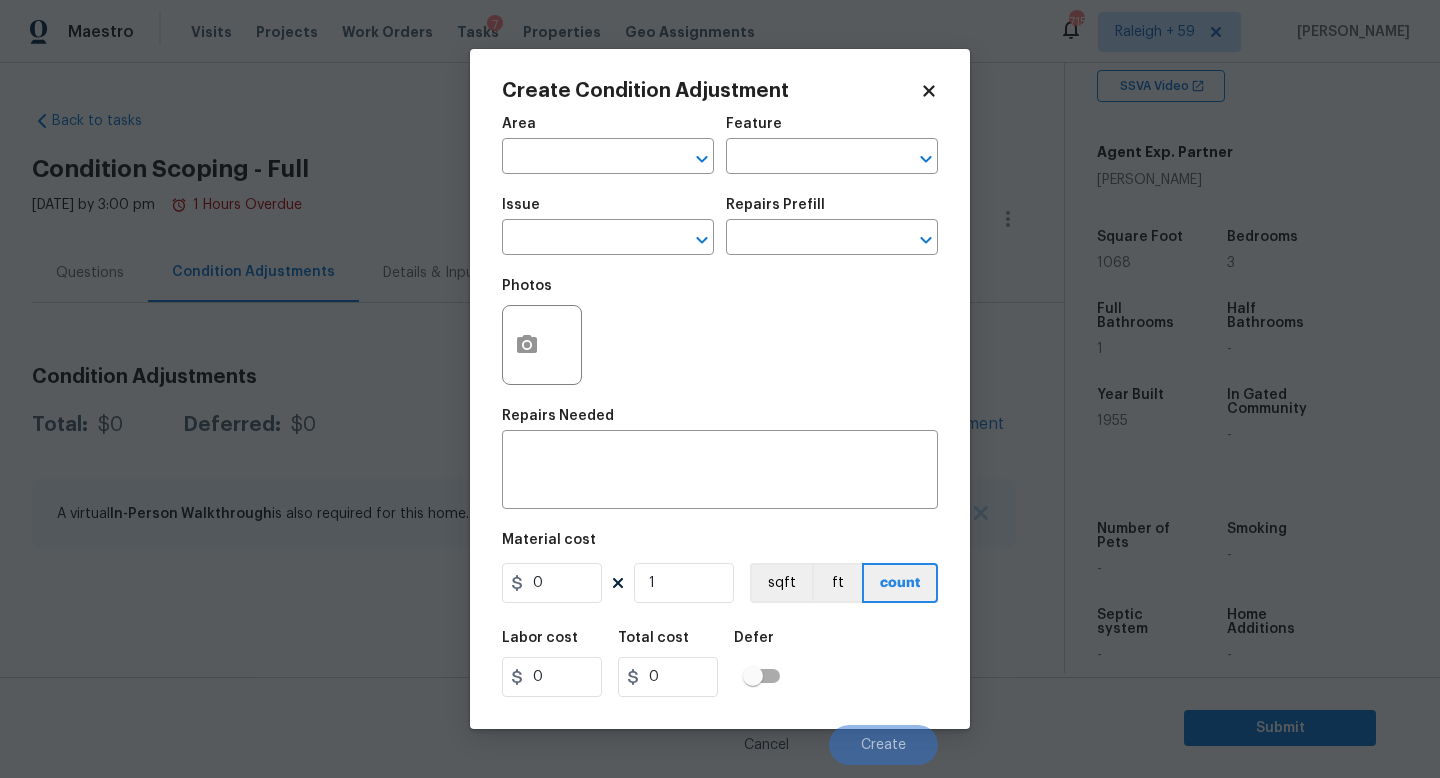click at bounding box center (542, 345) 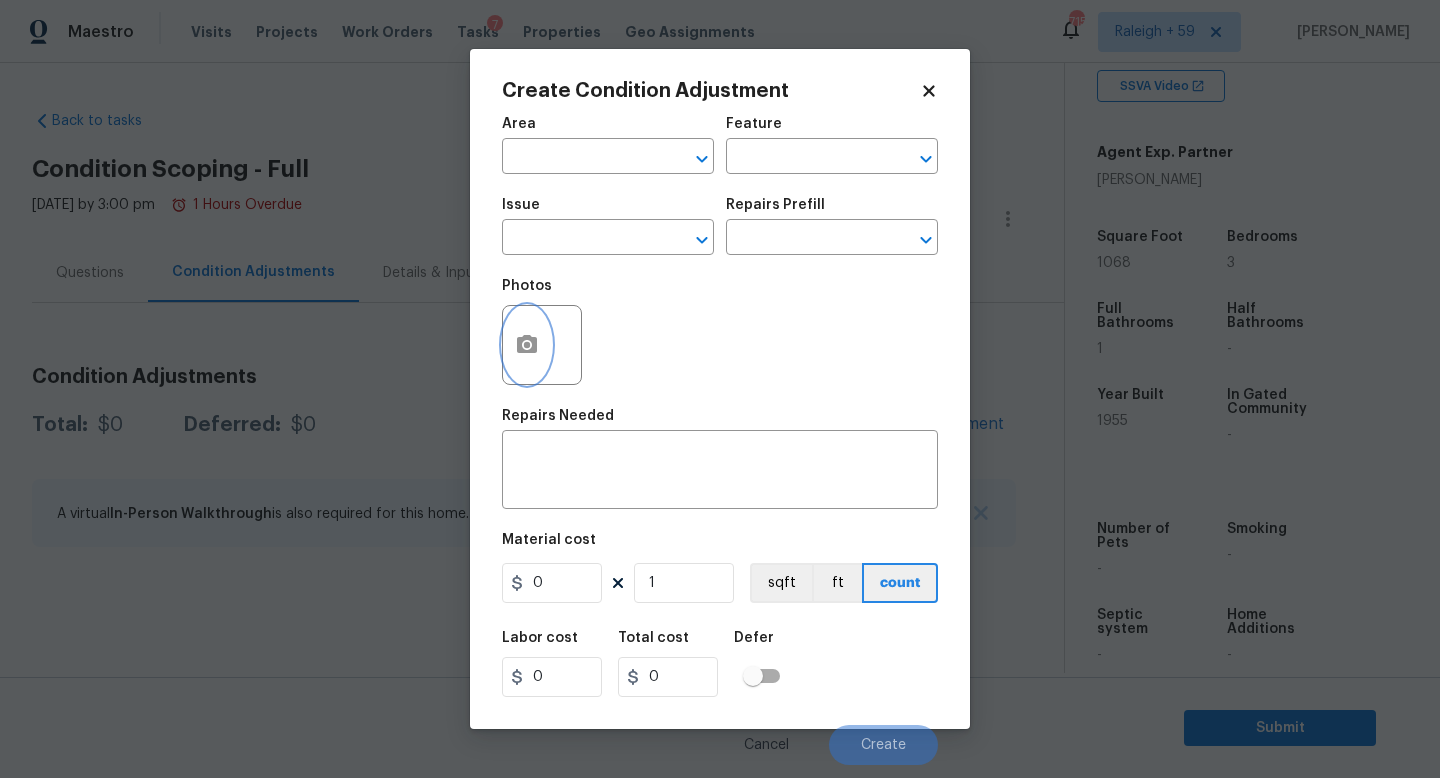 click at bounding box center [527, 345] 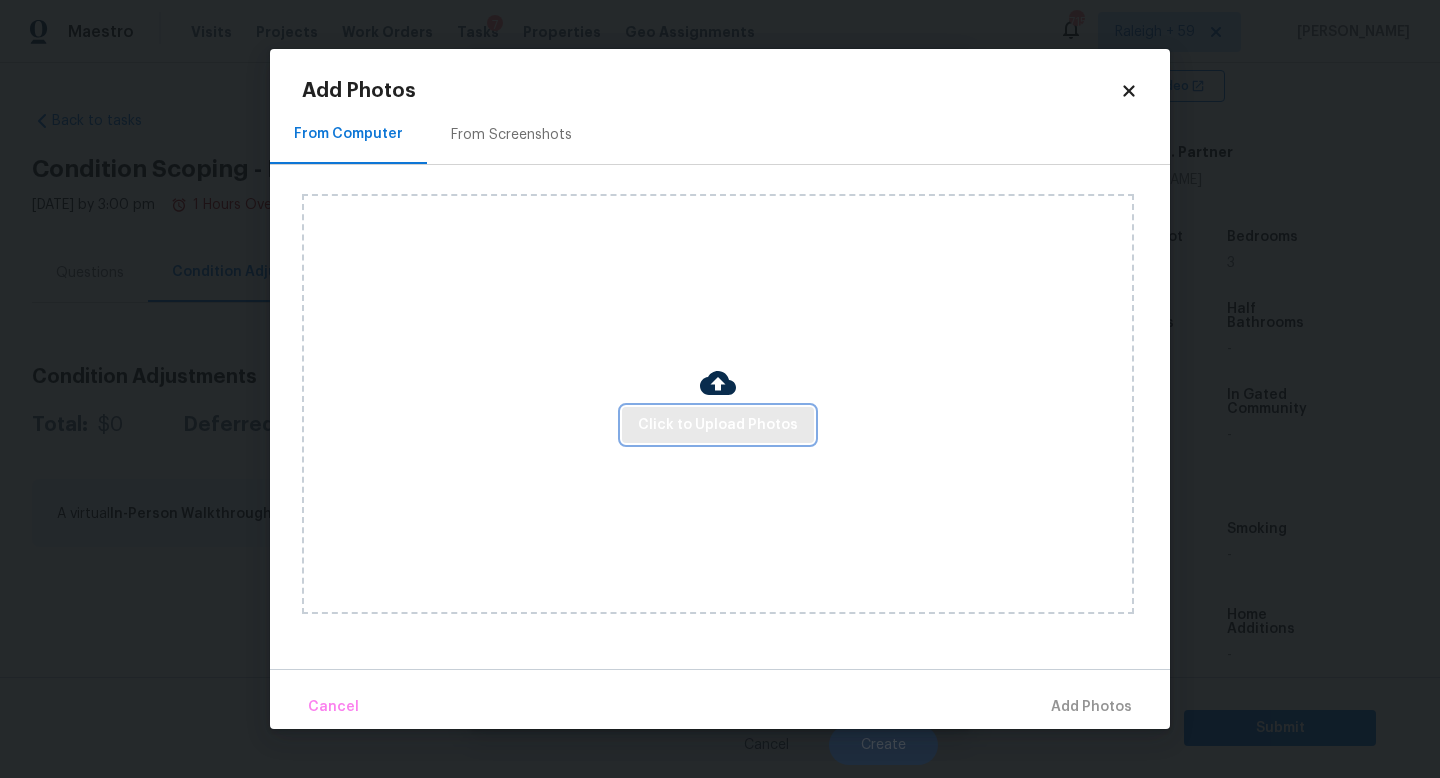 click on "Click to Upload Photos" at bounding box center [718, 425] 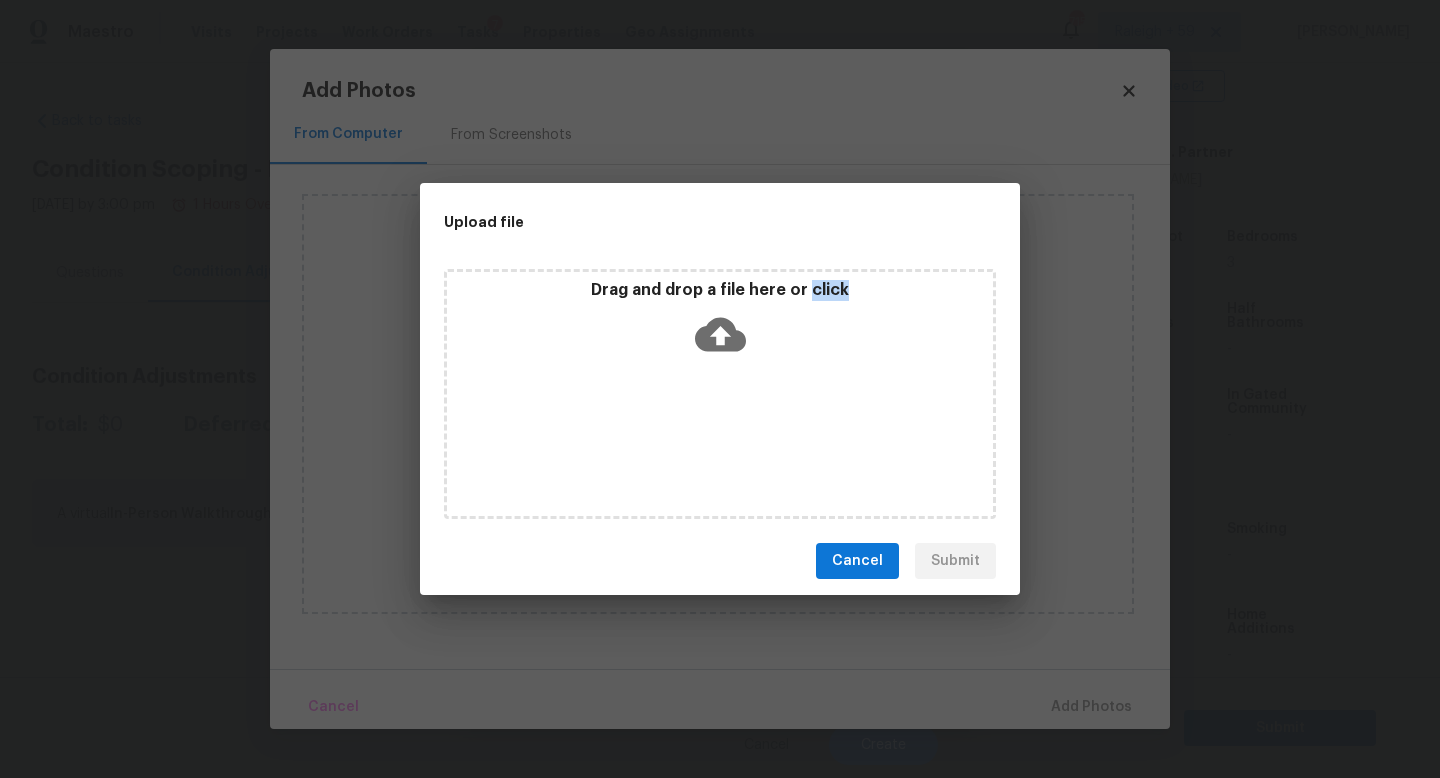 click on "Drag and drop a file here or click" at bounding box center (720, 394) 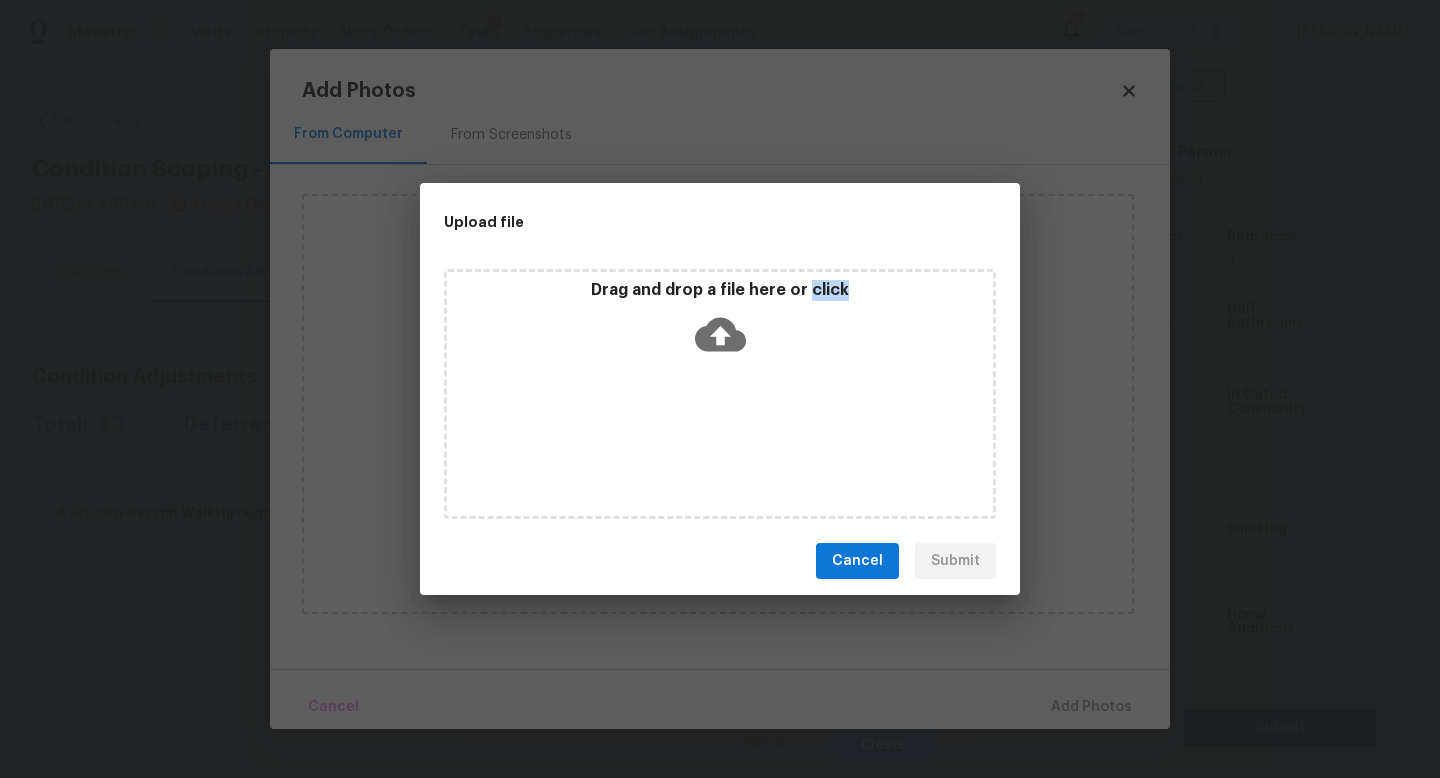 type 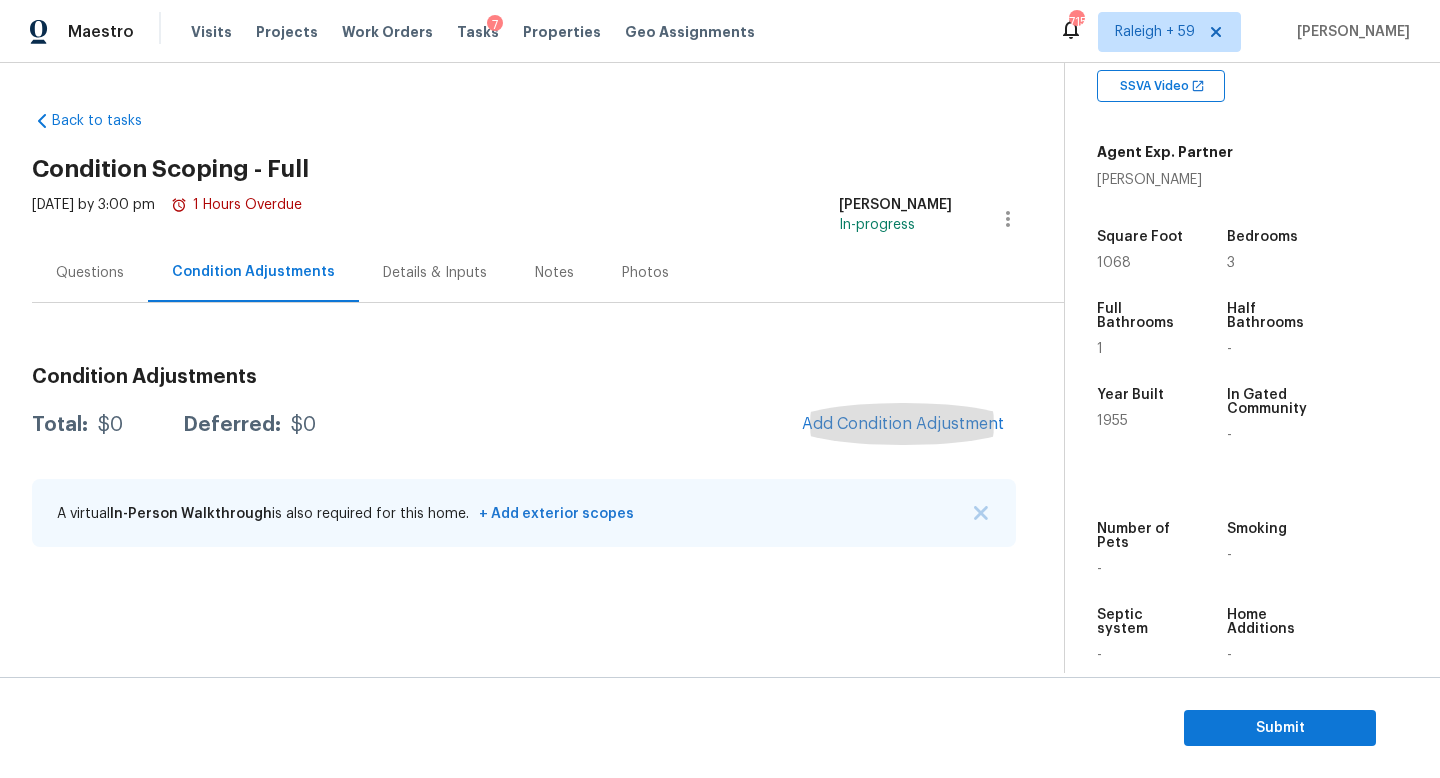 click on "Questions" at bounding box center (90, 272) 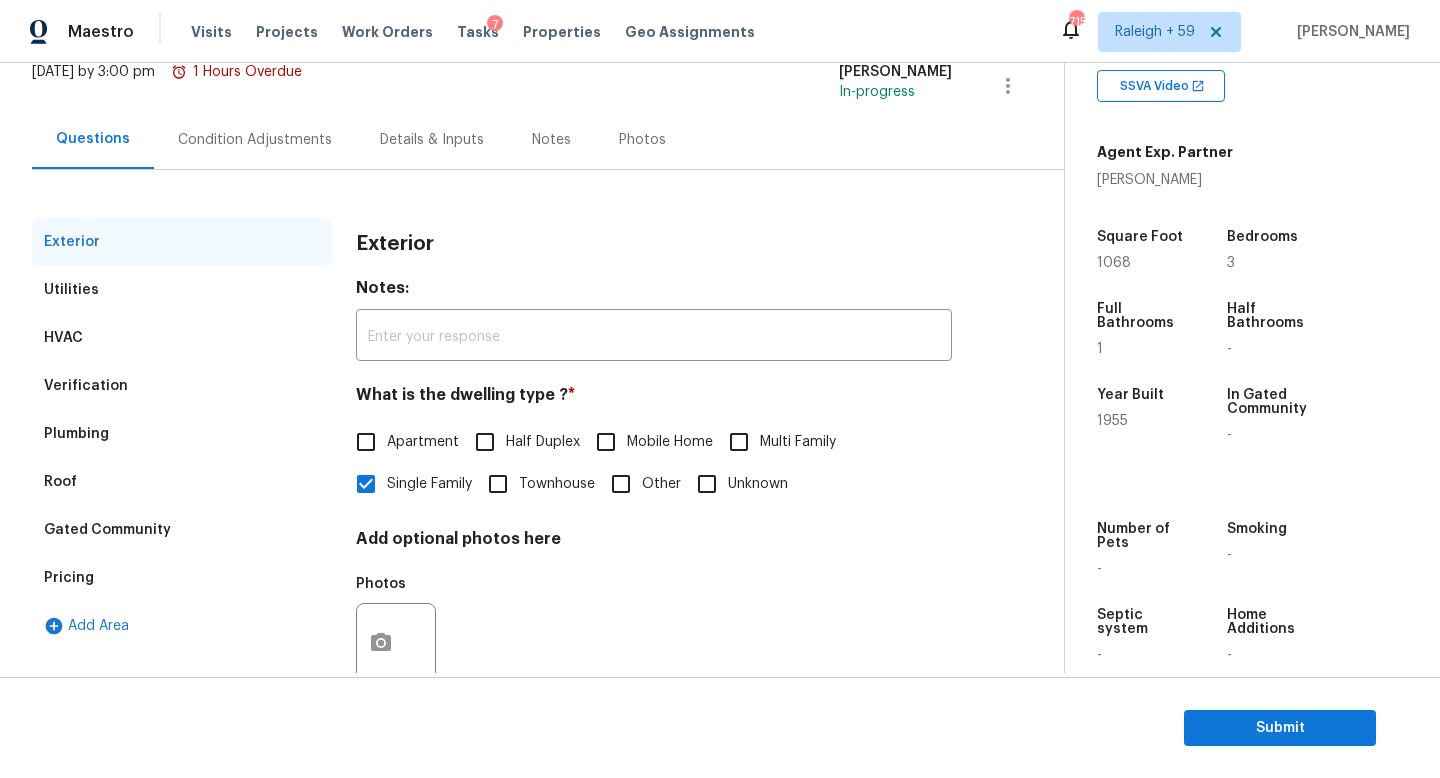 scroll, scrollTop: 200, scrollLeft: 0, axis: vertical 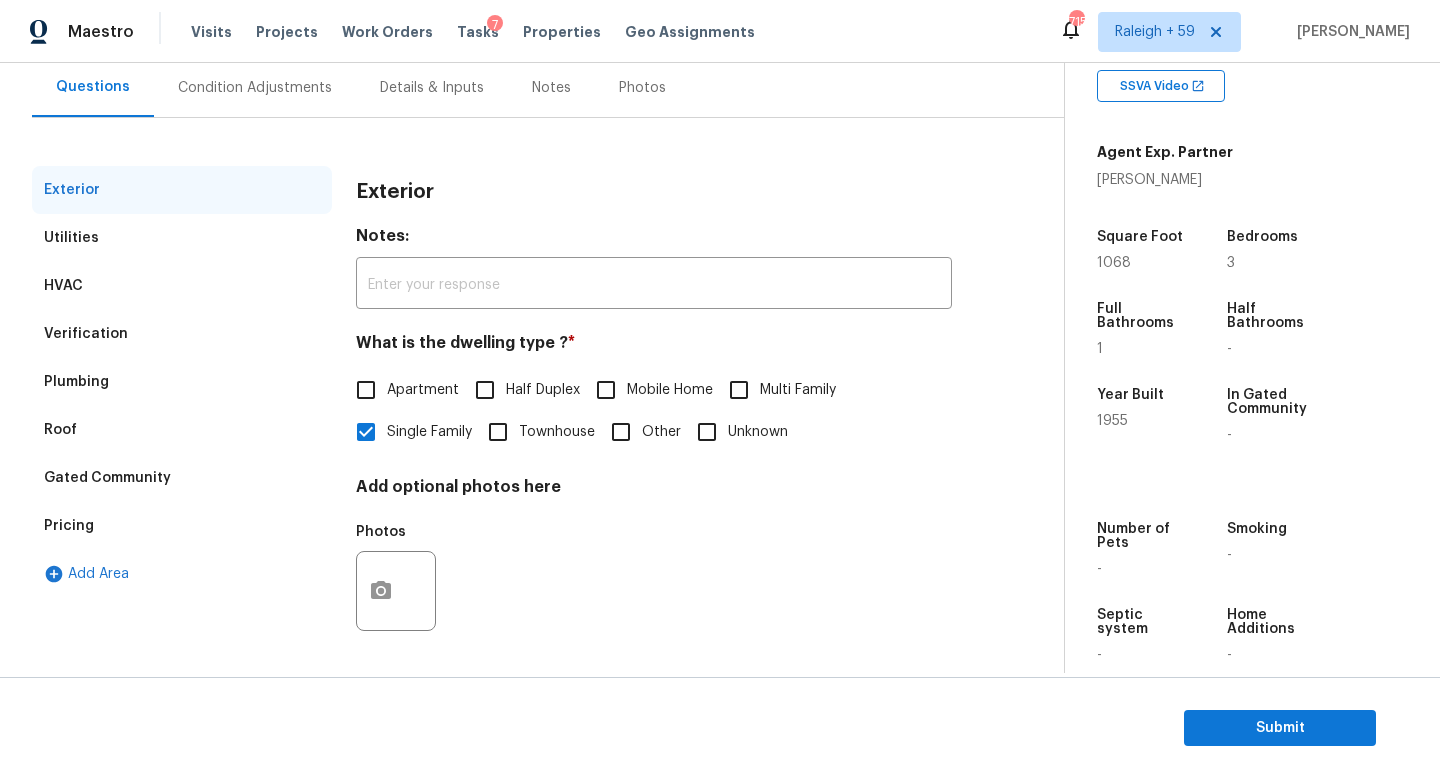 click on "Pricing" at bounding box center [182, 526] 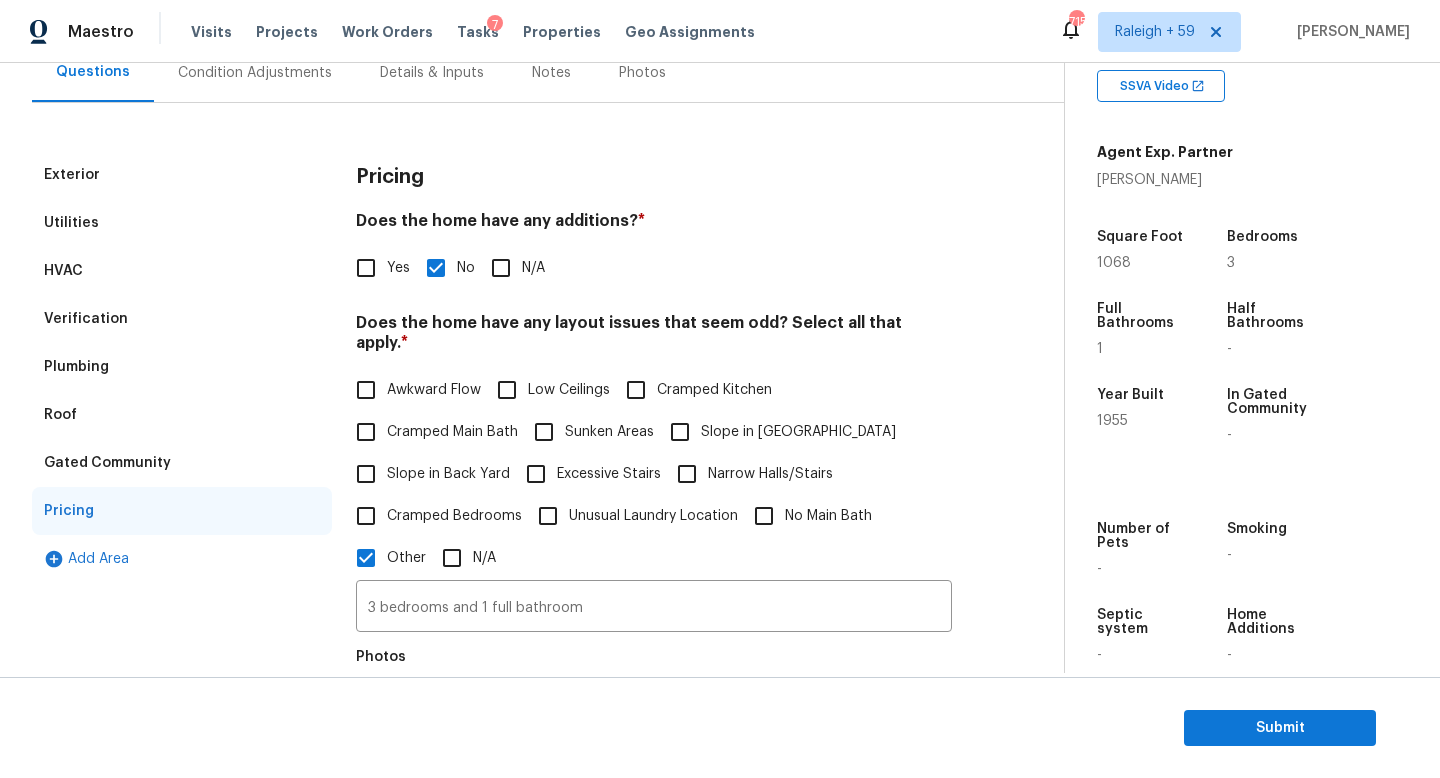 click on "Pricing" at bounding box center [182, 511] 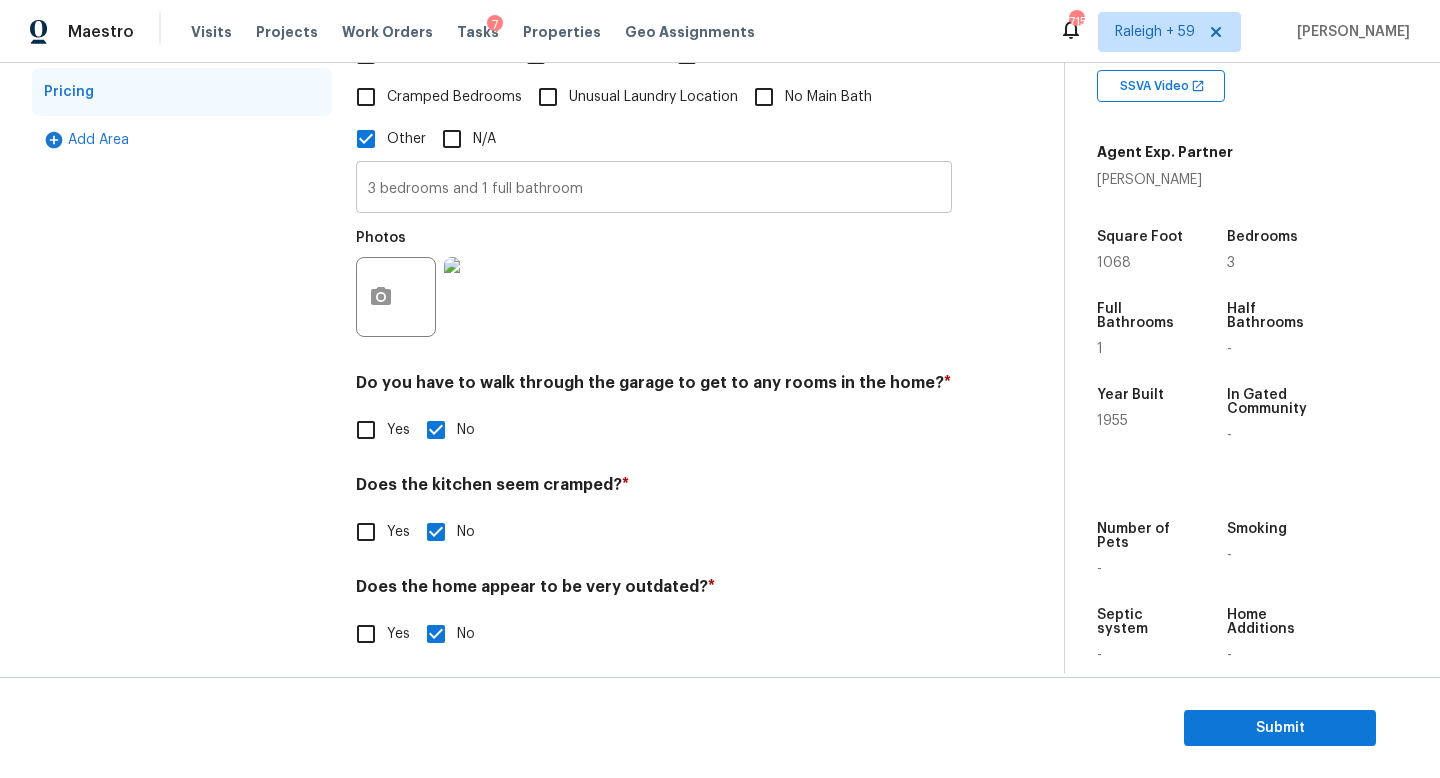 click on "3 bedrooms and 1 full bathroom" at bounding box center (654, 189) 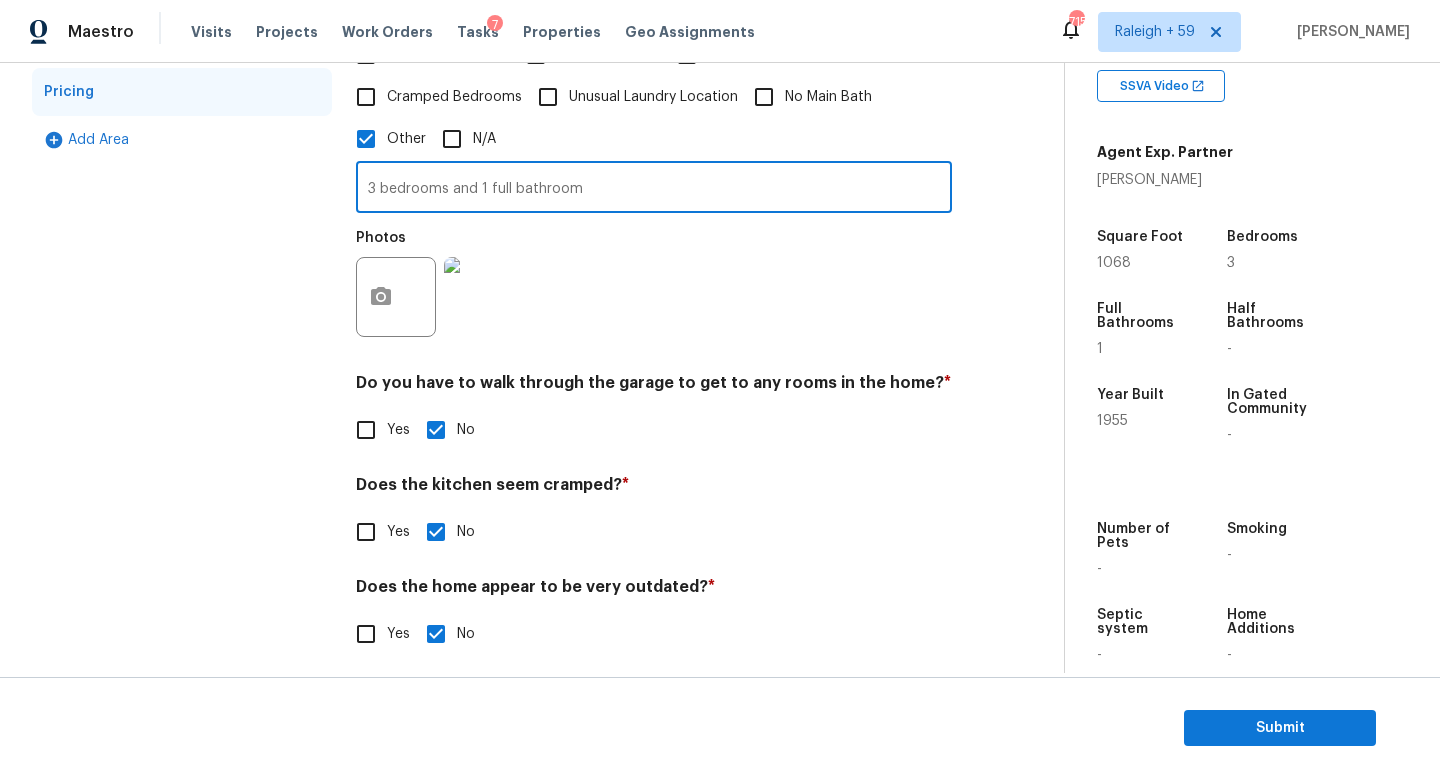 click on "3 bedrooms and 1 full bathroom" at bounding box center [654, 189] 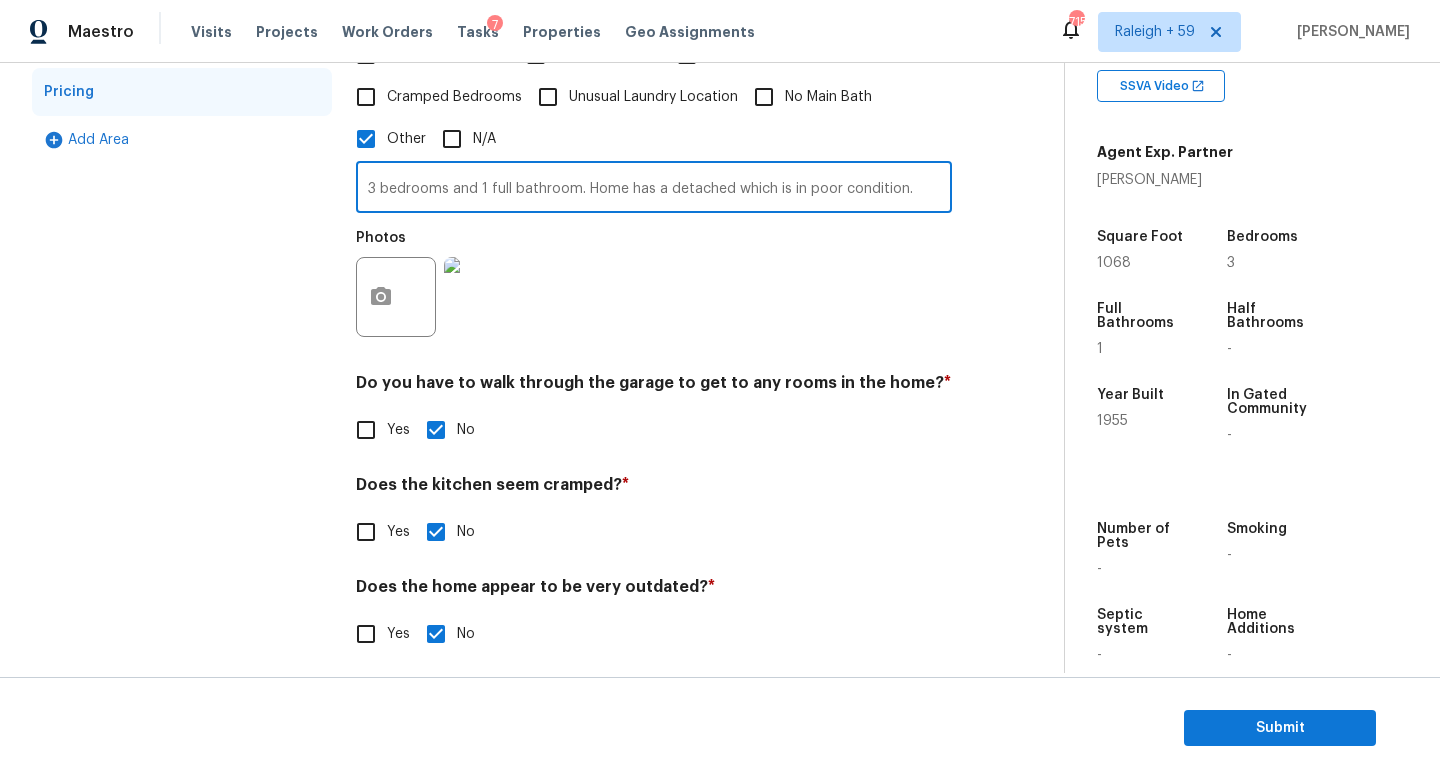 drag, startPoint x: 586, startPoint y: 190, endPoint x: 915, endPoint y: 208, distance: 329.49203 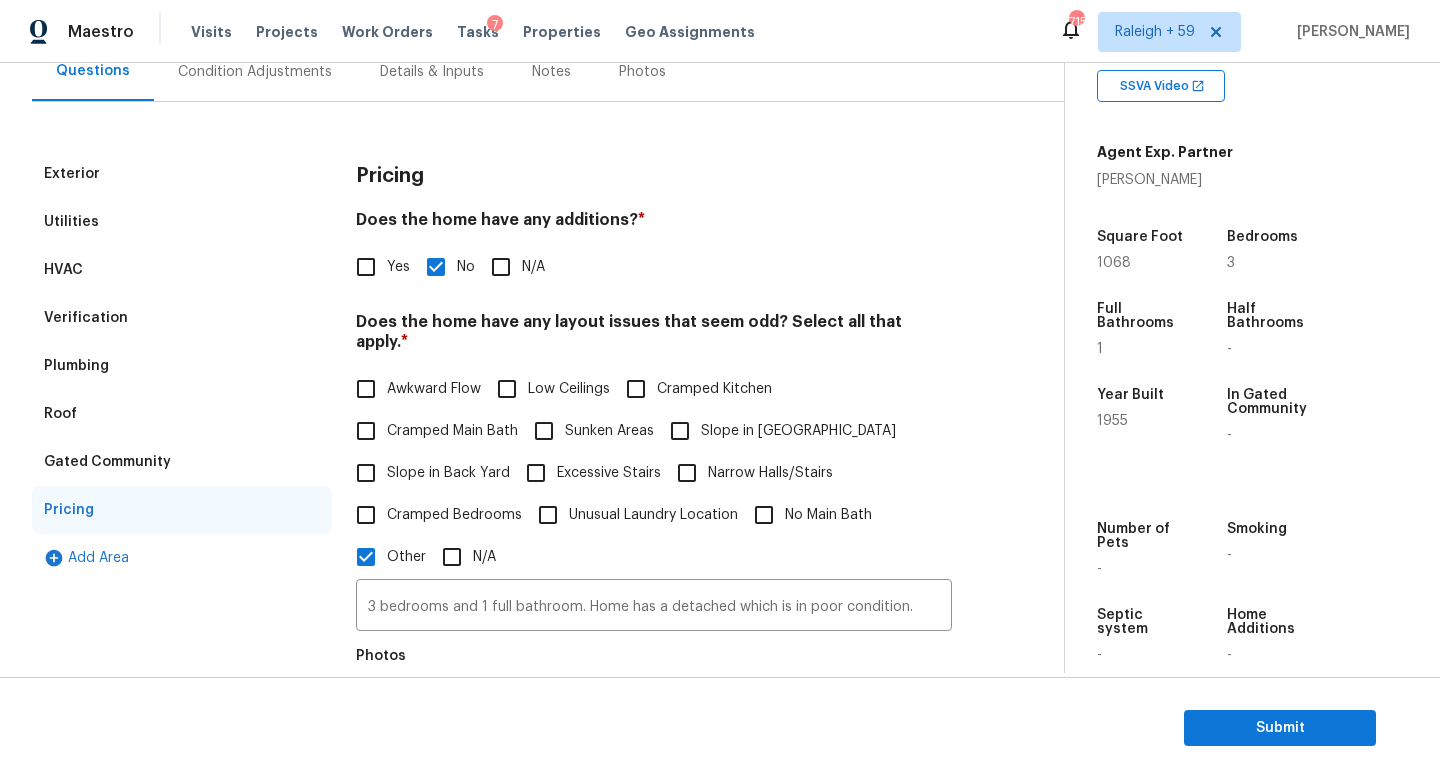 scroll, scrollTop: 165, scrollLeft: 0, axis: vertical 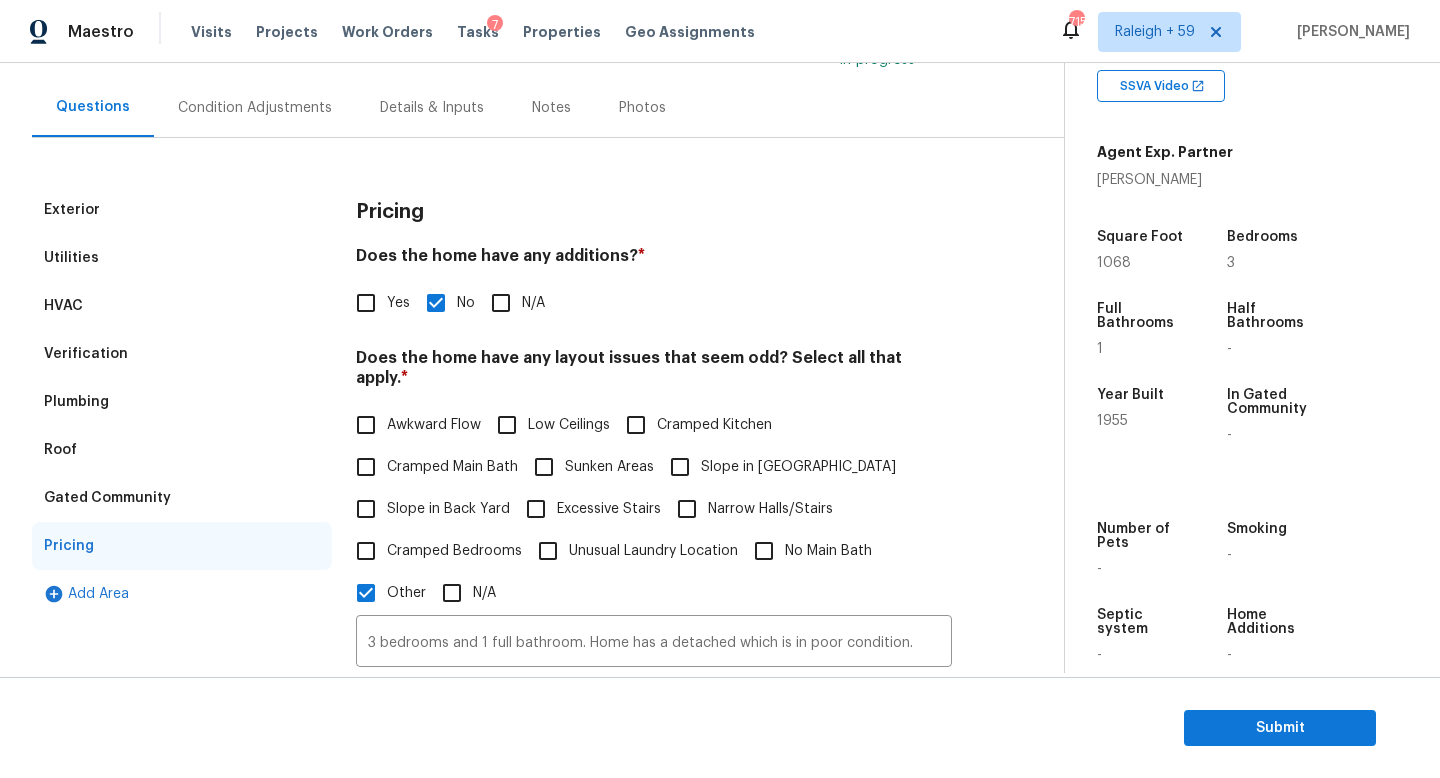click on "Condition Adjustments" at bounding box center [255, 108] 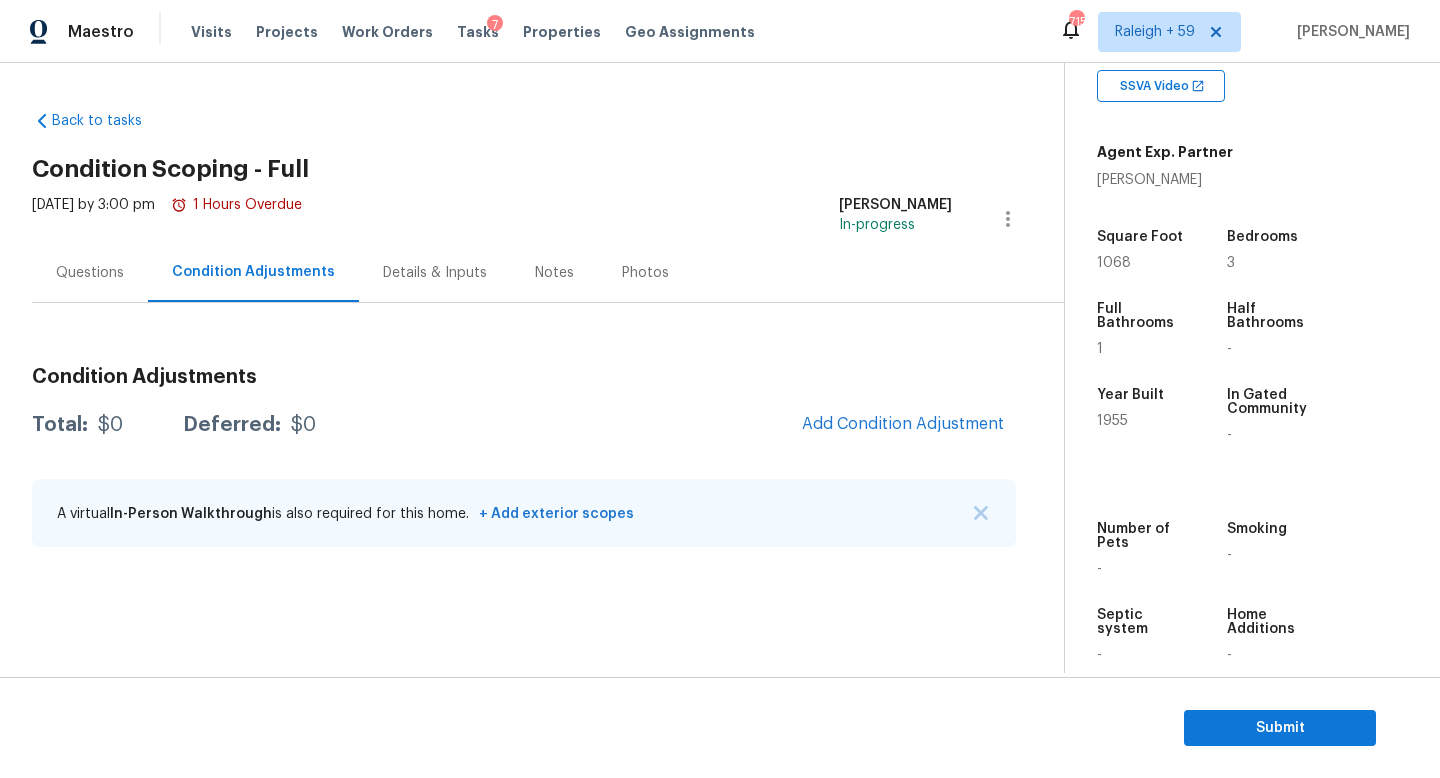scroll, scrollTop: 0, scrollLeft: 0, axis: both 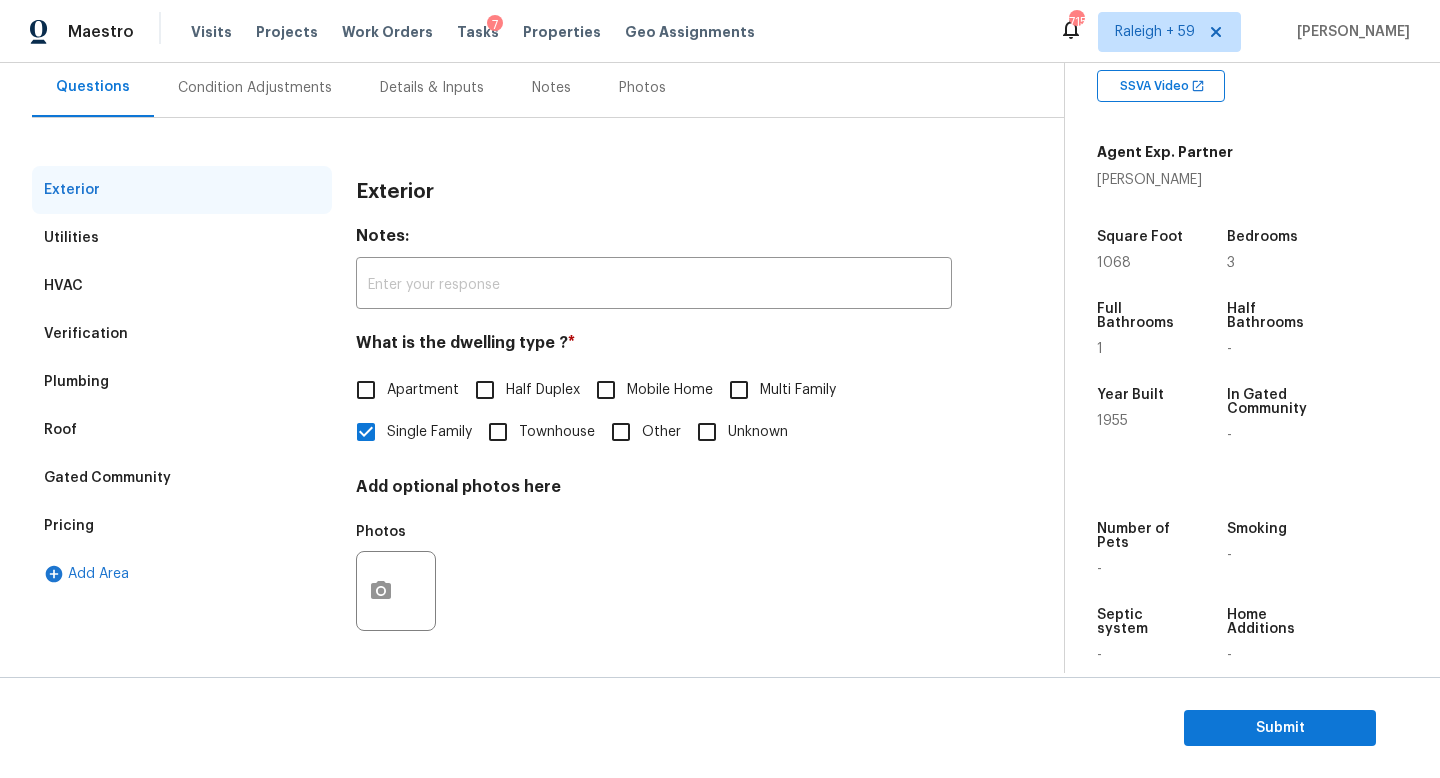 click on "Verification" at bounding box center [182, 334] 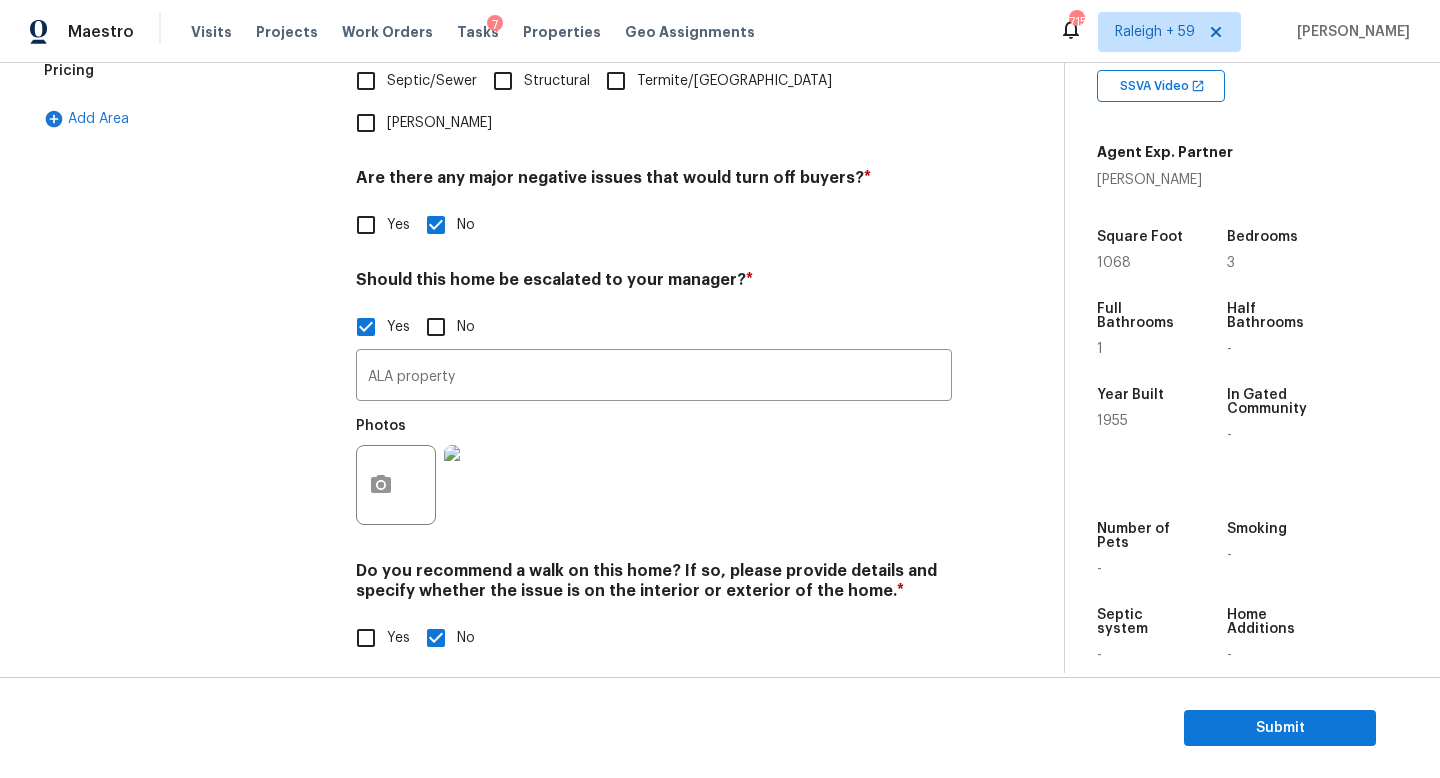 scroll, scrollTop: 672, scrollLeft: 0, axis: vertical 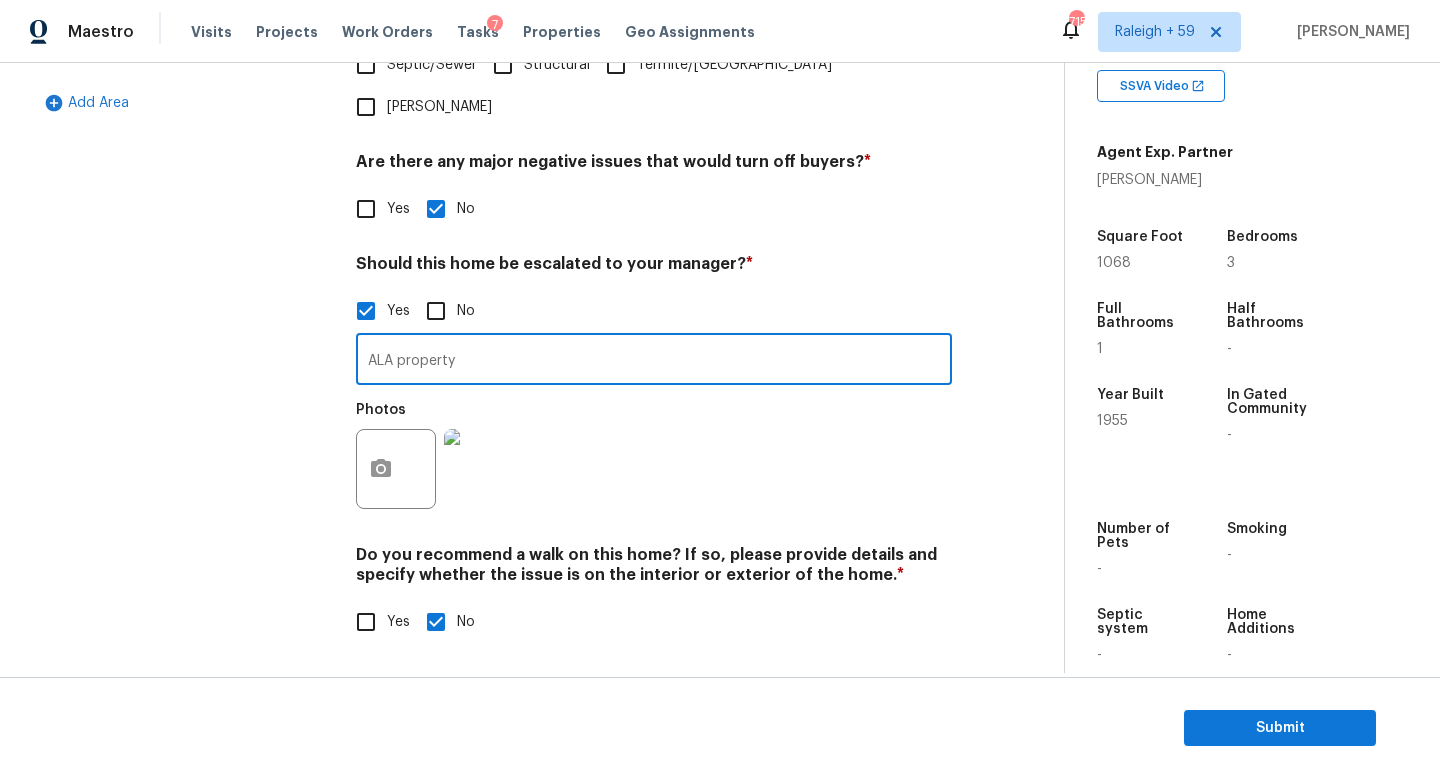 click on "ALA property" at bounding box center (654, 361) 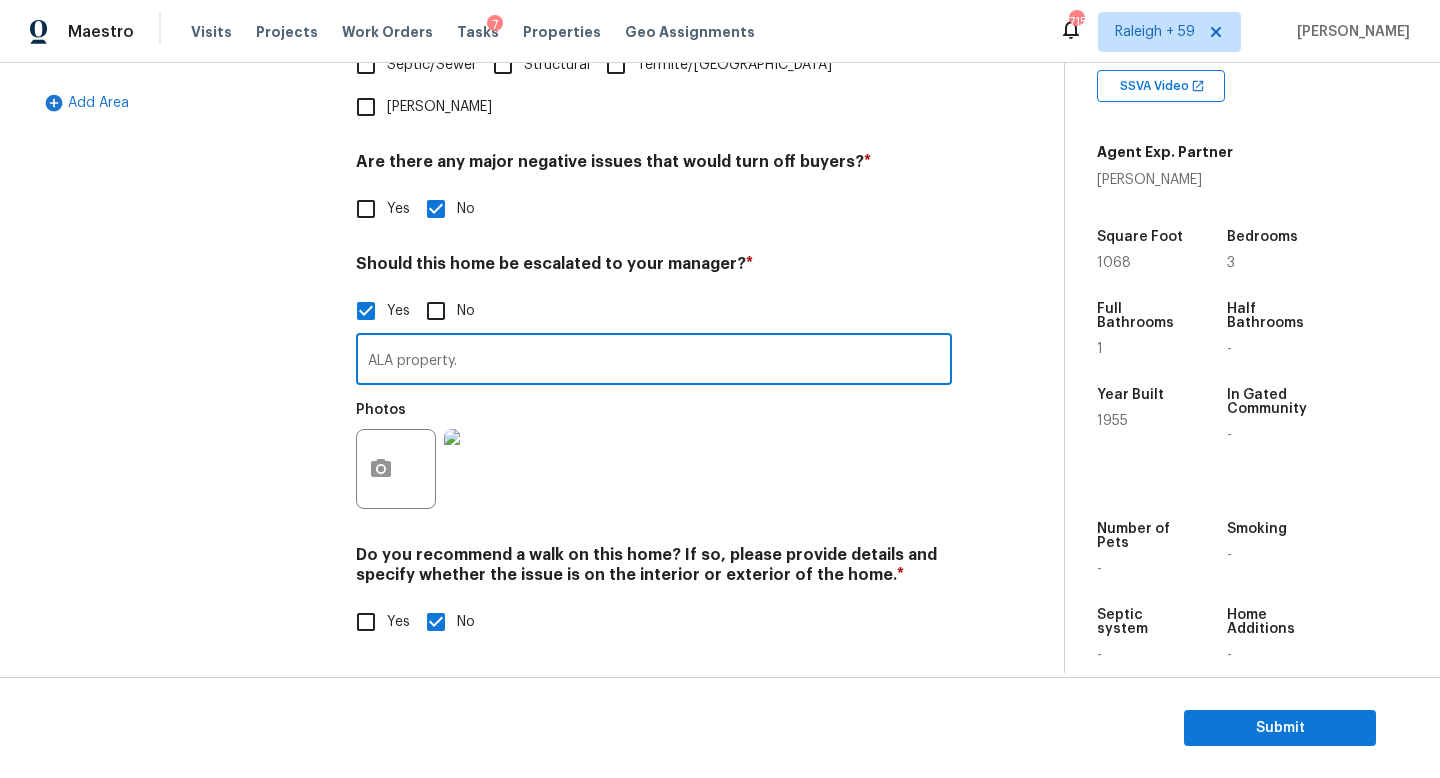 paste on "Home has a detached which is in poor condition." 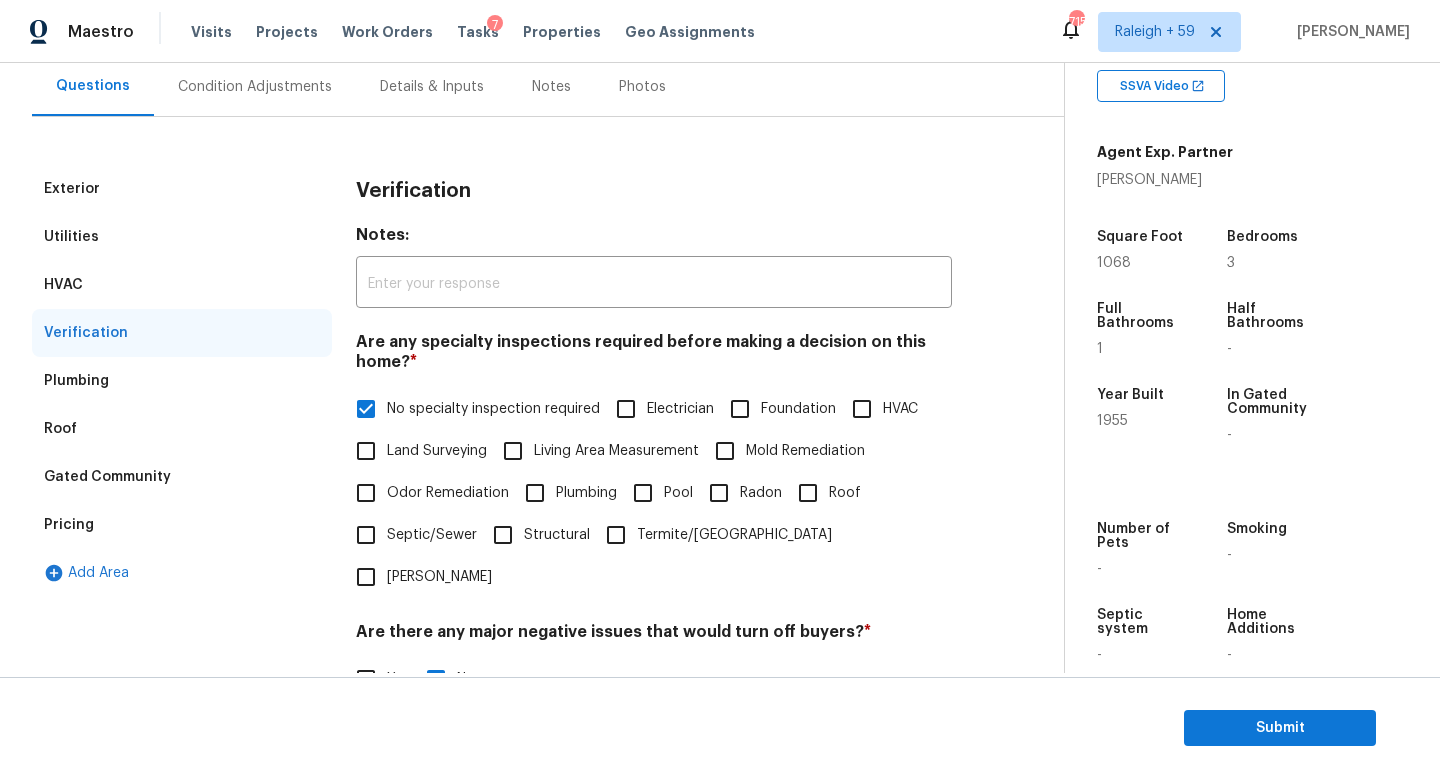 scroll, scrollTop: 185, scrollLeft: 0, axis: vertical 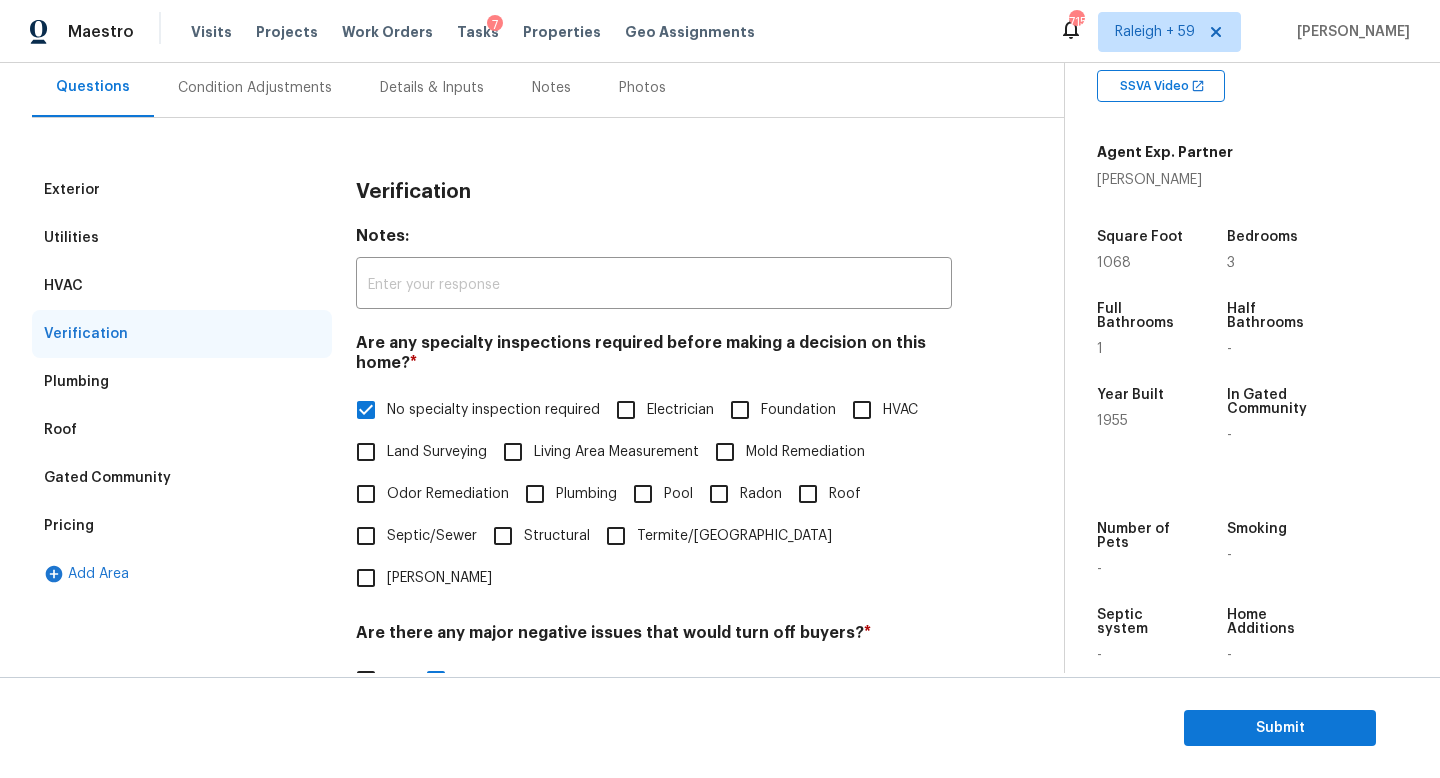 type on "ALA property. Home has a detached which is in poor condition." 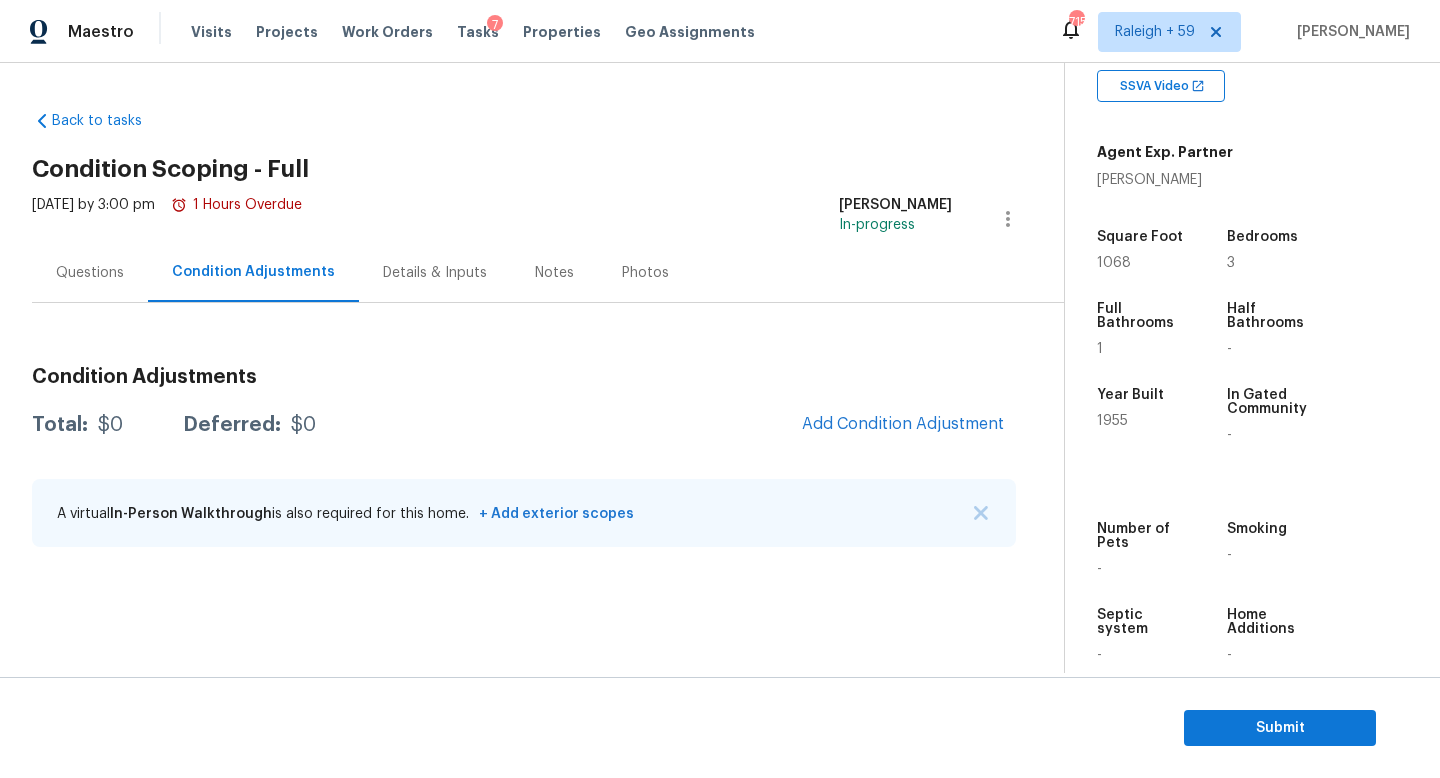 click on "Questions" at bounding box center (90, 272) 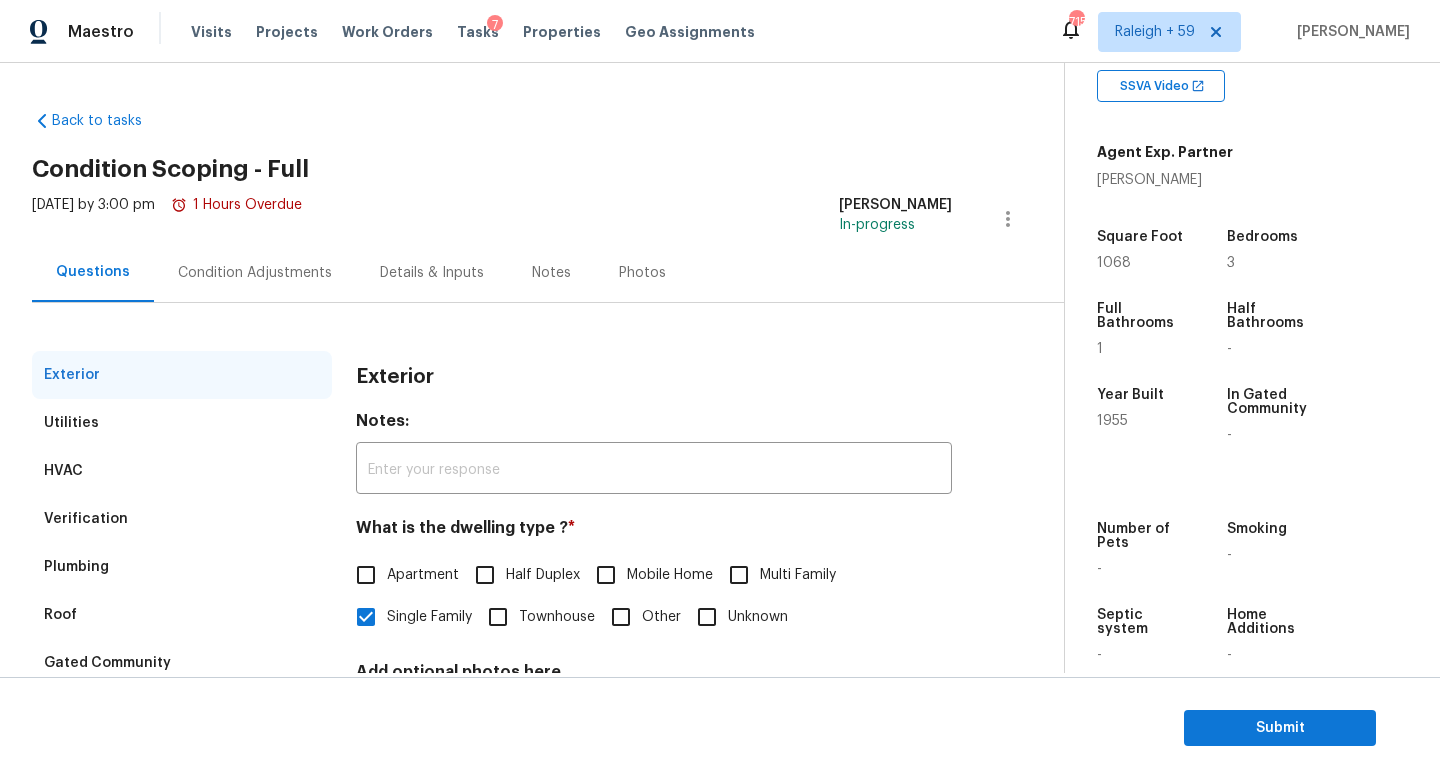 click on "Condition Adjustments" at bounding box center (255, 273) 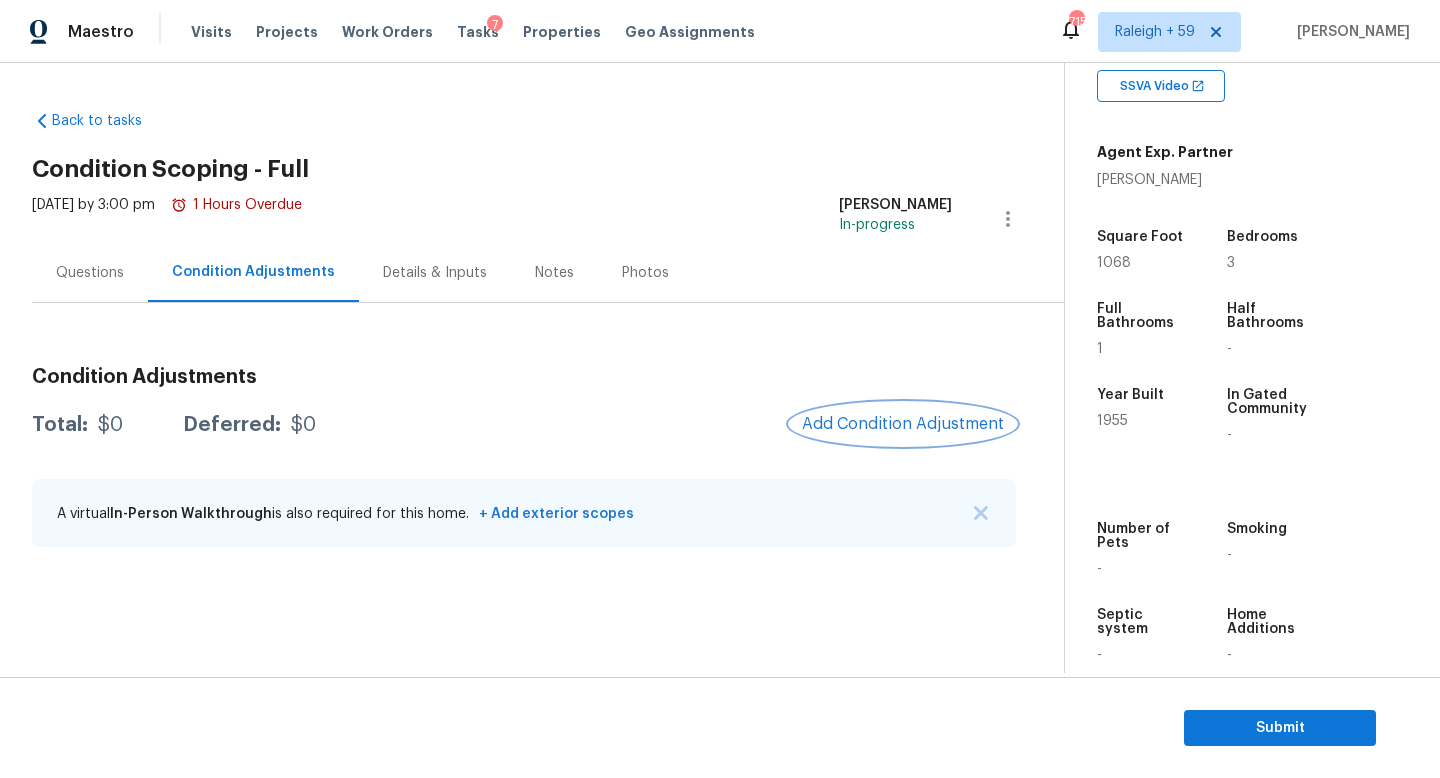 click on "Add Condition Adjustment" at bounding box center (903, 424) 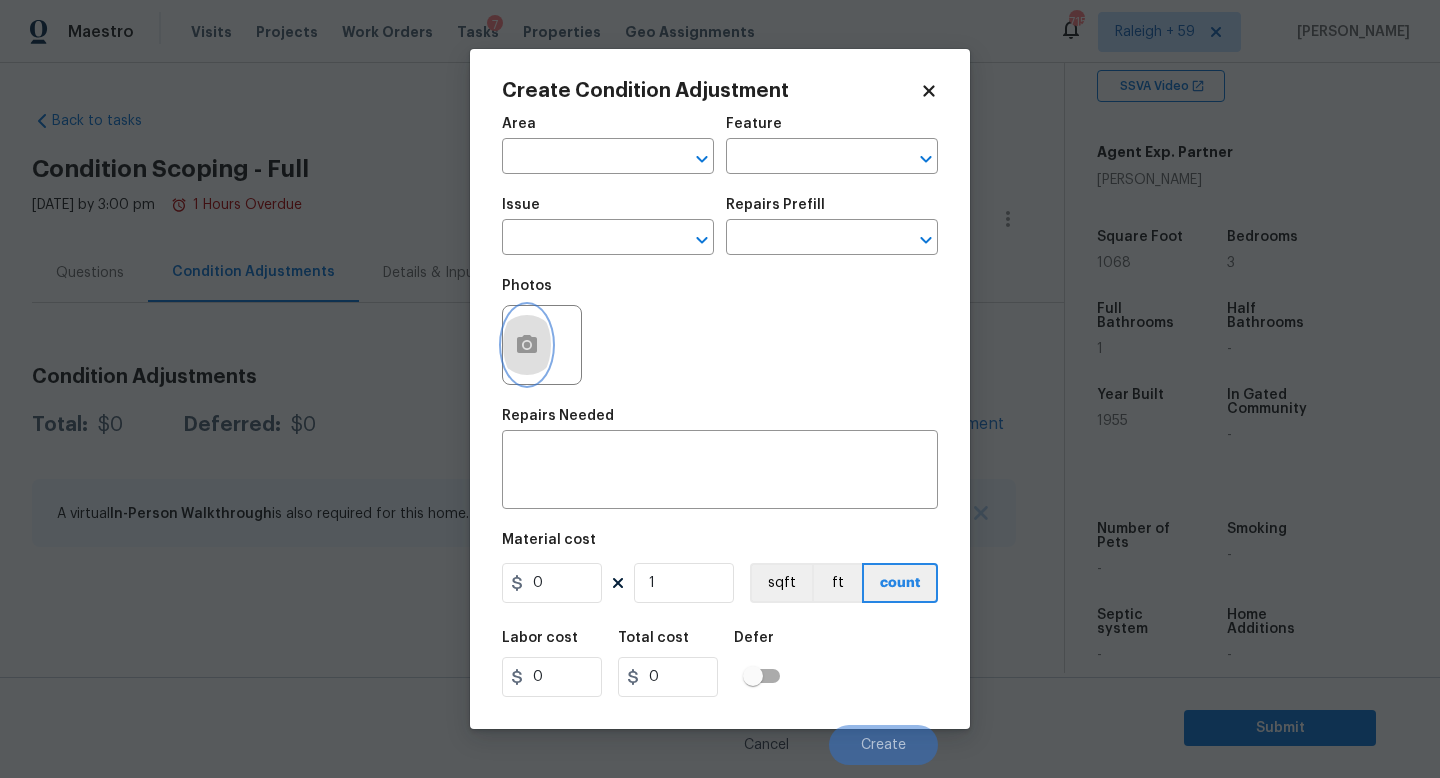click 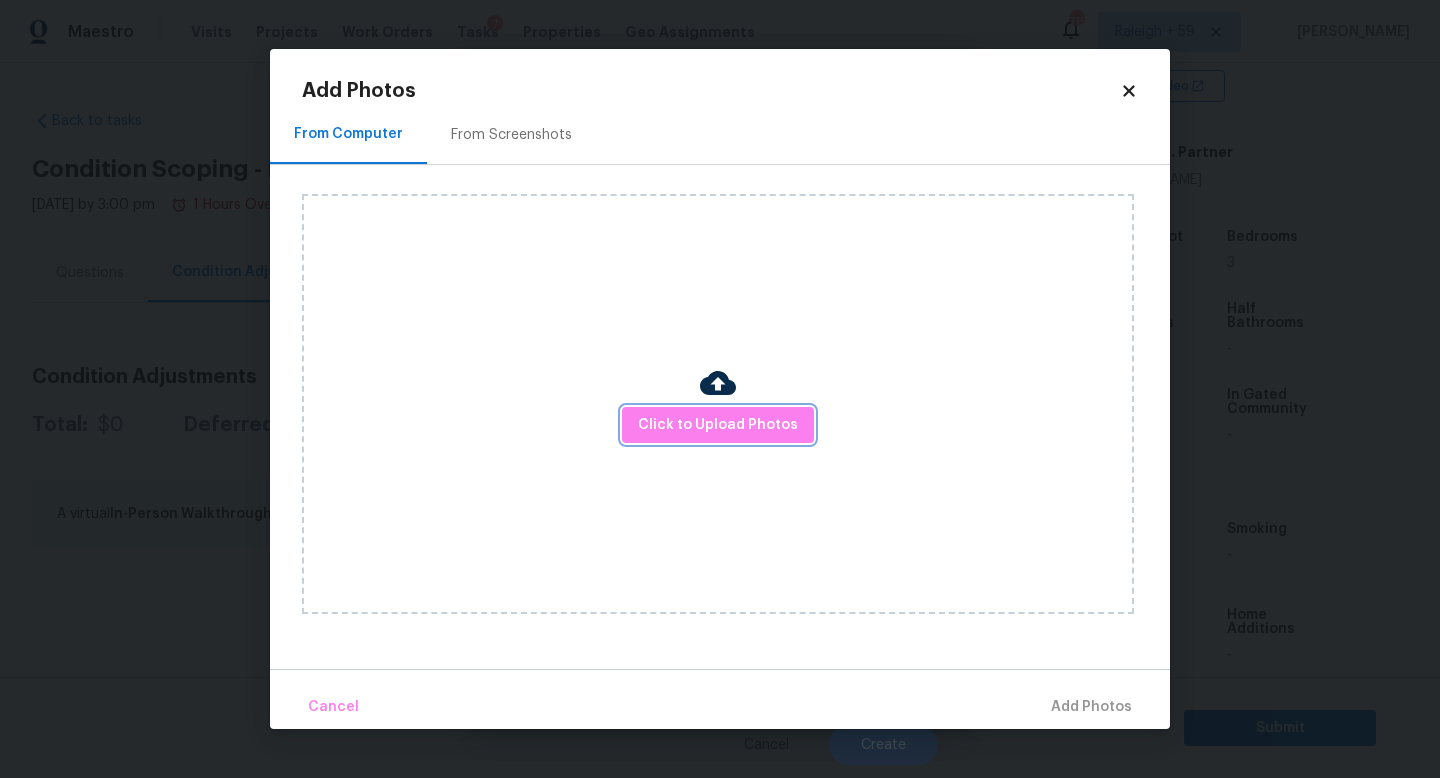 click on "Click to Upload Photos" at bounding box center (718, 425) 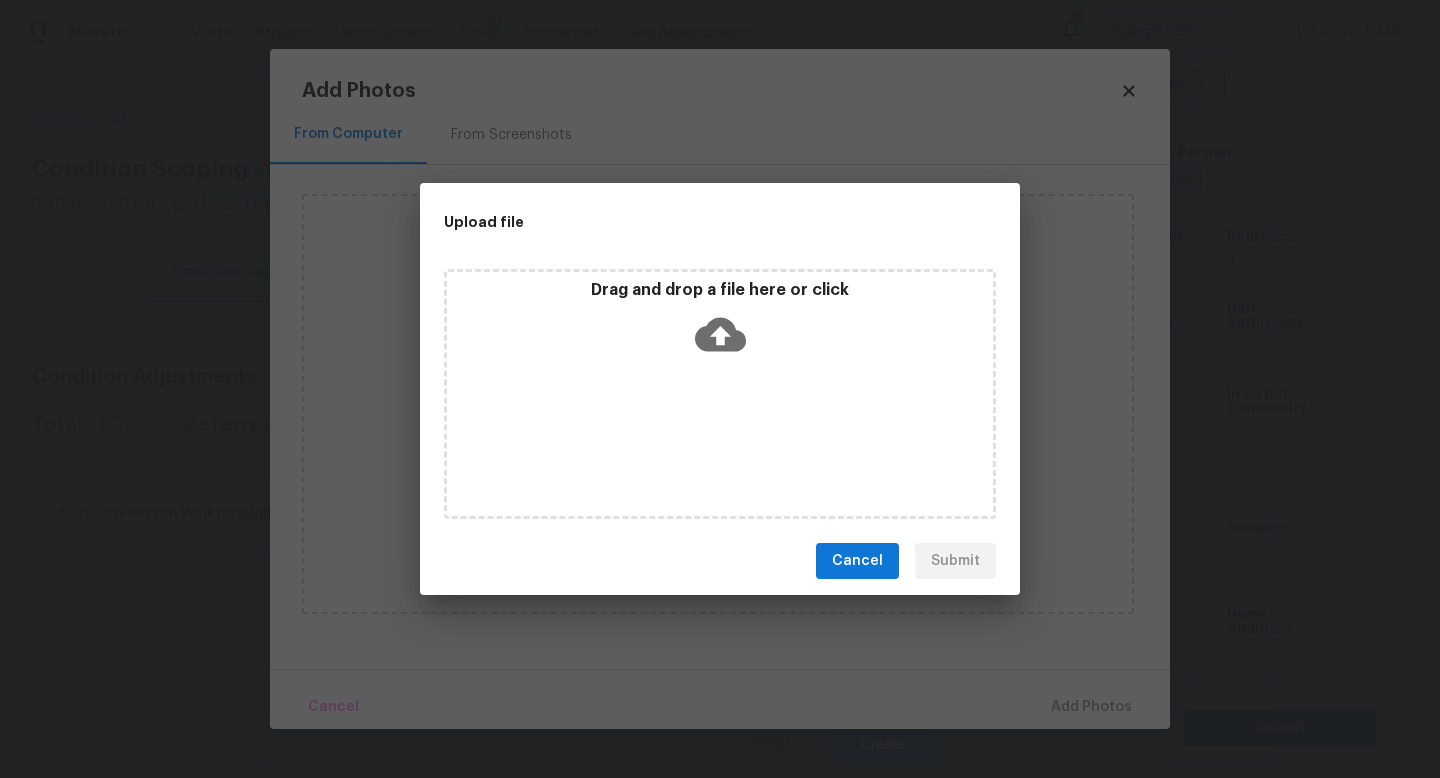 click on "Drag and drop a file here or click" at bounding box center [720, 394] 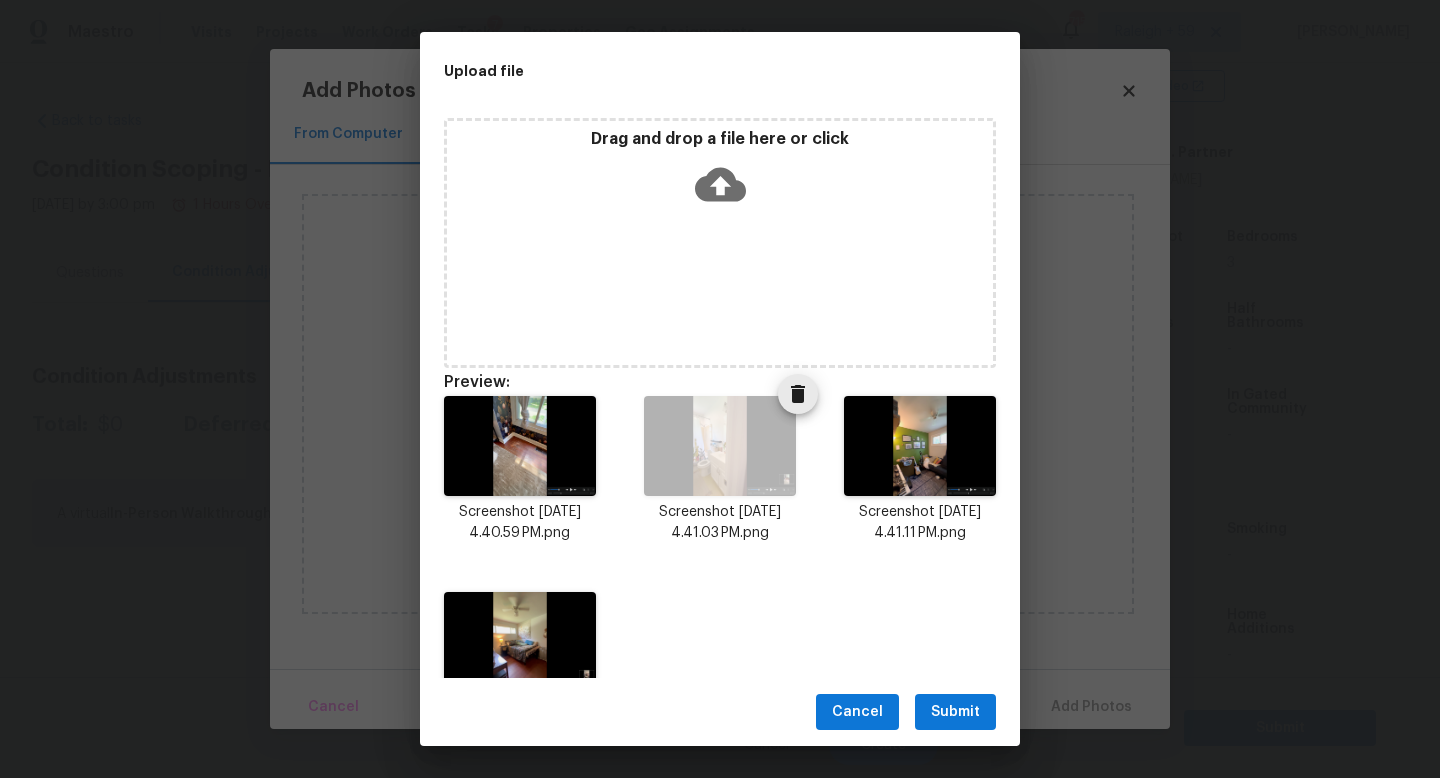 click 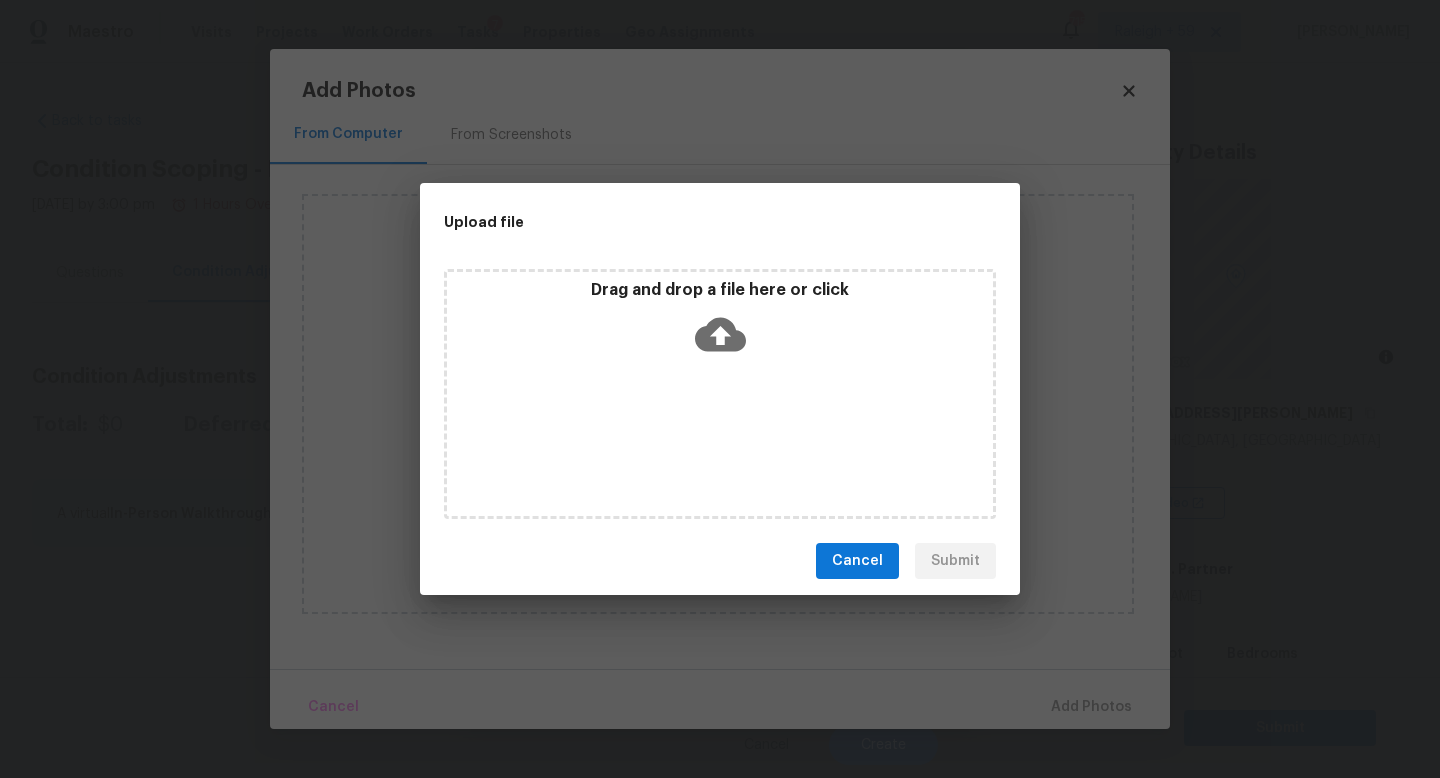 scroll, scrollTop: 0, scrollLeft: 0, axis: both 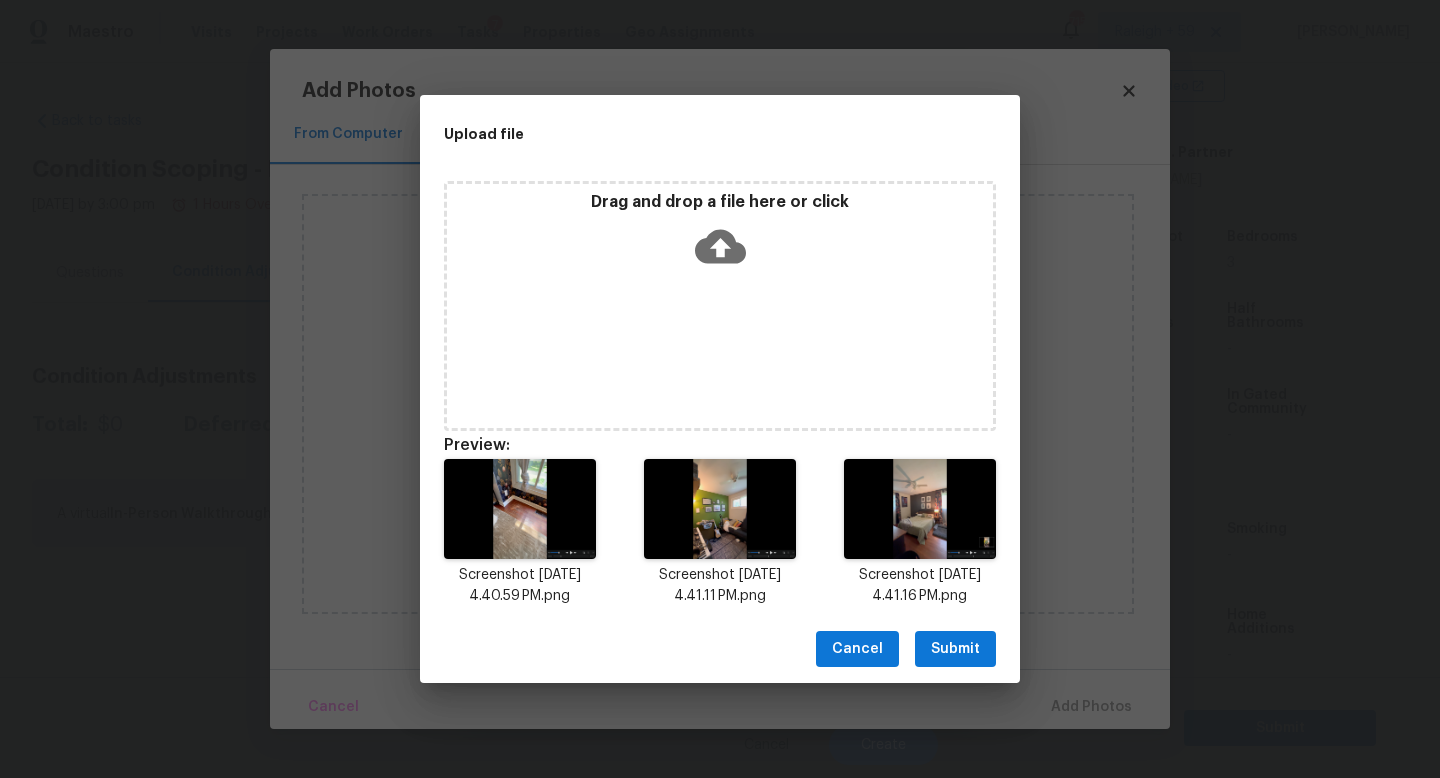 click on "Submit" at bounding box center [955, 649] 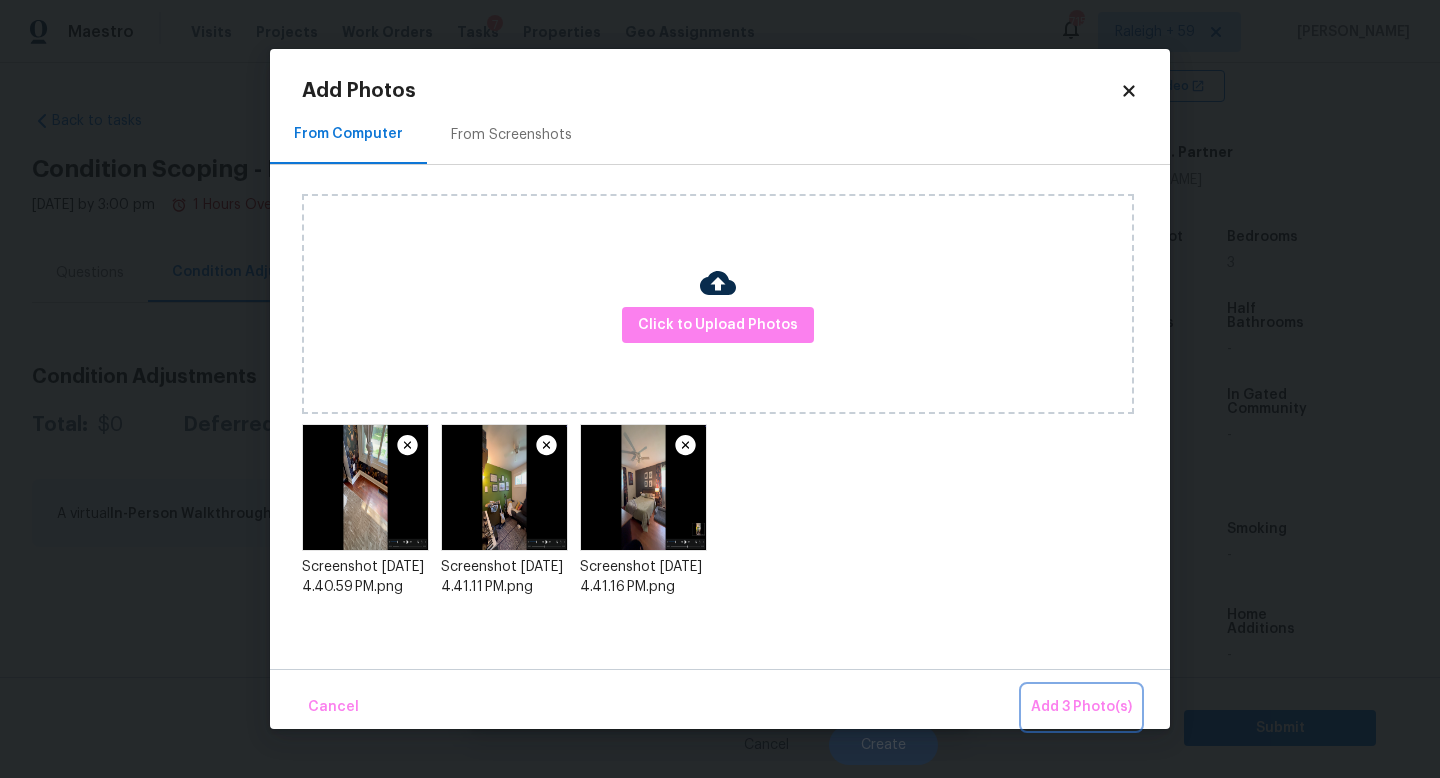 click on "Add 3 Photo(s)" at bounding box center (1081, 707) 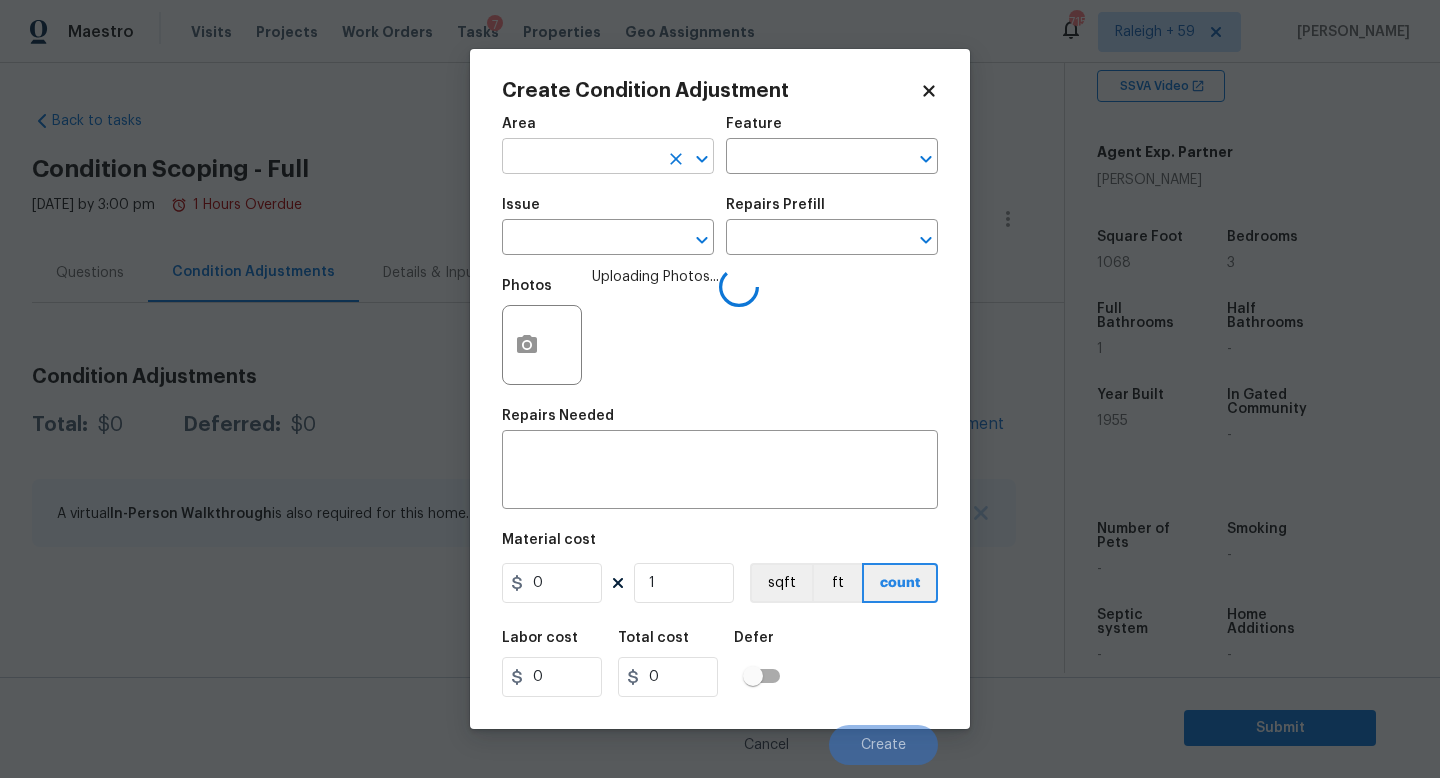 click at bounding box center [580, 158] 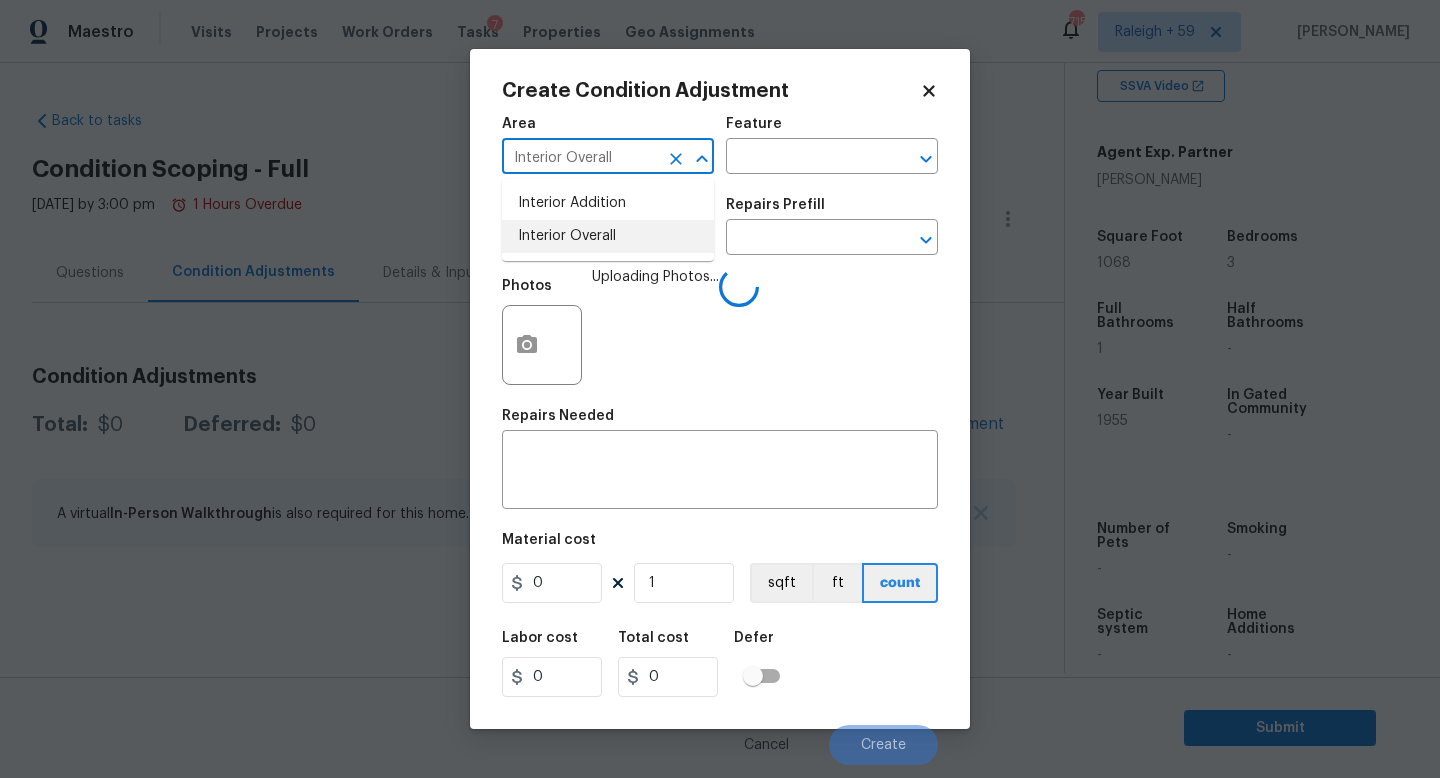 type on "Interior Overall" 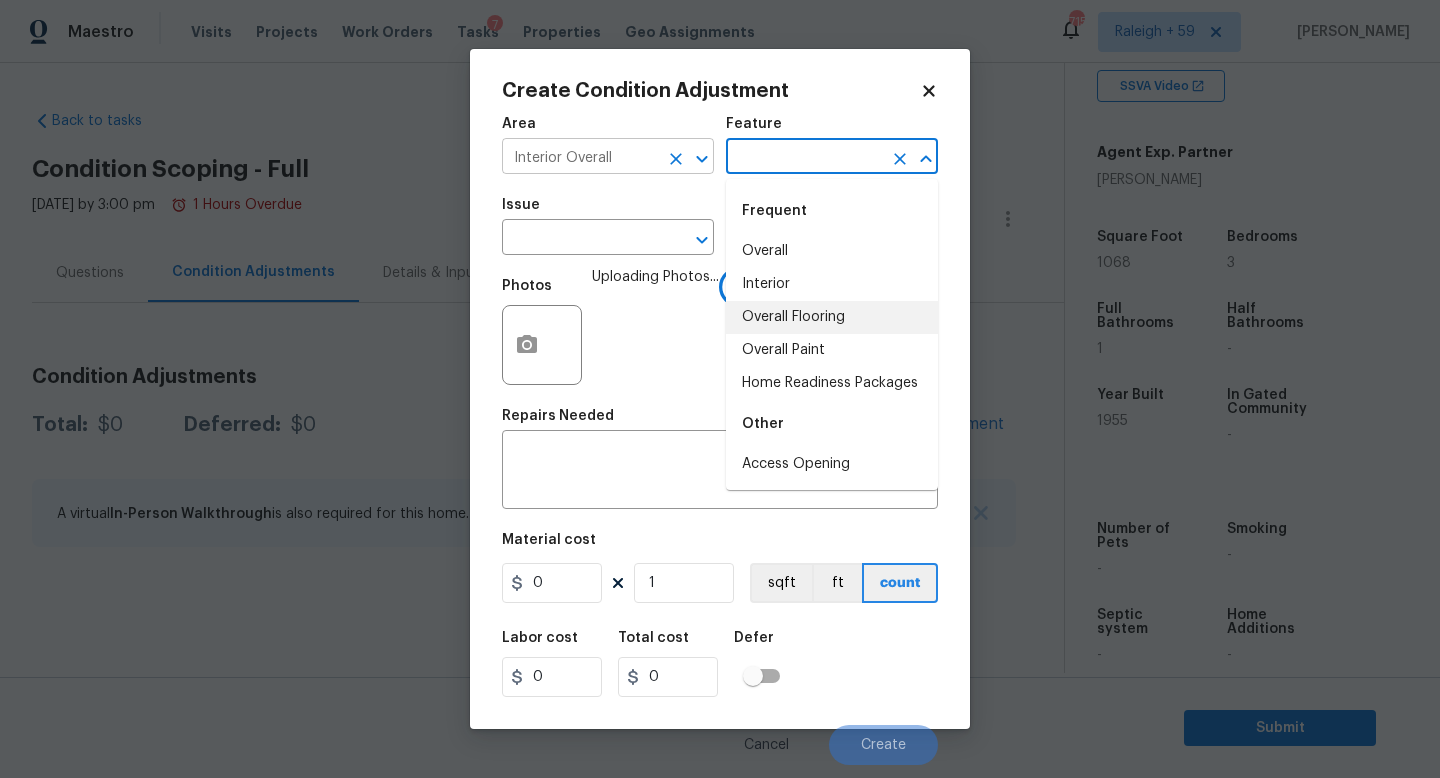 type on "Overall Flooring" 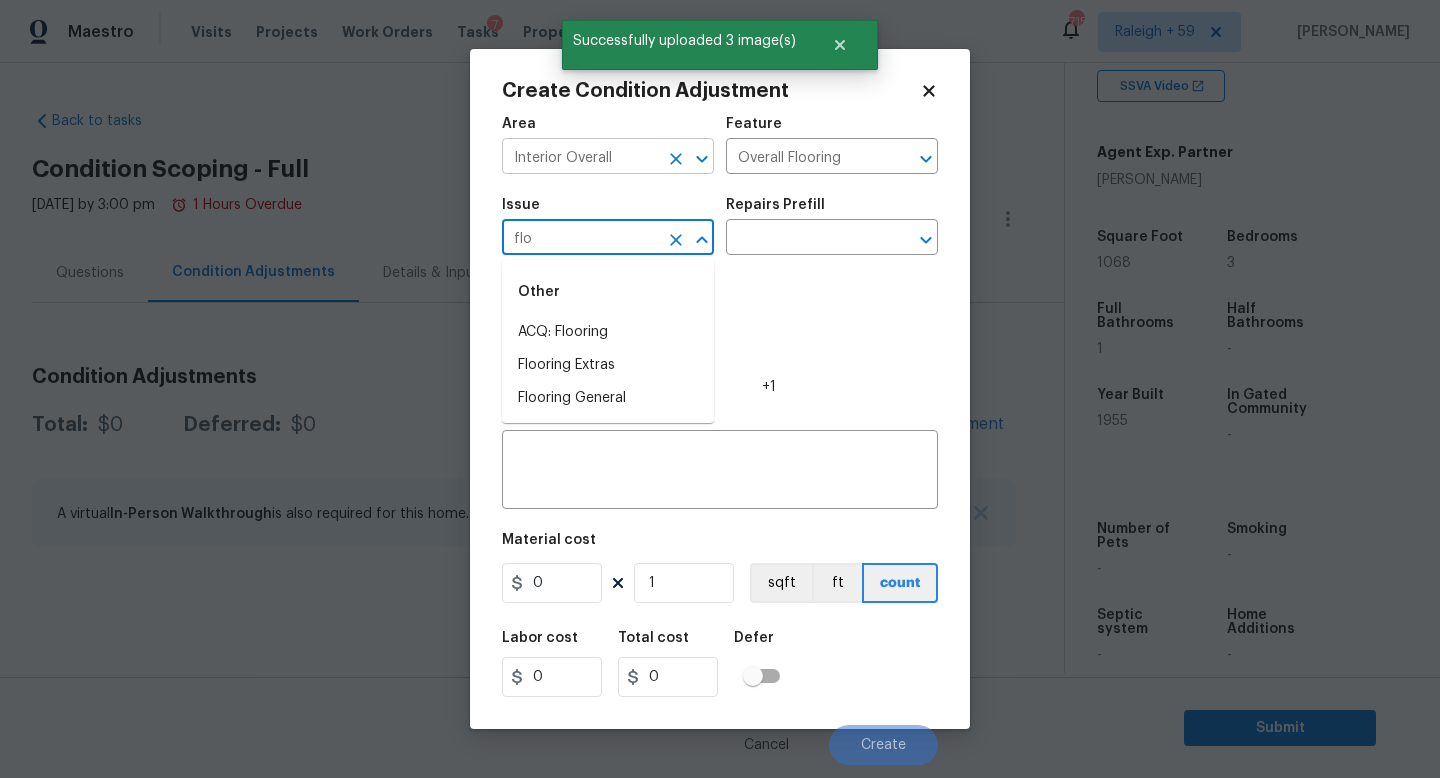 type on "floo" 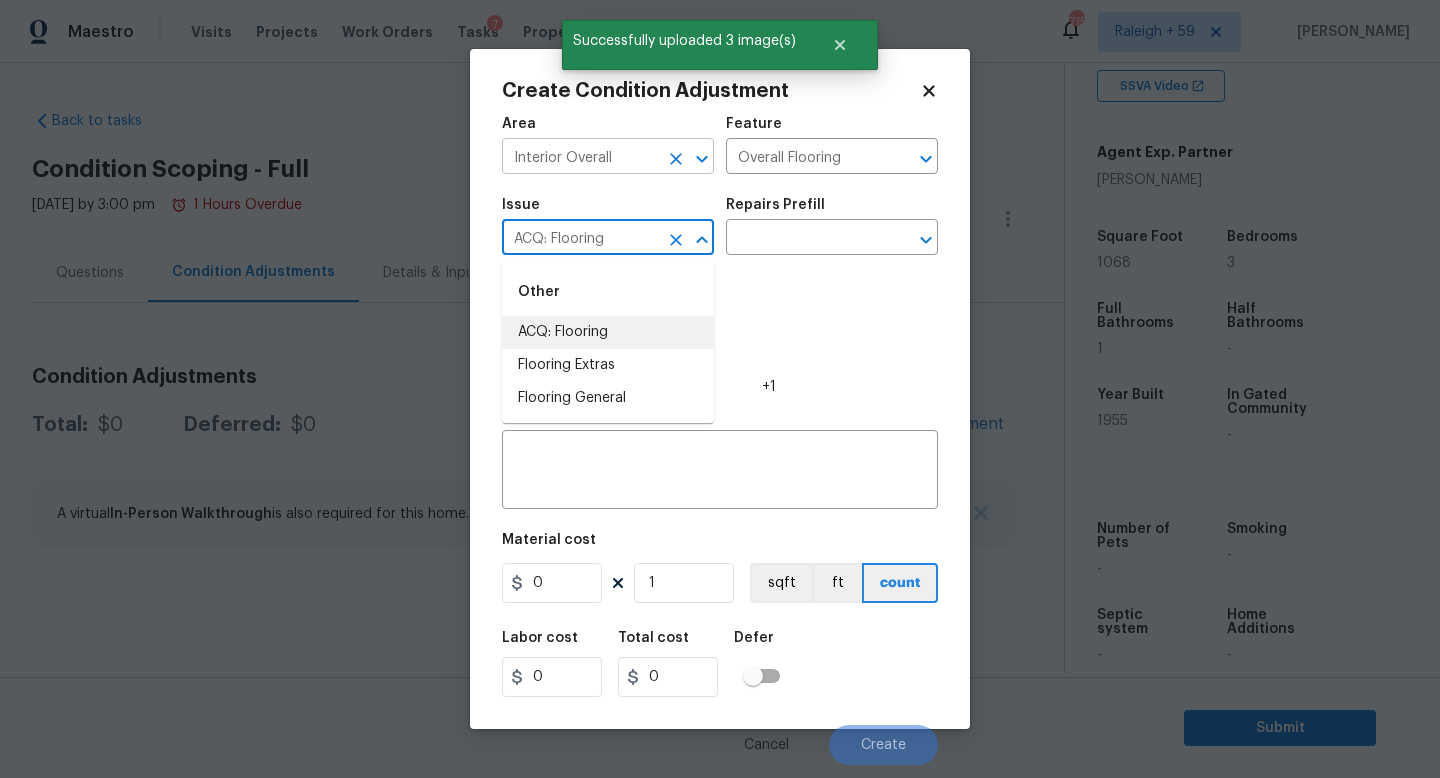 type on "ACQ: Flooring" 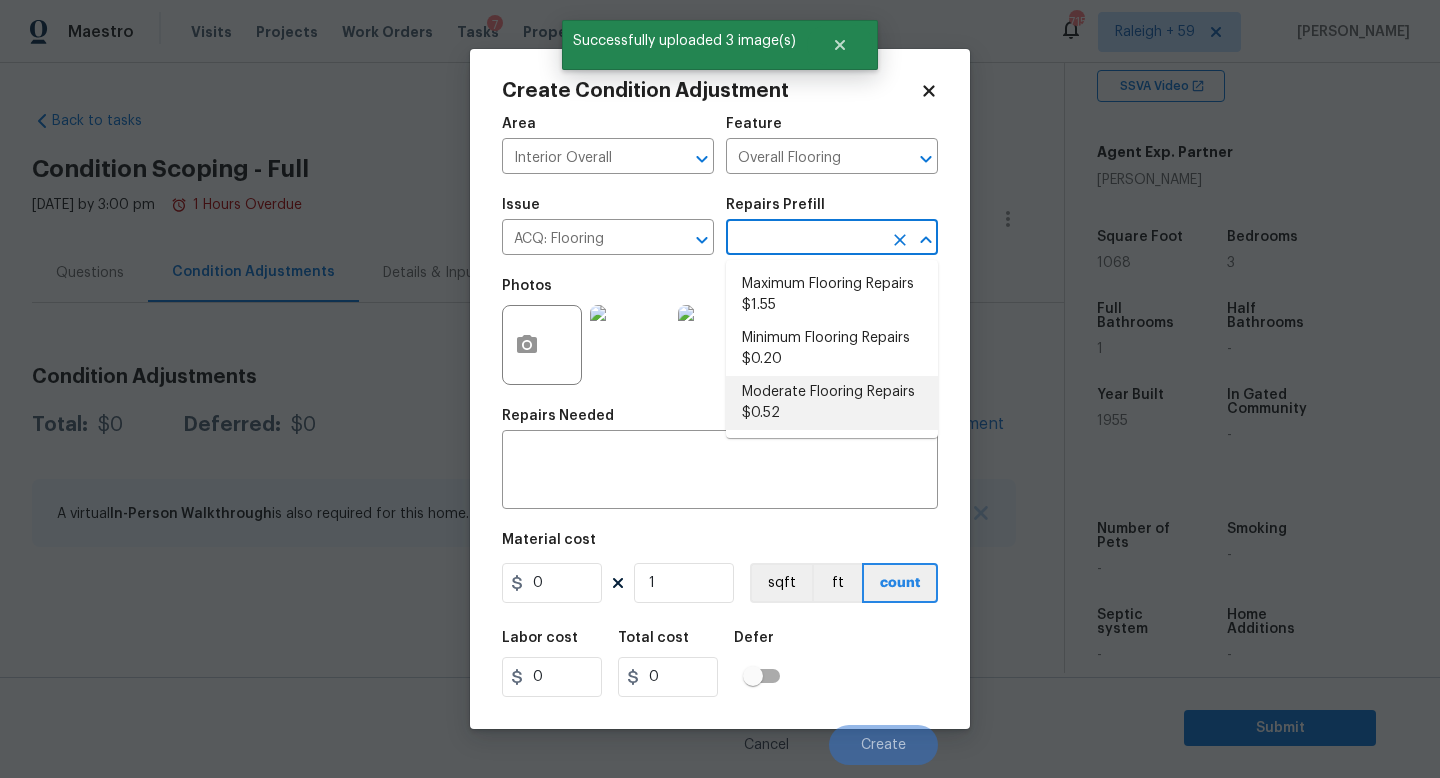 click on "Moderate Flooring Repairs $0.52" at bounding box center (832, 403) 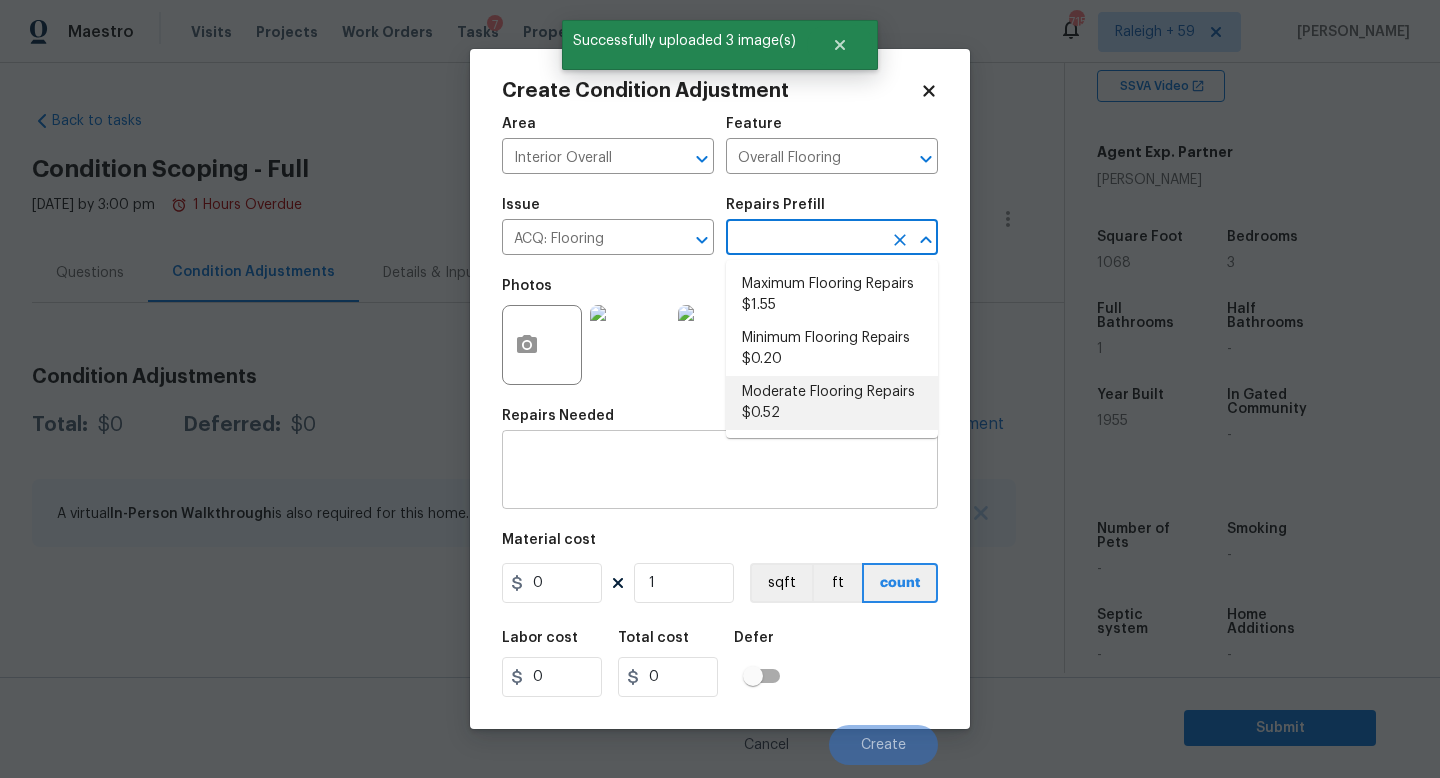 type on "Acquisition" 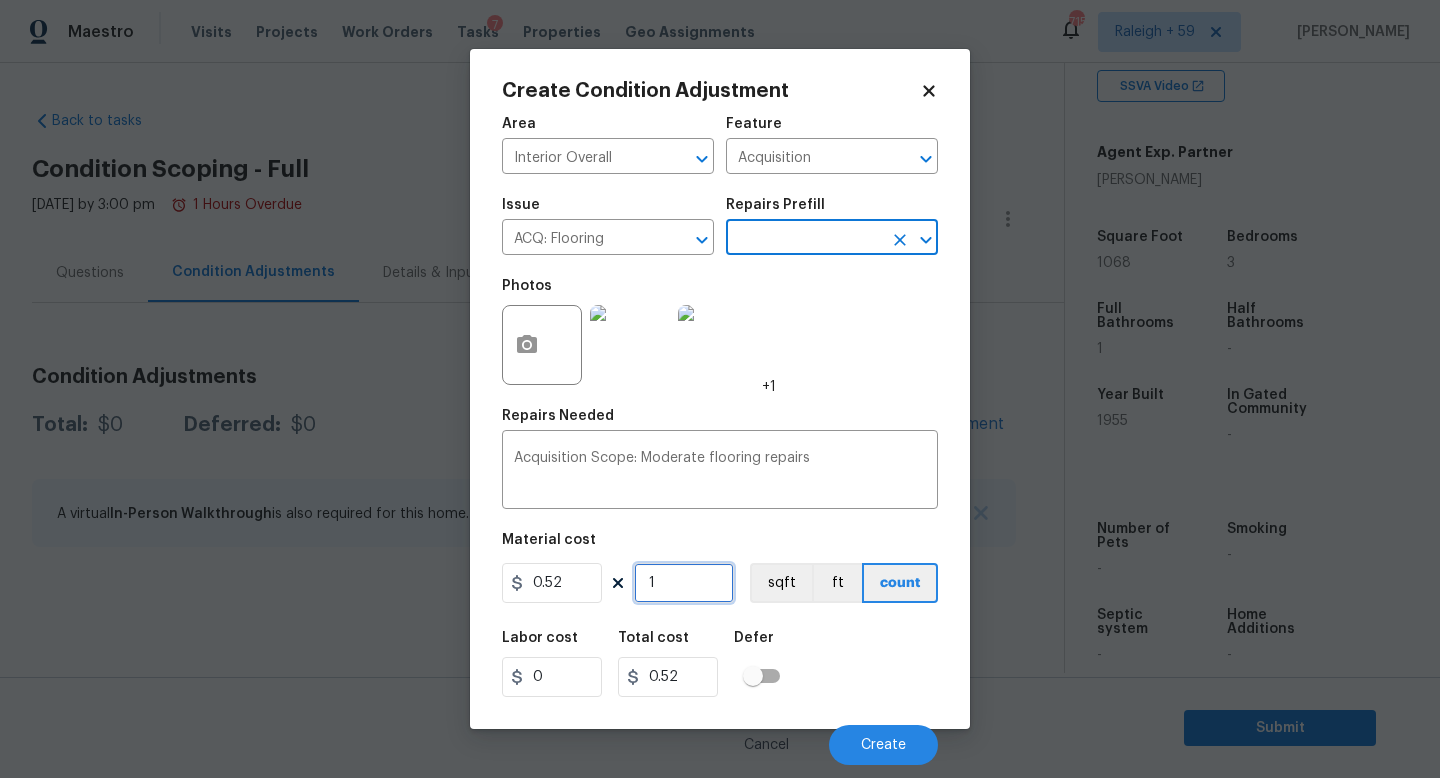 click on "1" at bounding box center [684, 583] 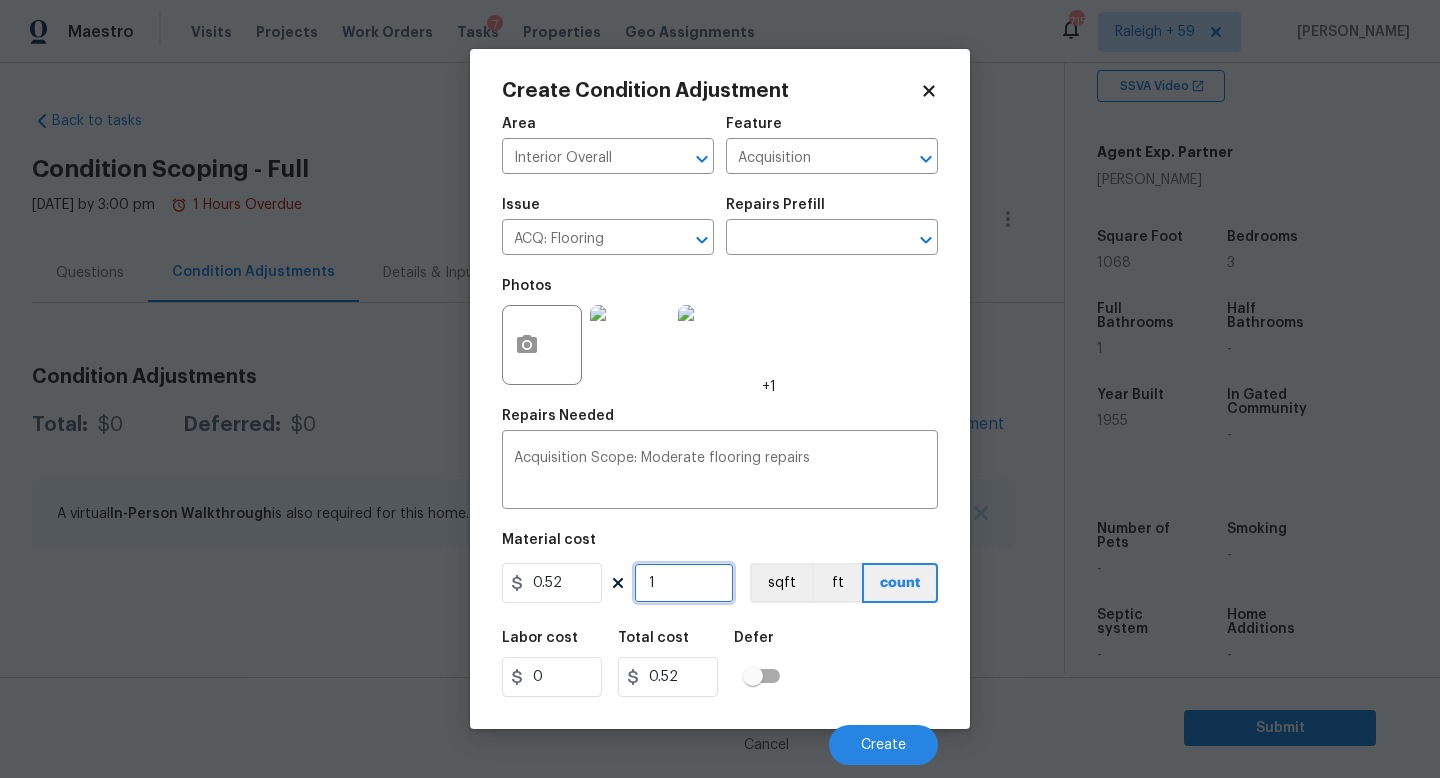 type on "10" 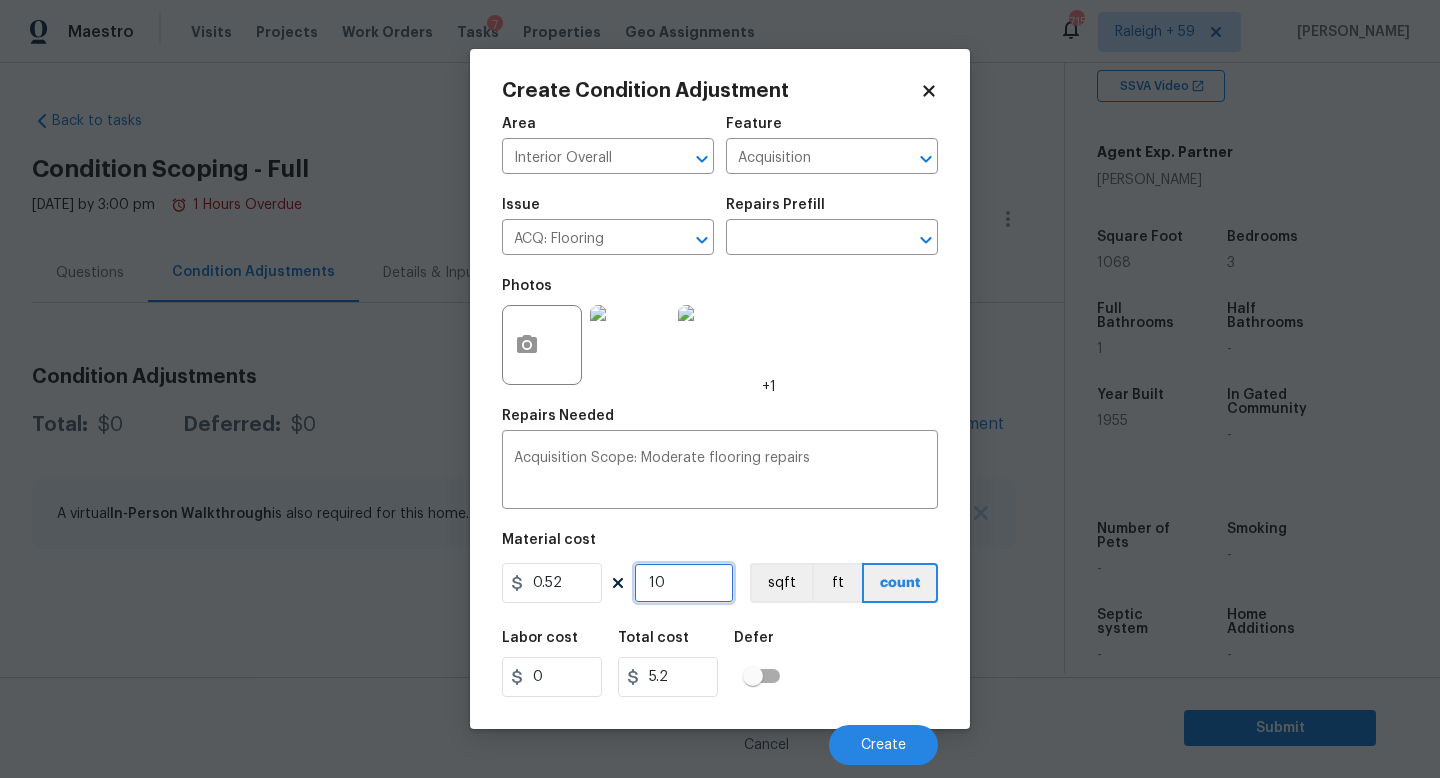 type on "106" 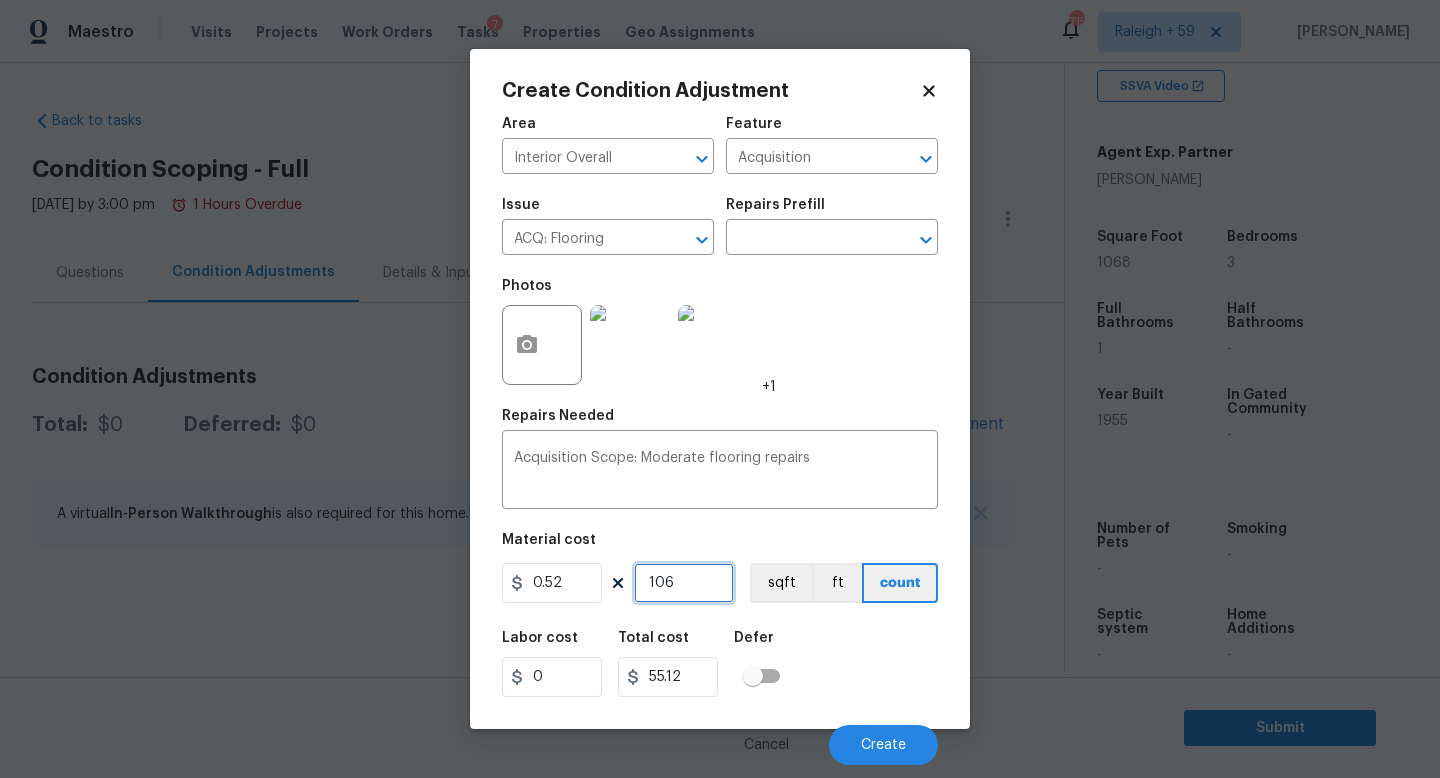 type on "1068" 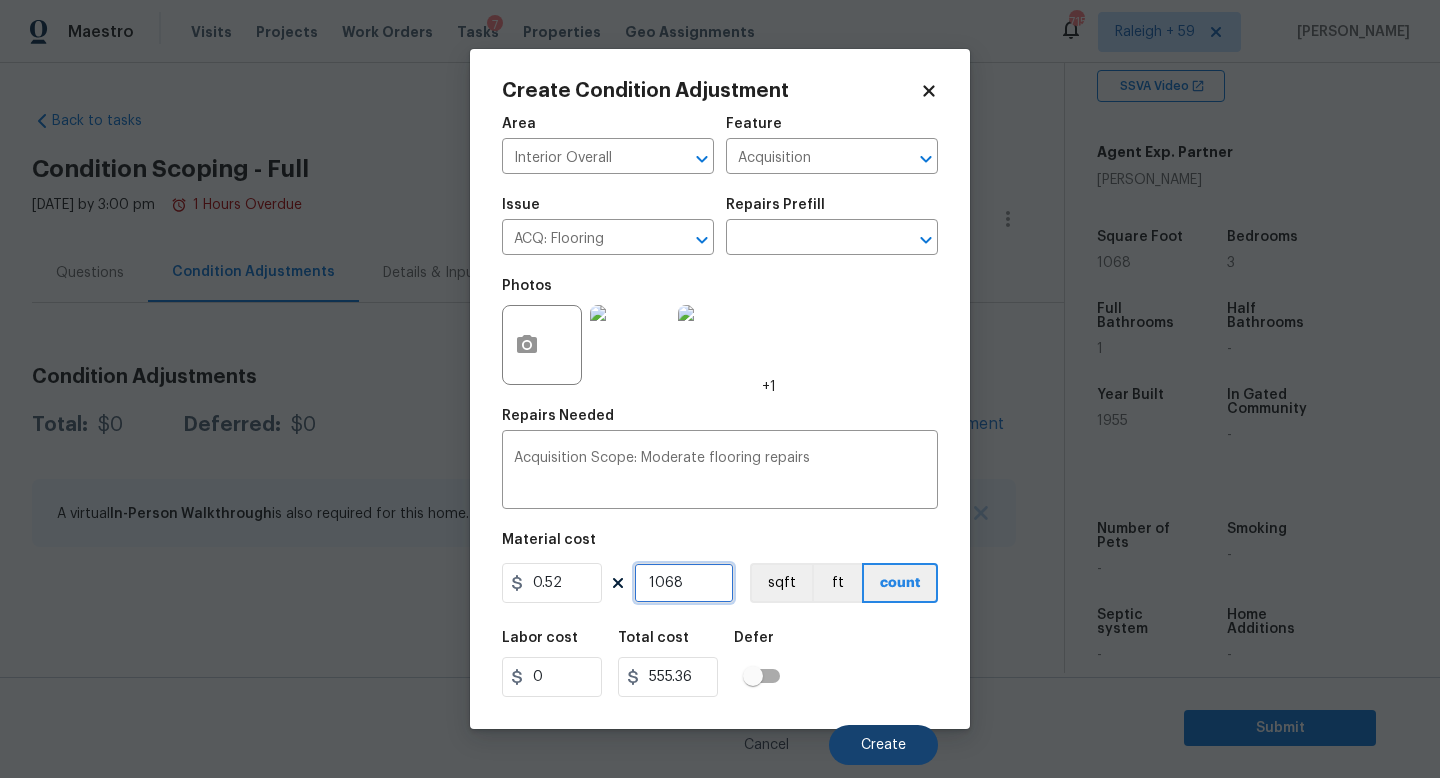 type on "1068" 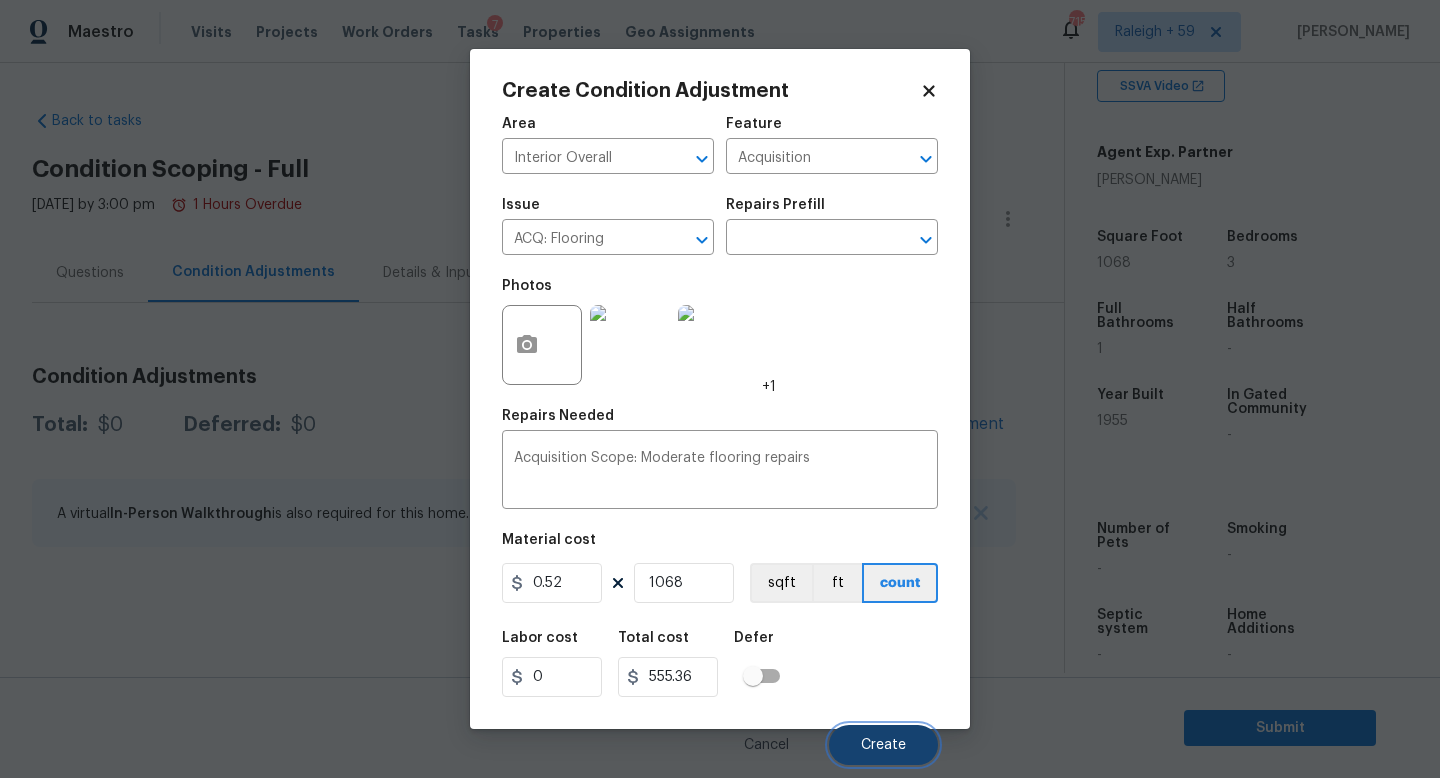 click on "Create" at bounding box center [883, 745] 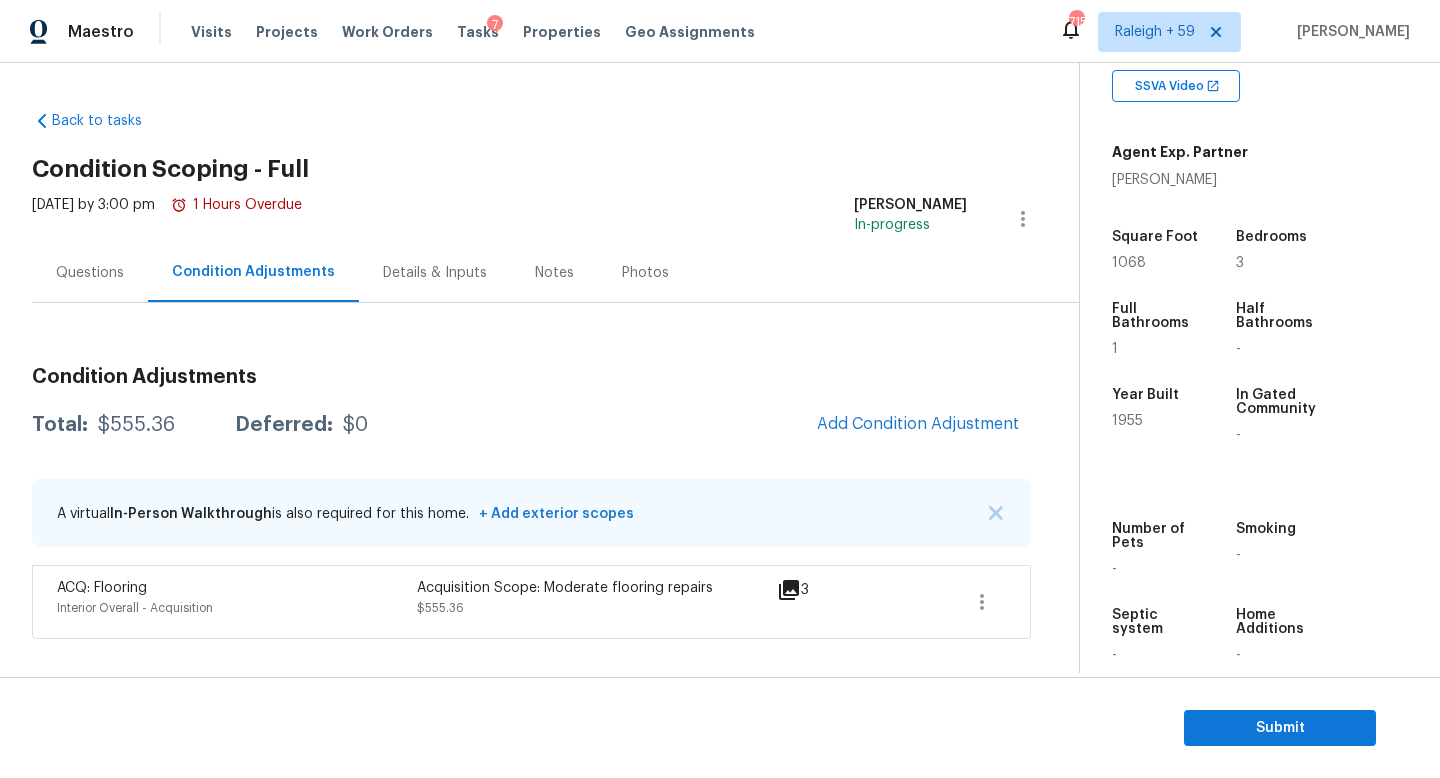 click on "Questions" at bounding box center [90, 273] 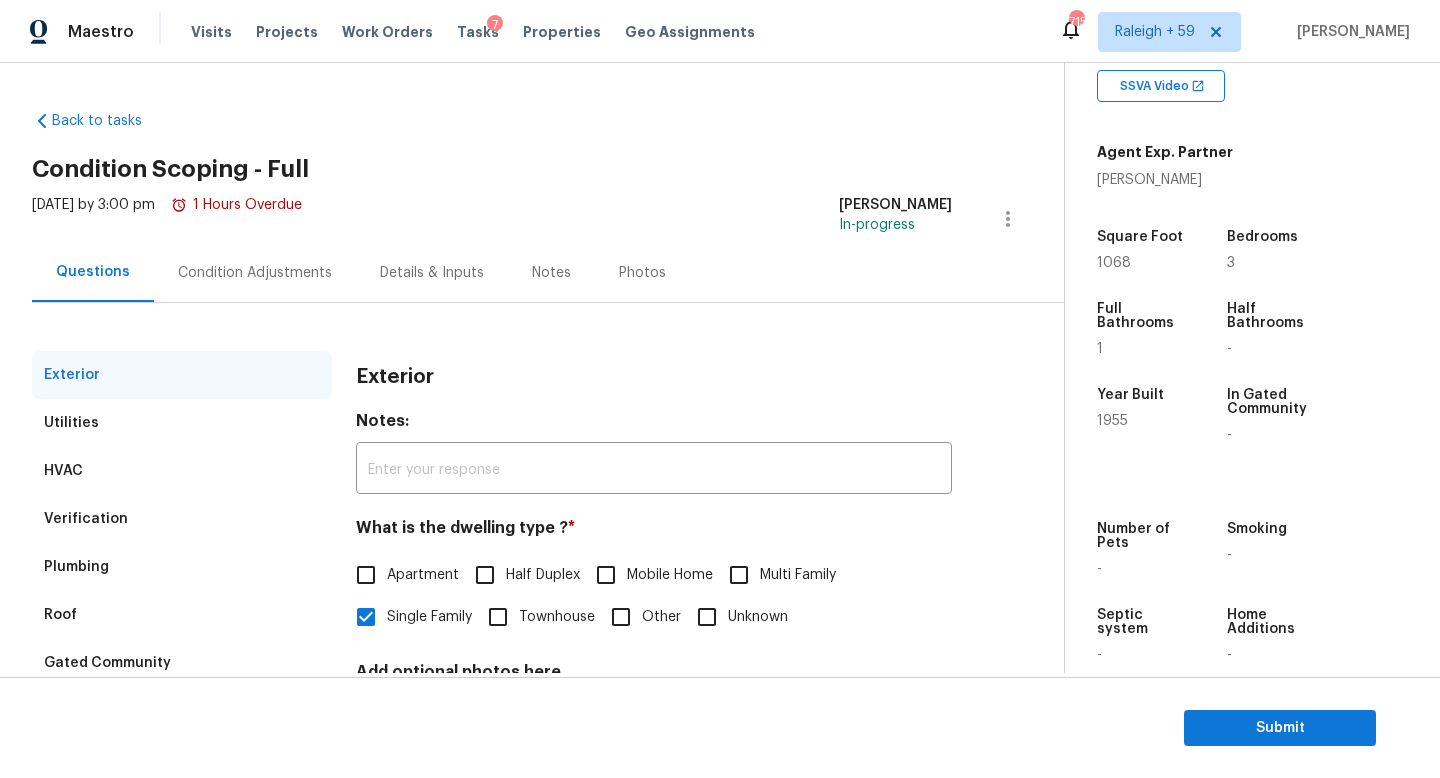 click on "Condition Adjustments" at bounding box center [255, 273] 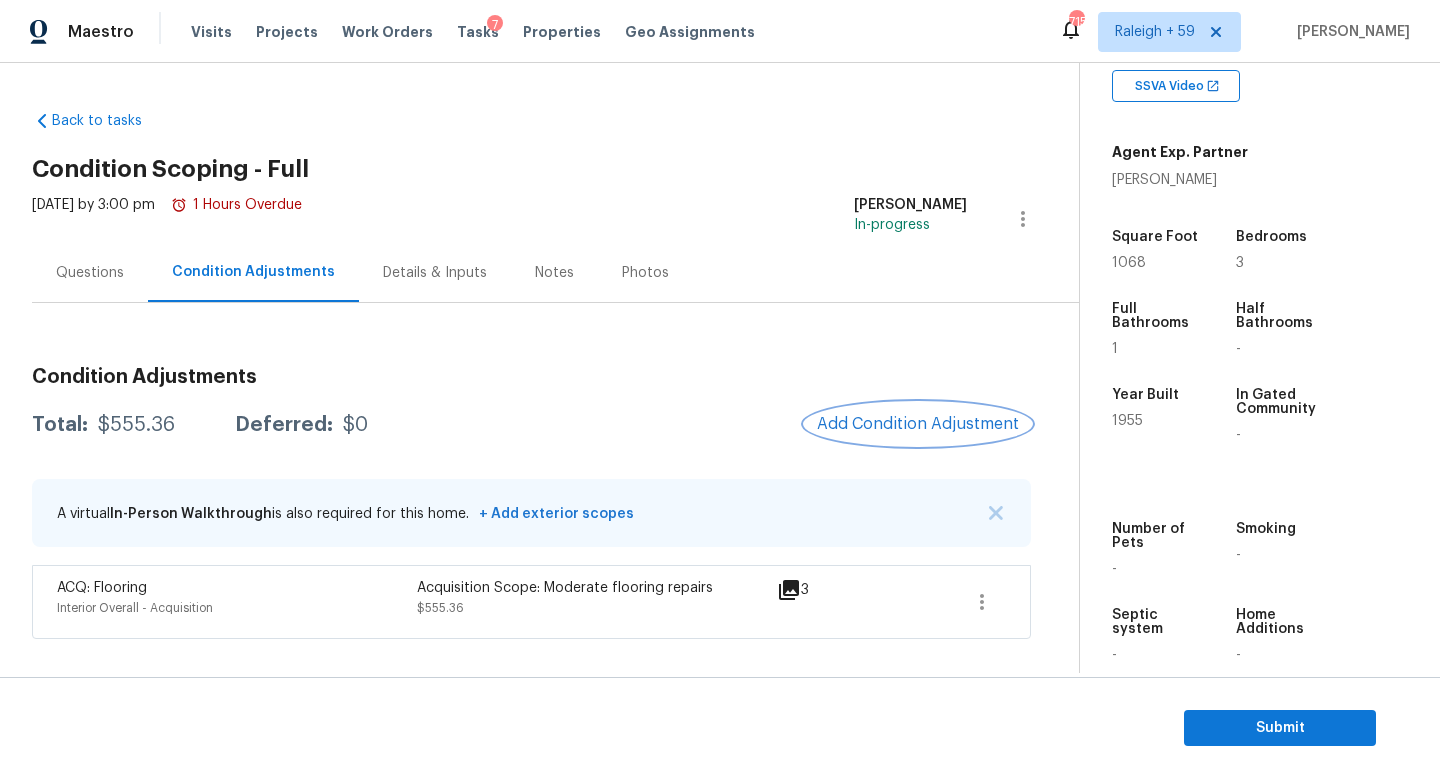 click on "Add Condition Adjustment" at bounding box center [918, 424] 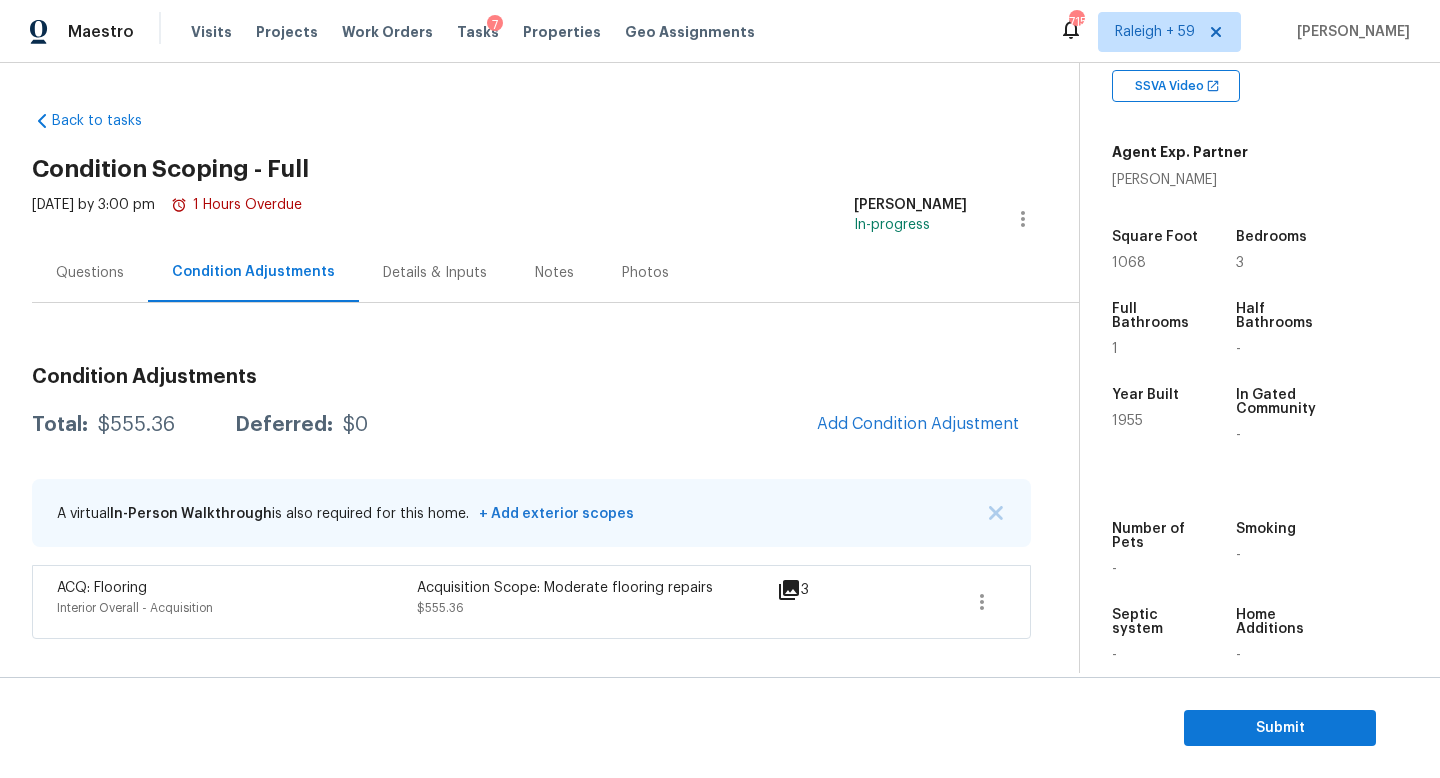click on "Maestro Visits Projects Work Orders Tasks 7 Properties Geo Assignments 715 [GEOGRAPHIC_DATA] + 59 [PERSON_NAME] Back to tasks Condition Scoping - Full [DATE] by 3:00 pm   1 Hours Overdue [PERSON_NAME] In-progress Questions Condition Adjustments Details & Inputs Notes Photos Condition Adjustments Total:  $555.36 Deferred:  $0 Add Condition Adjustment A virtual  In-Person Walkthrough  is also required for this home.   + Add exterior scopes ACQ: Flooring Interior Overall - Acquisition Acquisition Scope: Moderate flooring repairs $555.36   3 Property Details © Mapbox   © OpenStreetMap   Improve this map [STREET_ADDRESS][PERSON_NAME] SSVA Video Agent Exp. Partner [PERSON_NAME] Square Foot 1068 Bedrooms 3 Full Bathrooms 1 Half Bathrooms - Year Built 1955 In Gated Community - Number of Pets - Smoking - Septic system - Home Additions - Submit
Create Condition Adjustment Area ​ Feature ​ Issue ​ Repairs Prefill ​ Photos Repairs Needed x ​ Material cost 0 1 sqft ft count Labor cost 0 0 Defer" at bounding box center [720, 389] 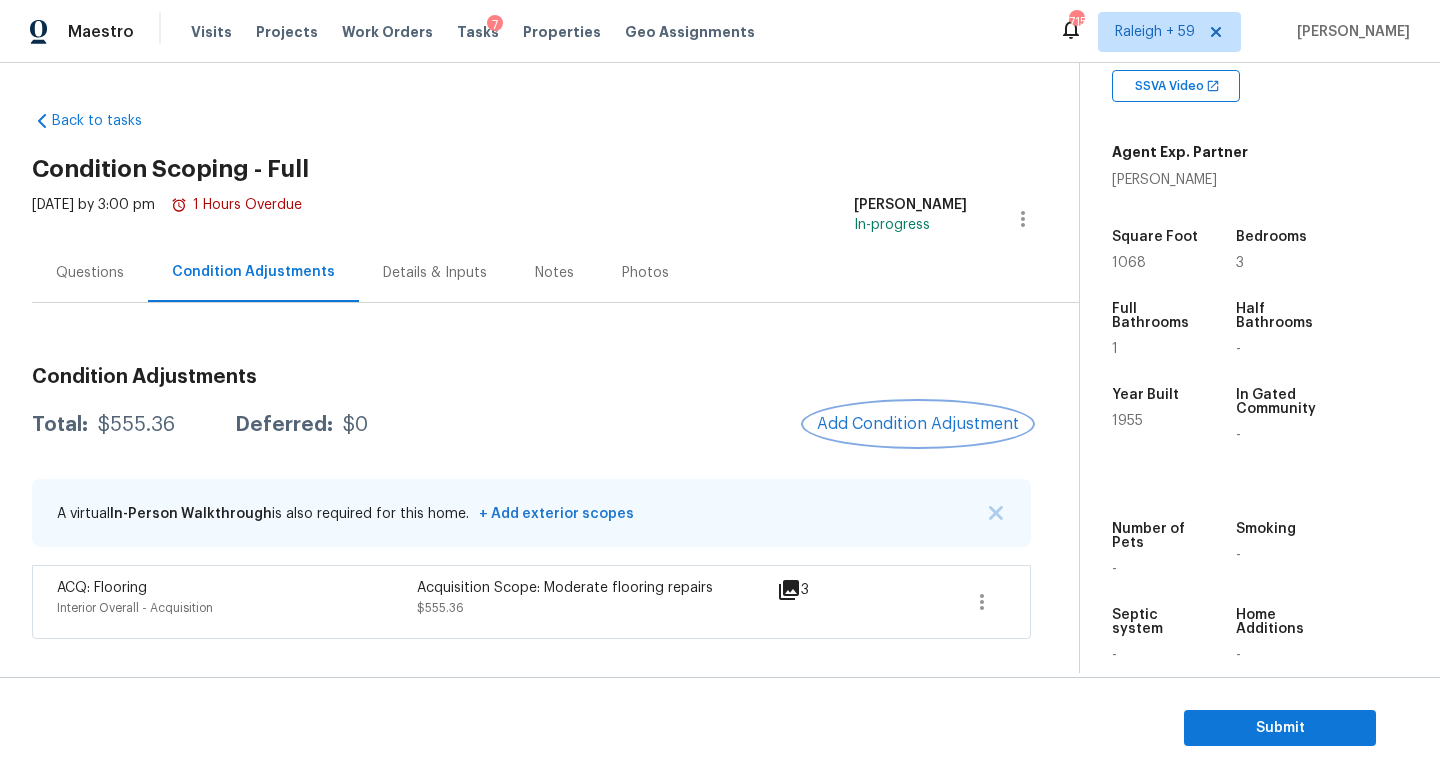 click on "Add Condition Adjustment" at bounding box center (918, 424) 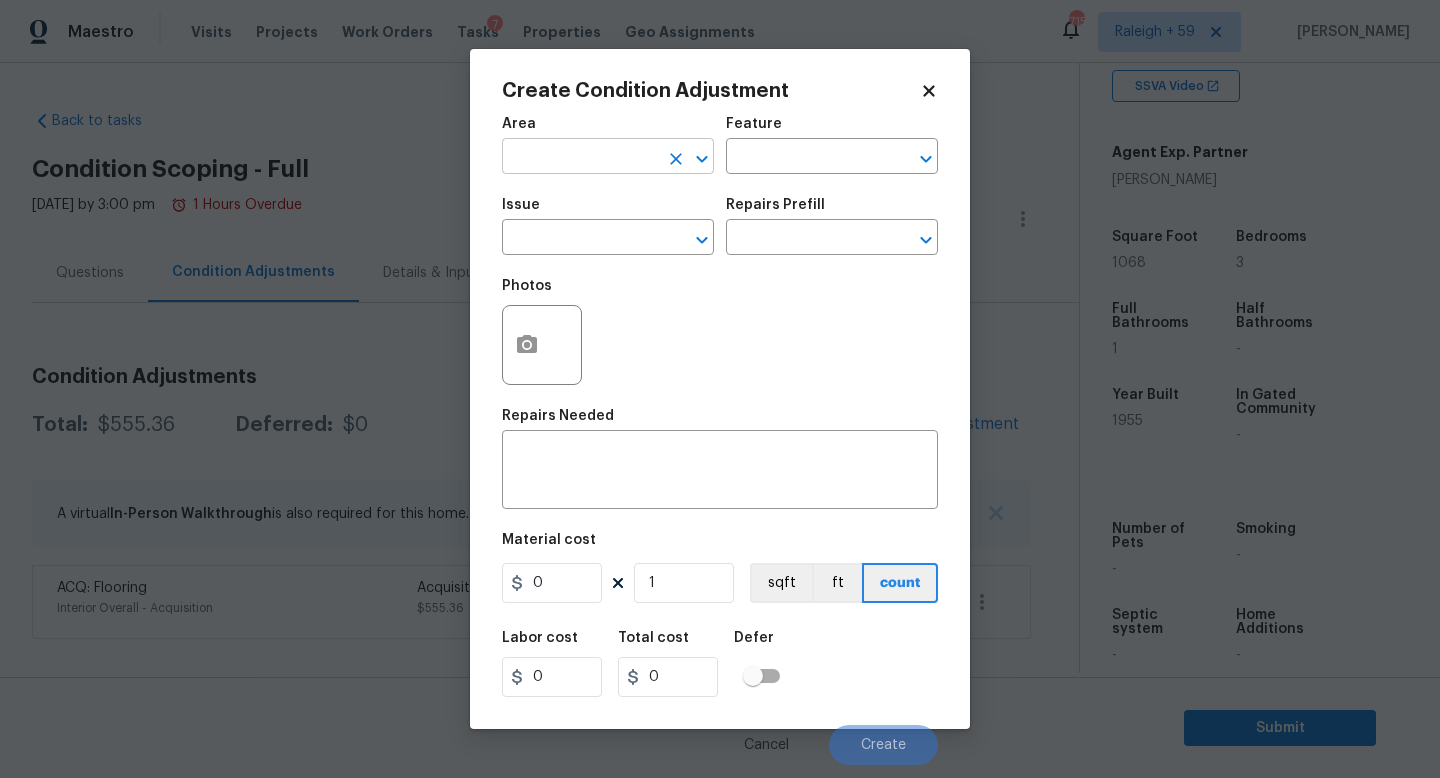 click at bounding box center [580, 158] 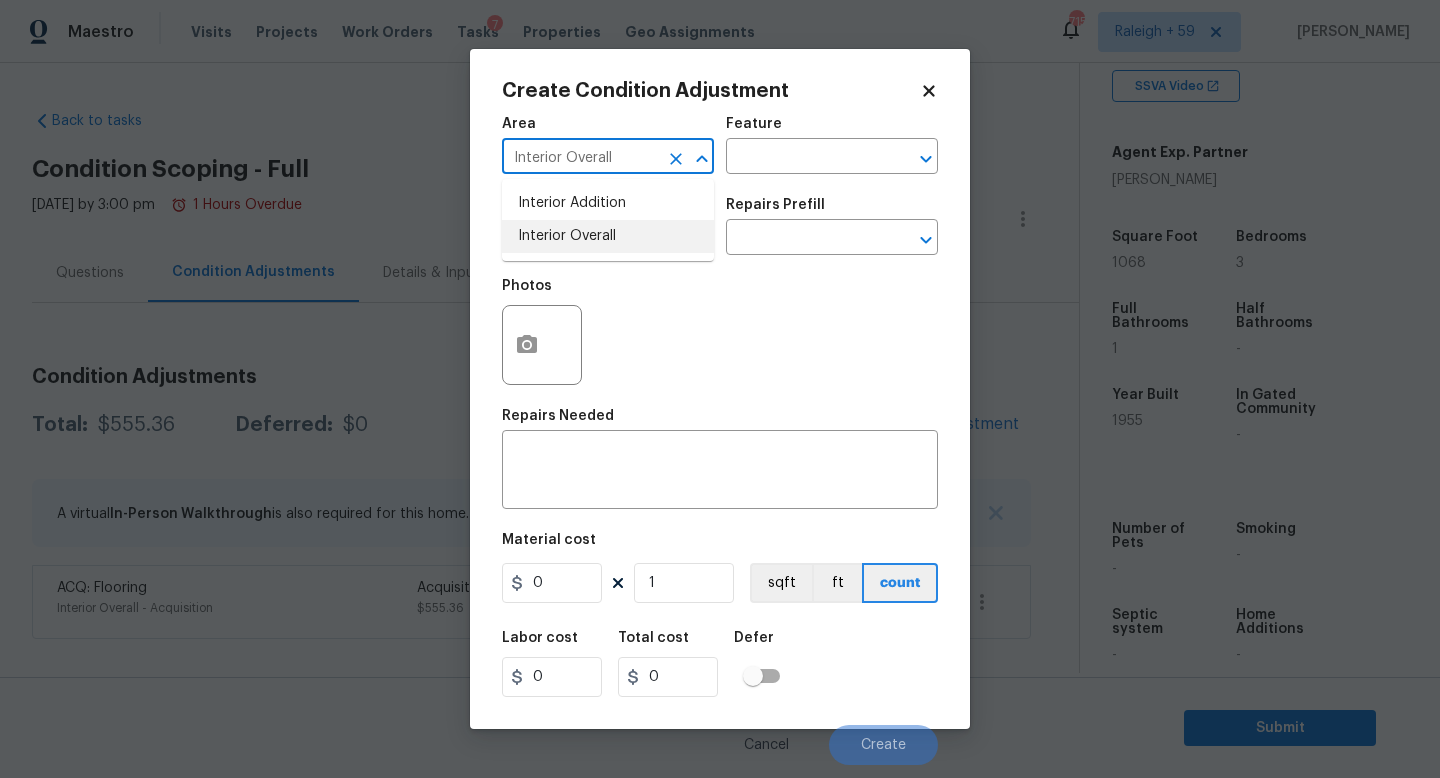 type on "Interior Overall" 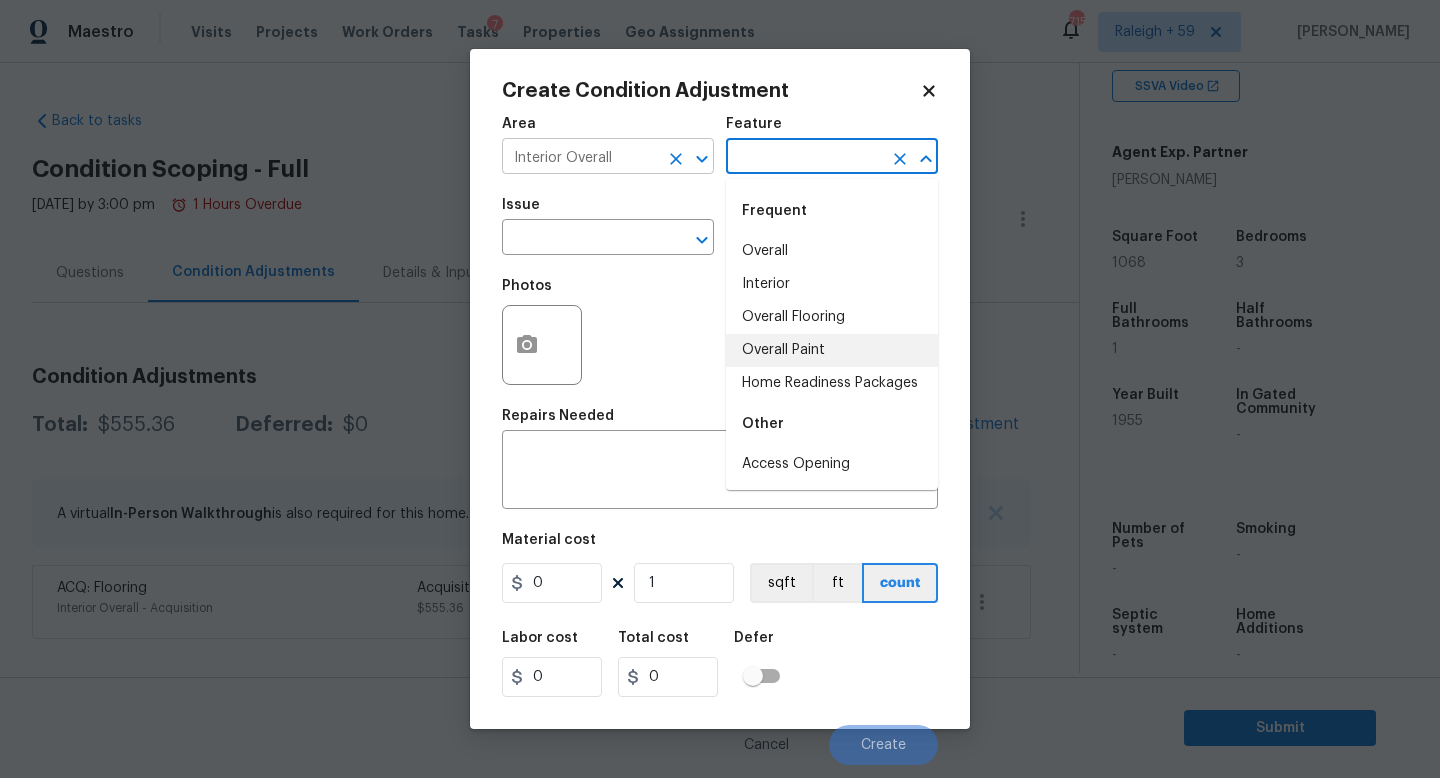 type on "Overall Paint" 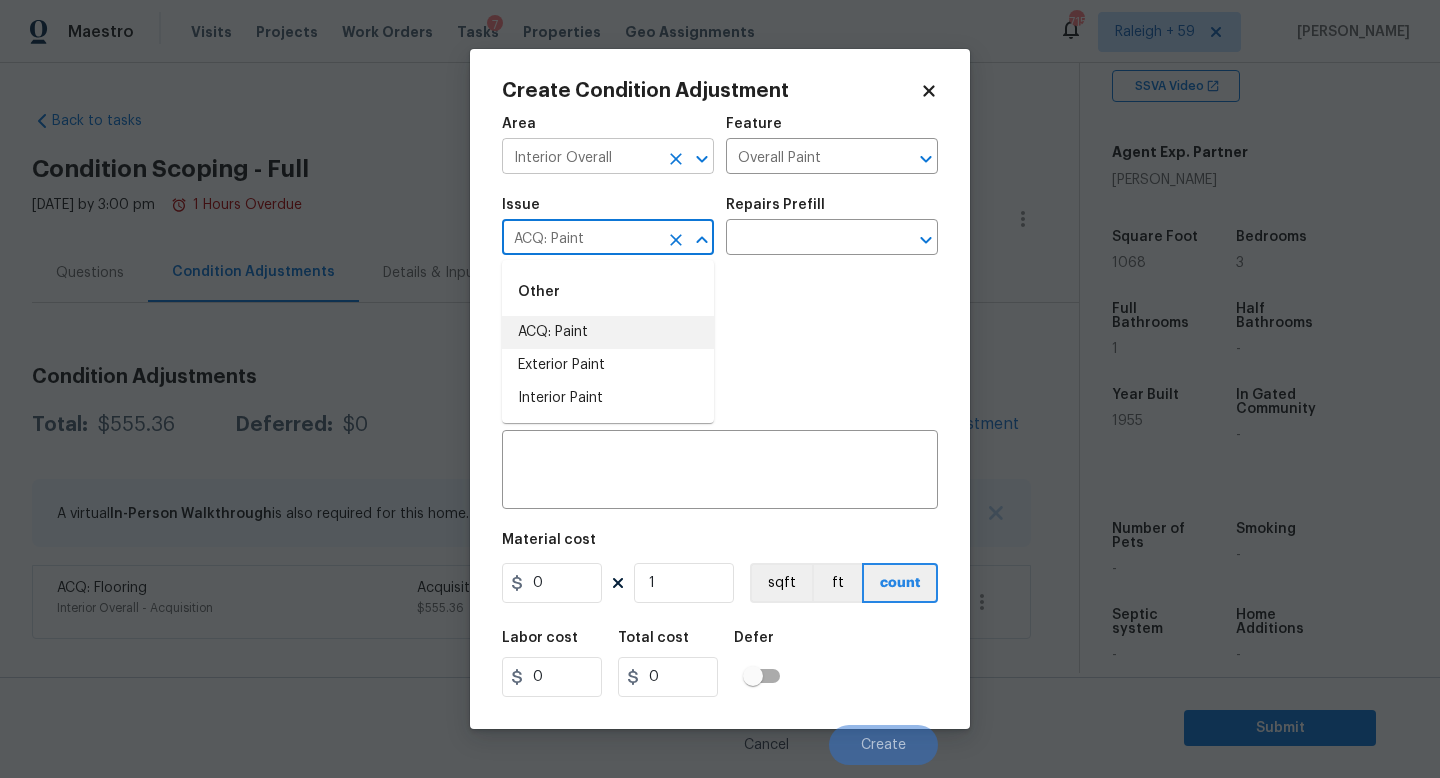 type on "ACQ: Paint" 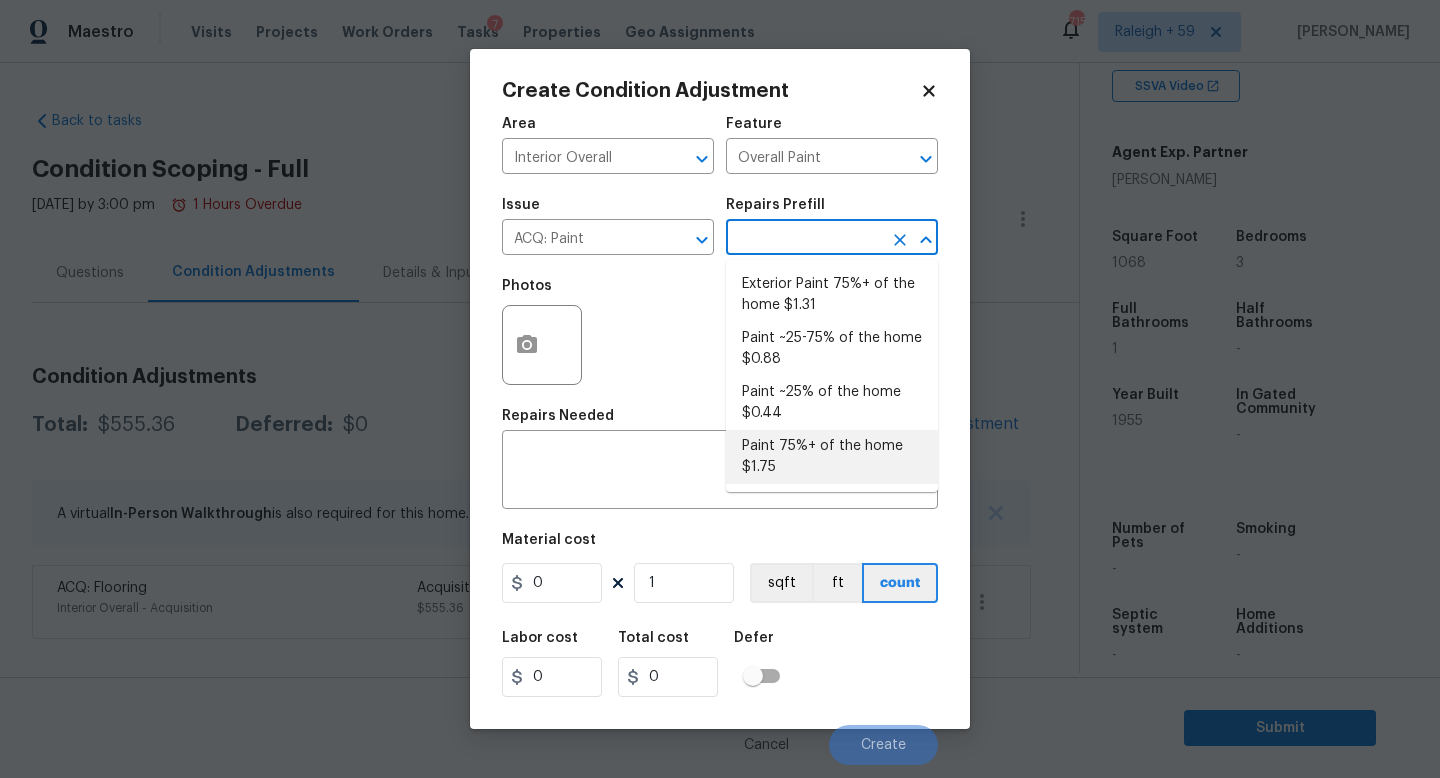 click on "Paint 75%+ of the home $1.75" at bounding box center [832, 457] 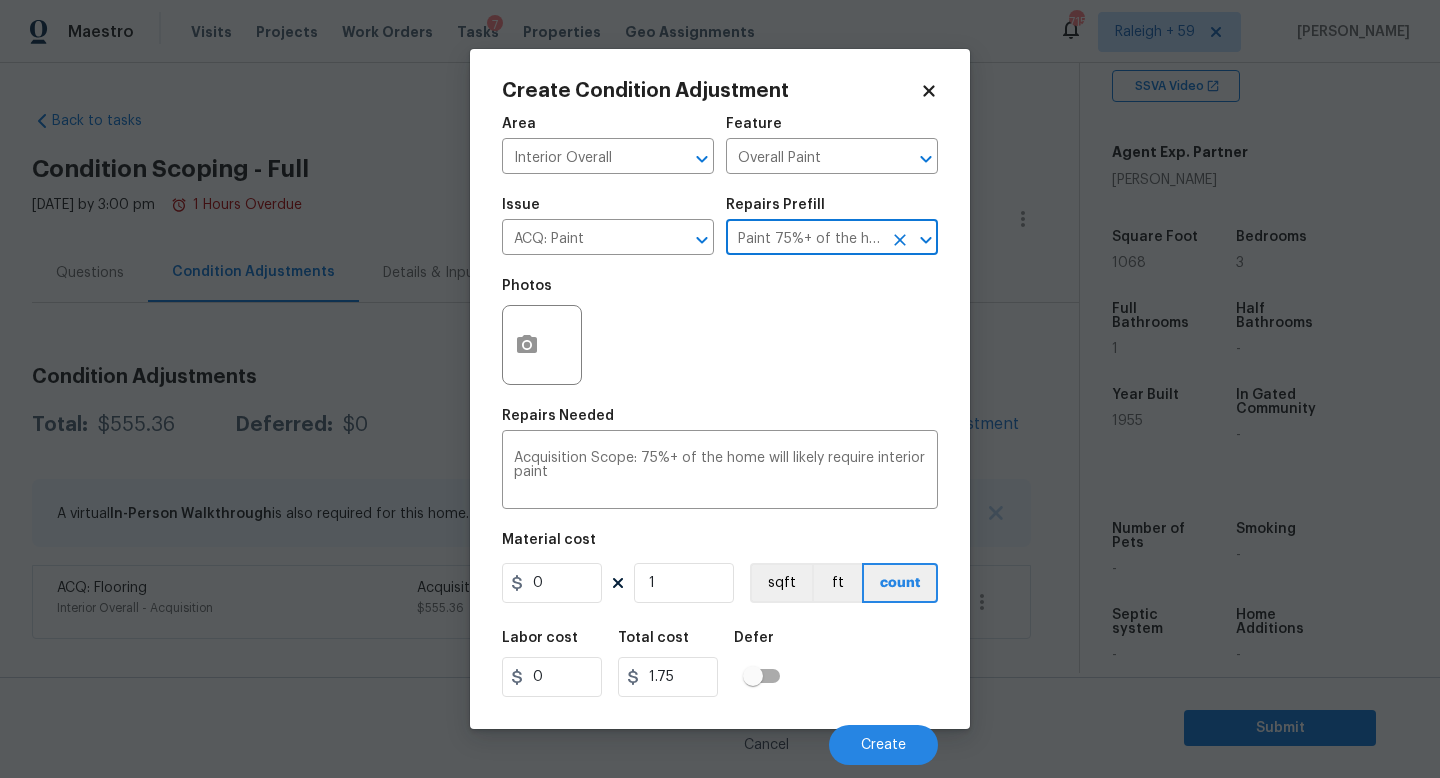 type on "Acquisition" 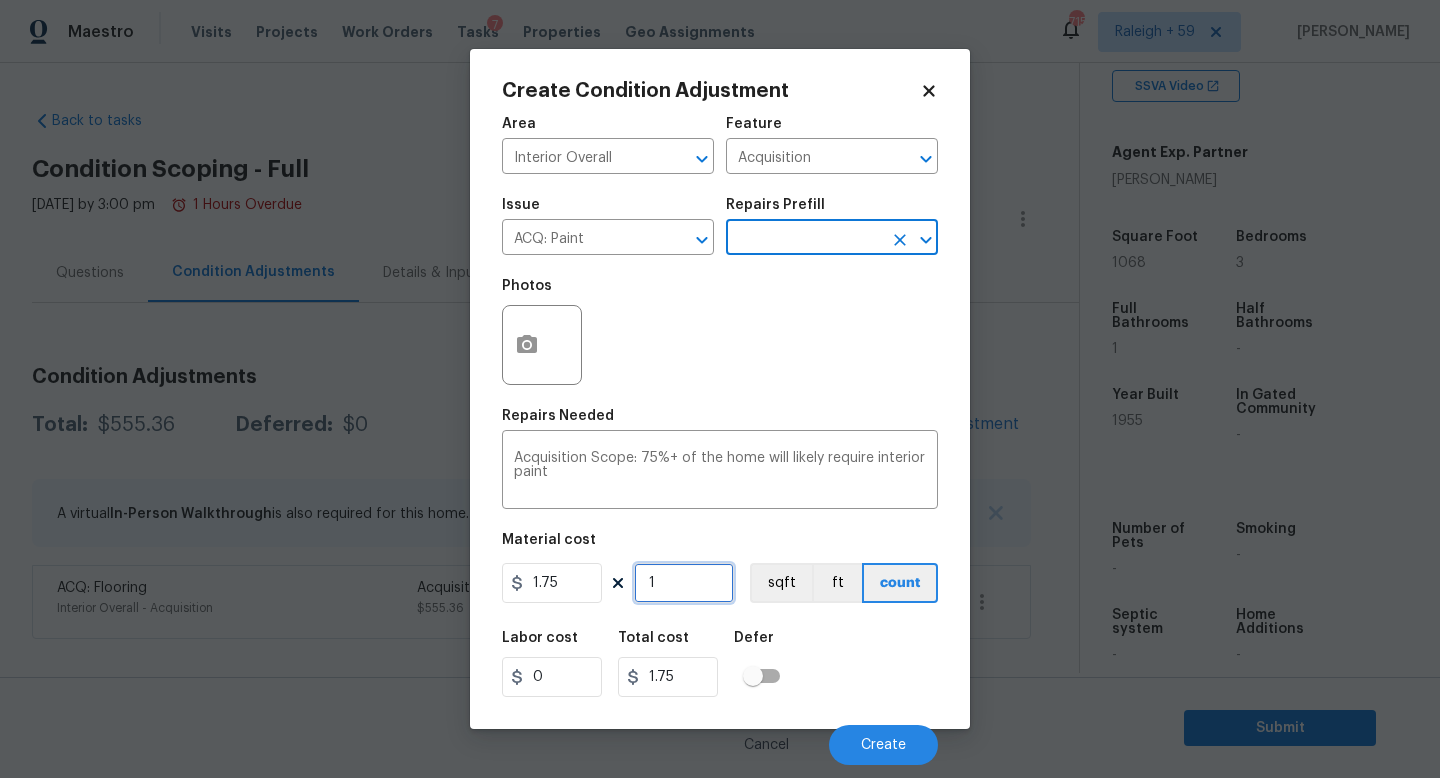 click on "1" at bounding box center (684, 583) 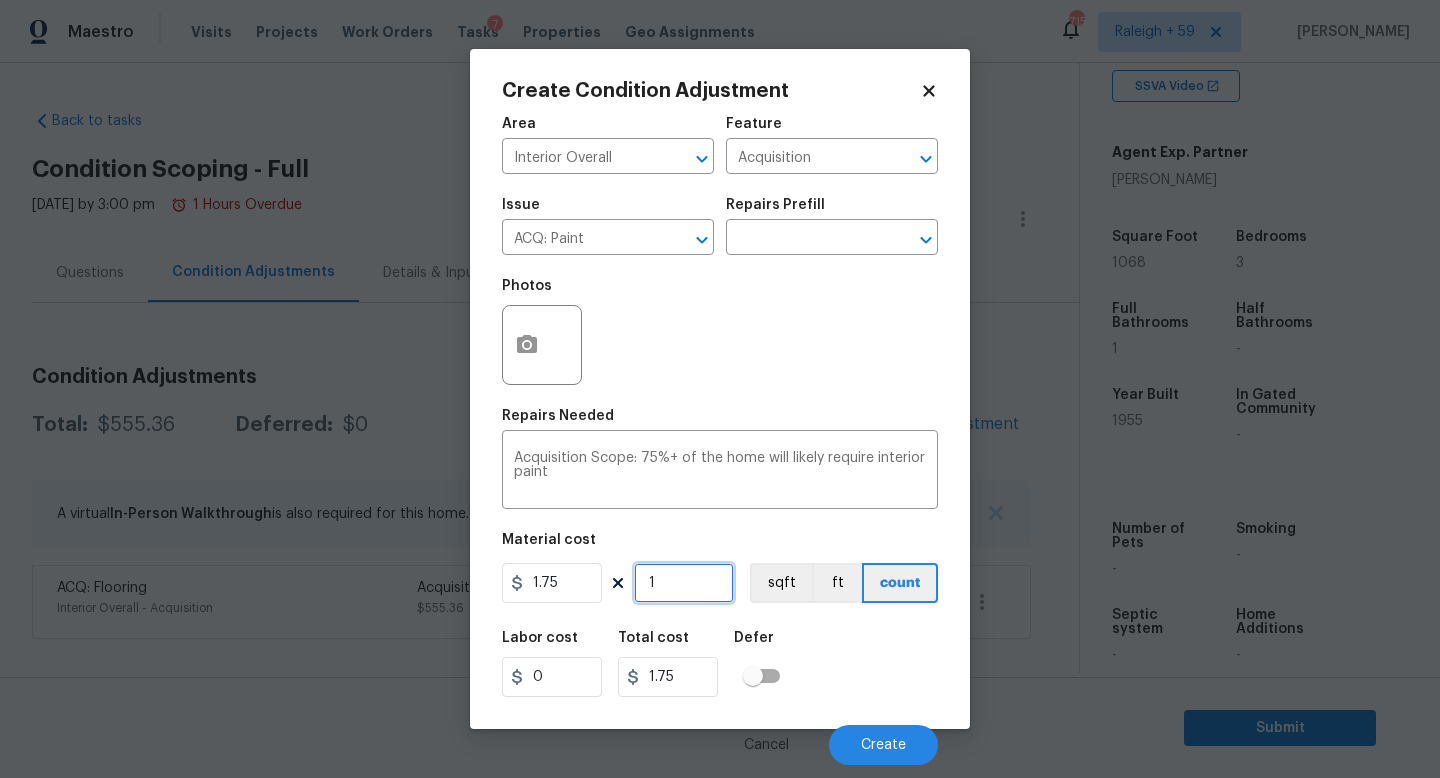 type on "10" 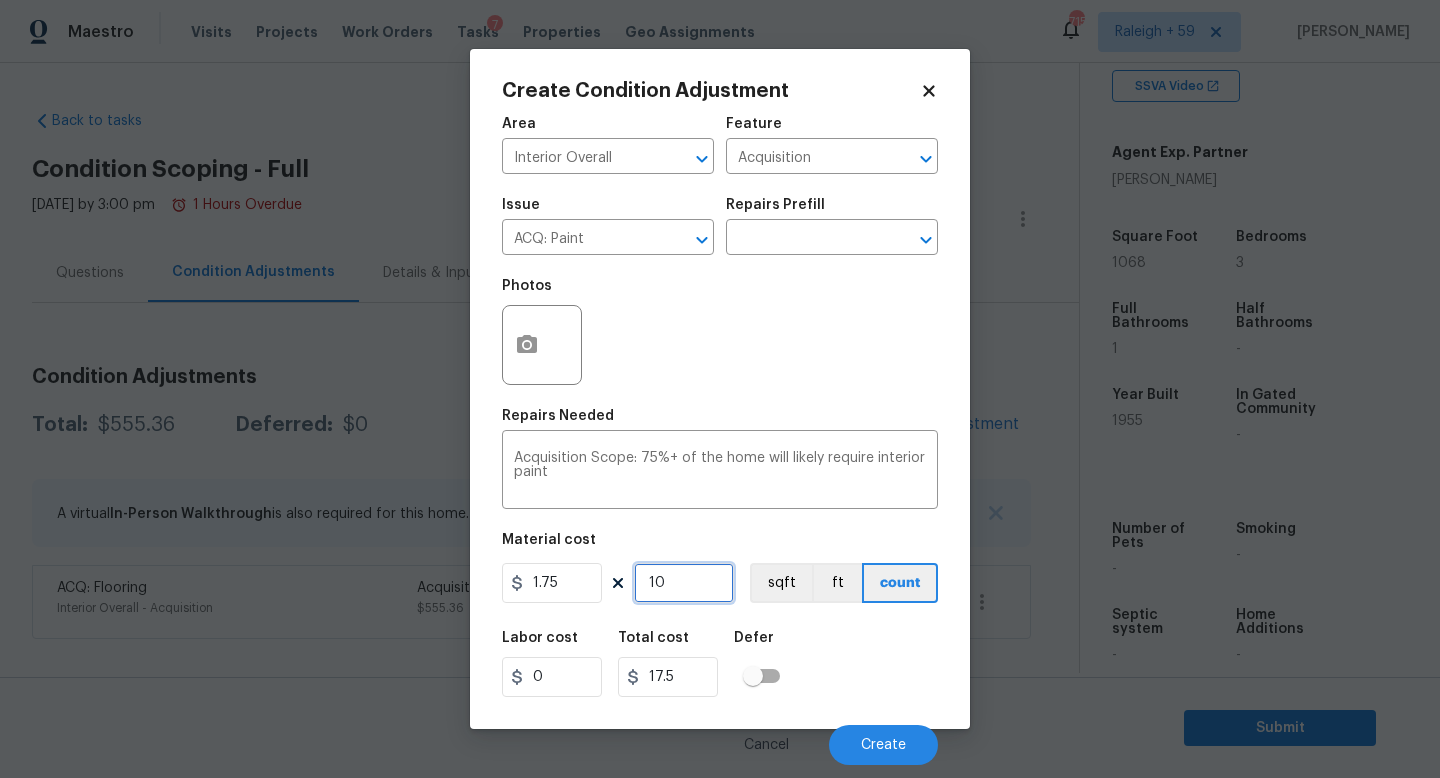 type on "106" 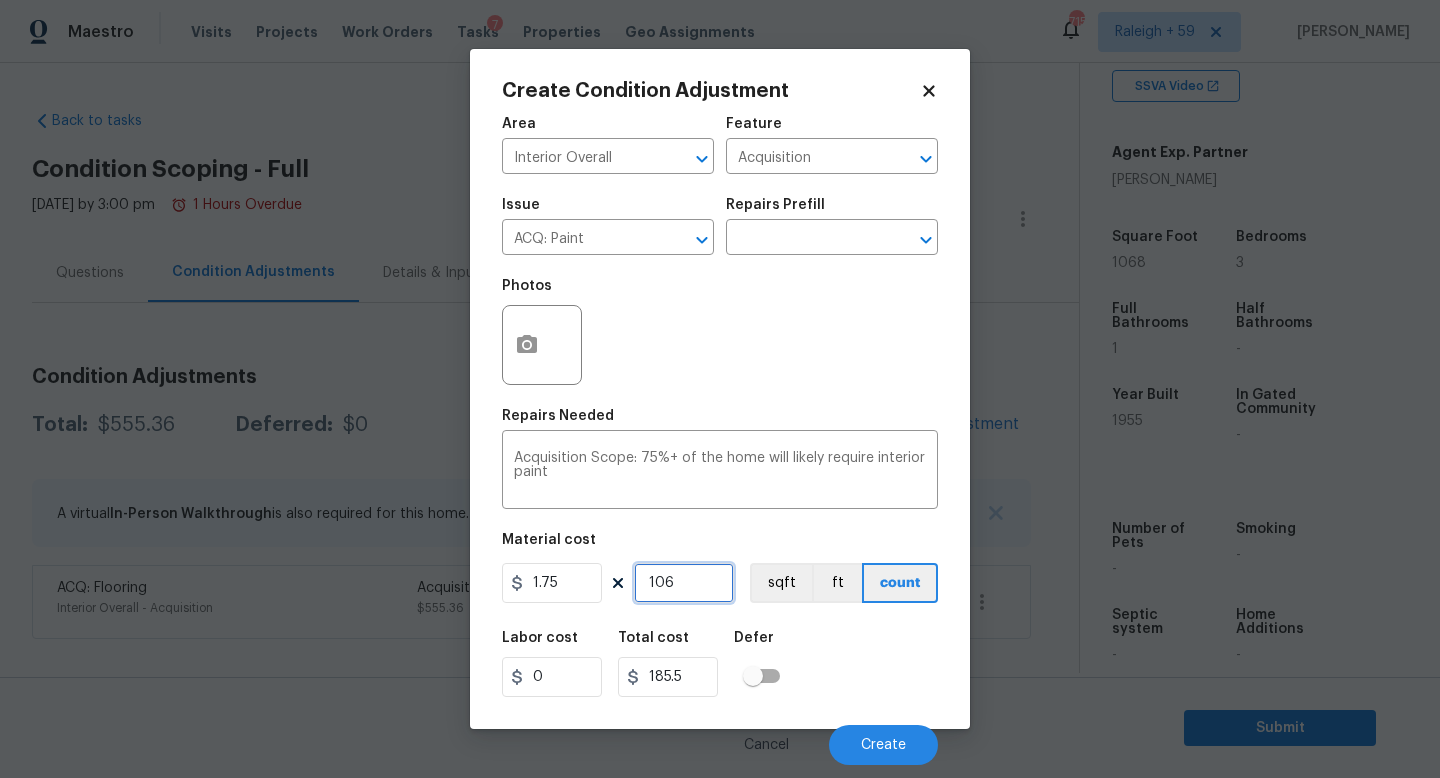 type on "1068" 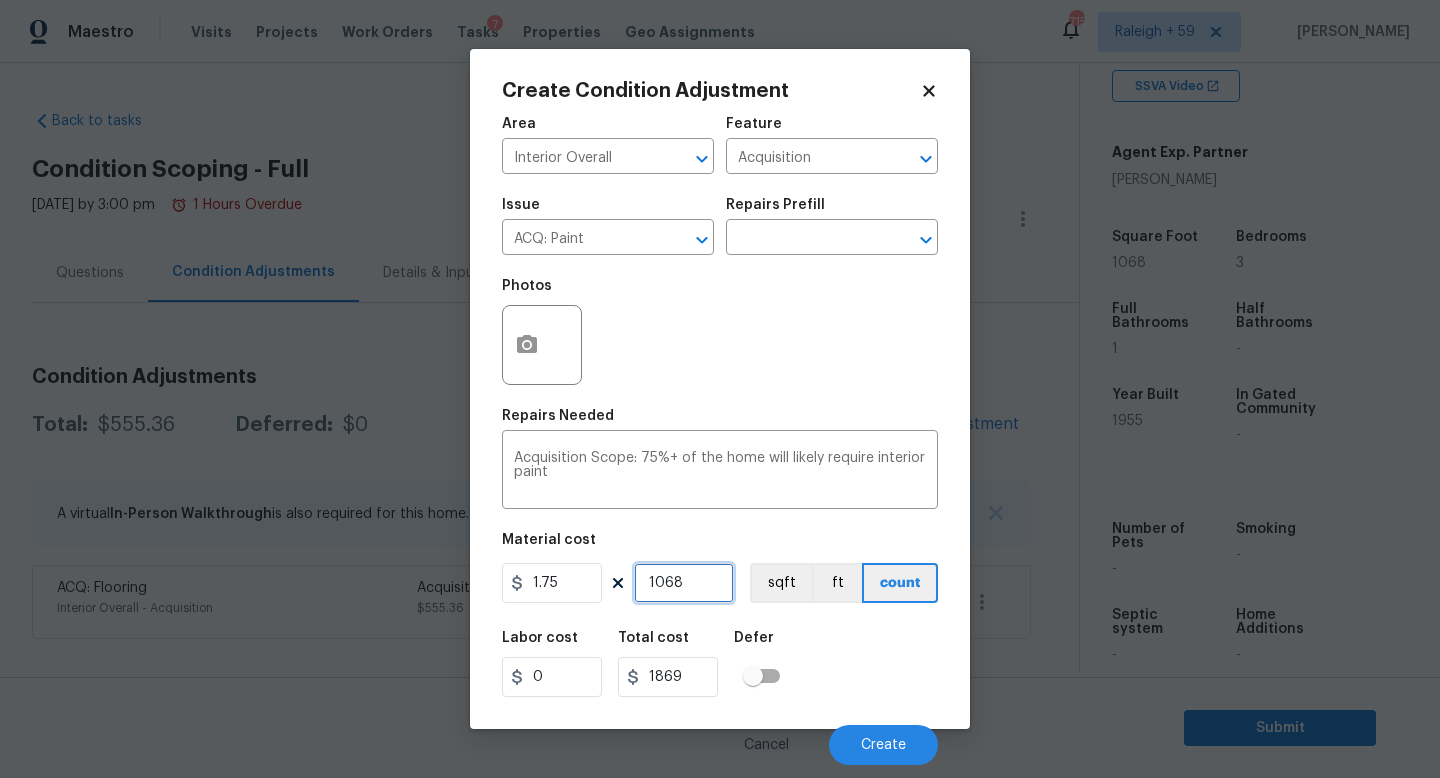 type on "1068" 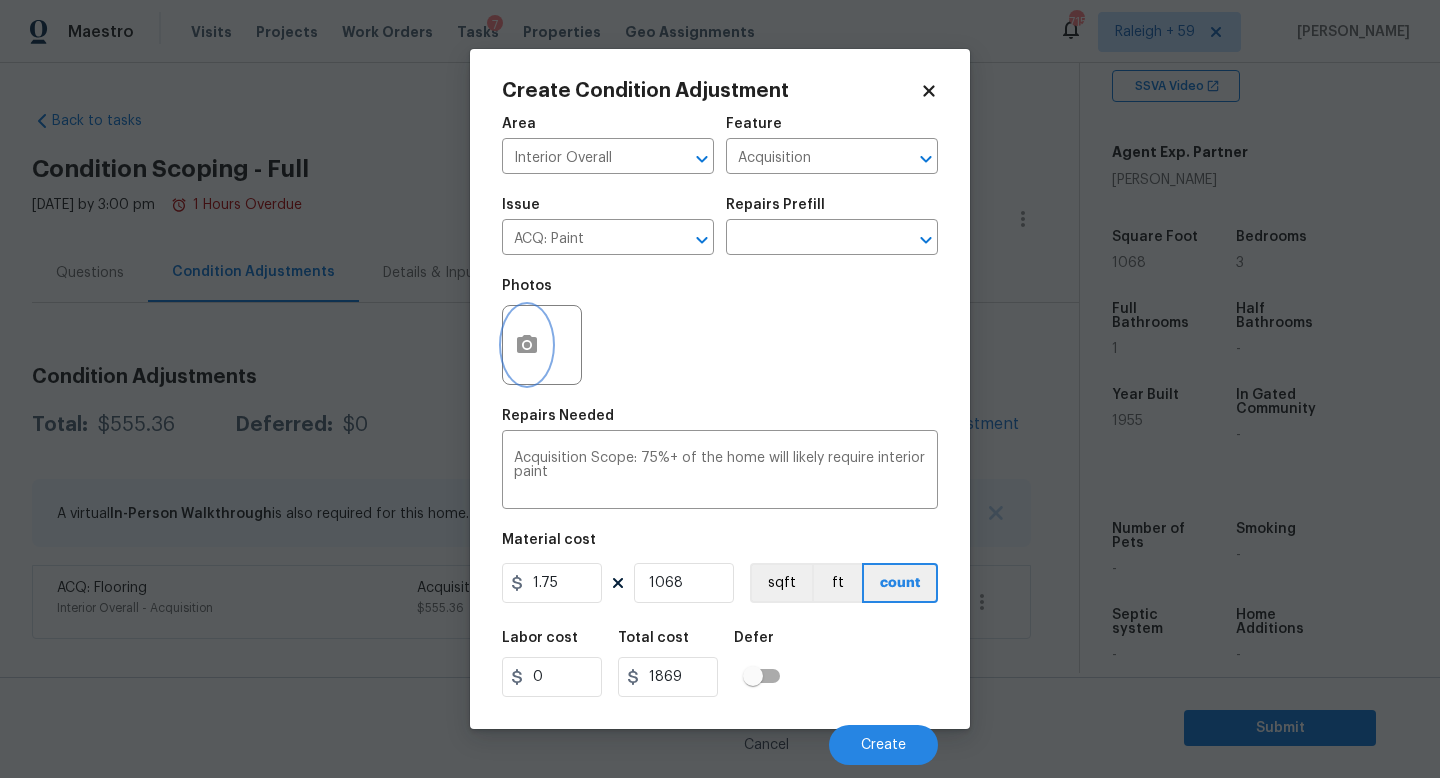 click at bounding box center [527, 345] 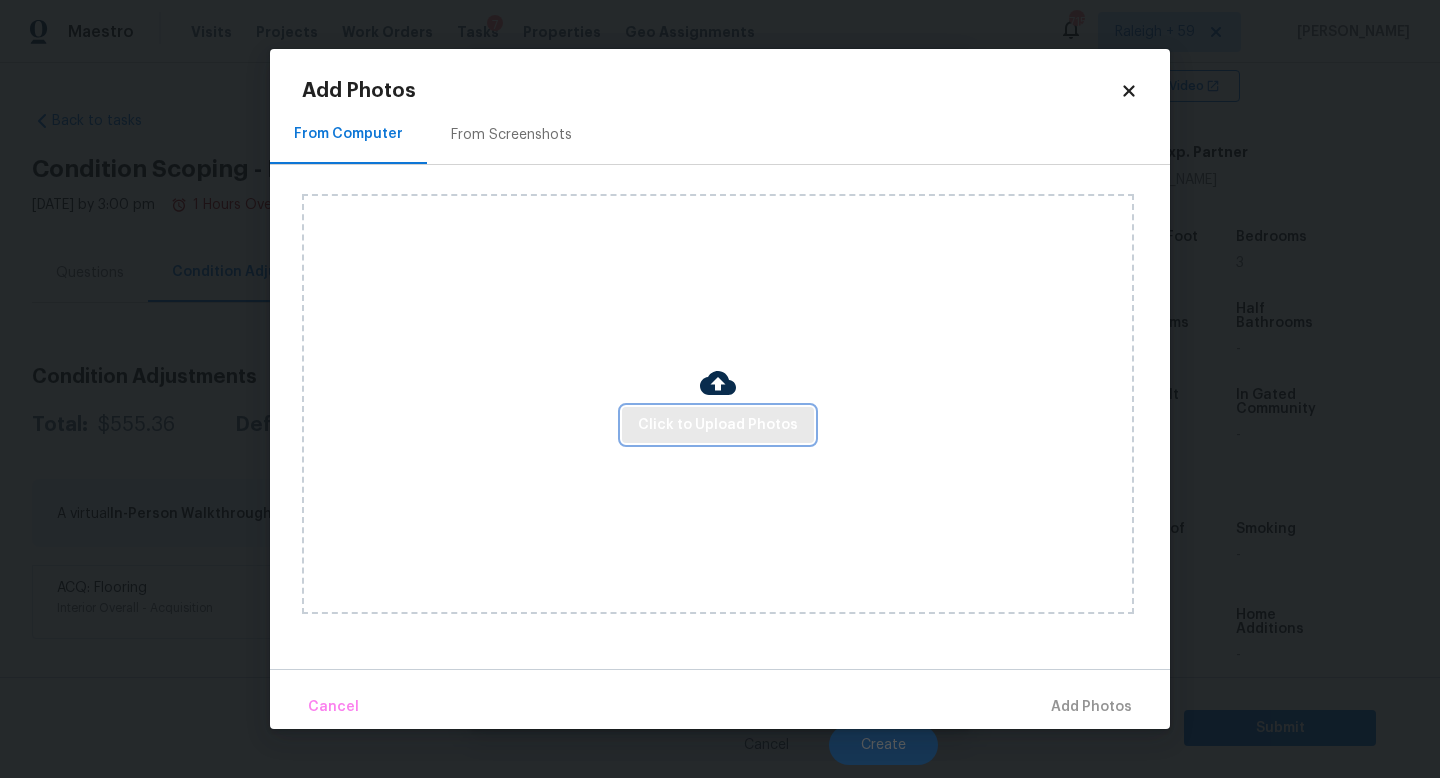 click on "Click to Upload Photos" at bounding box center (718, 425) 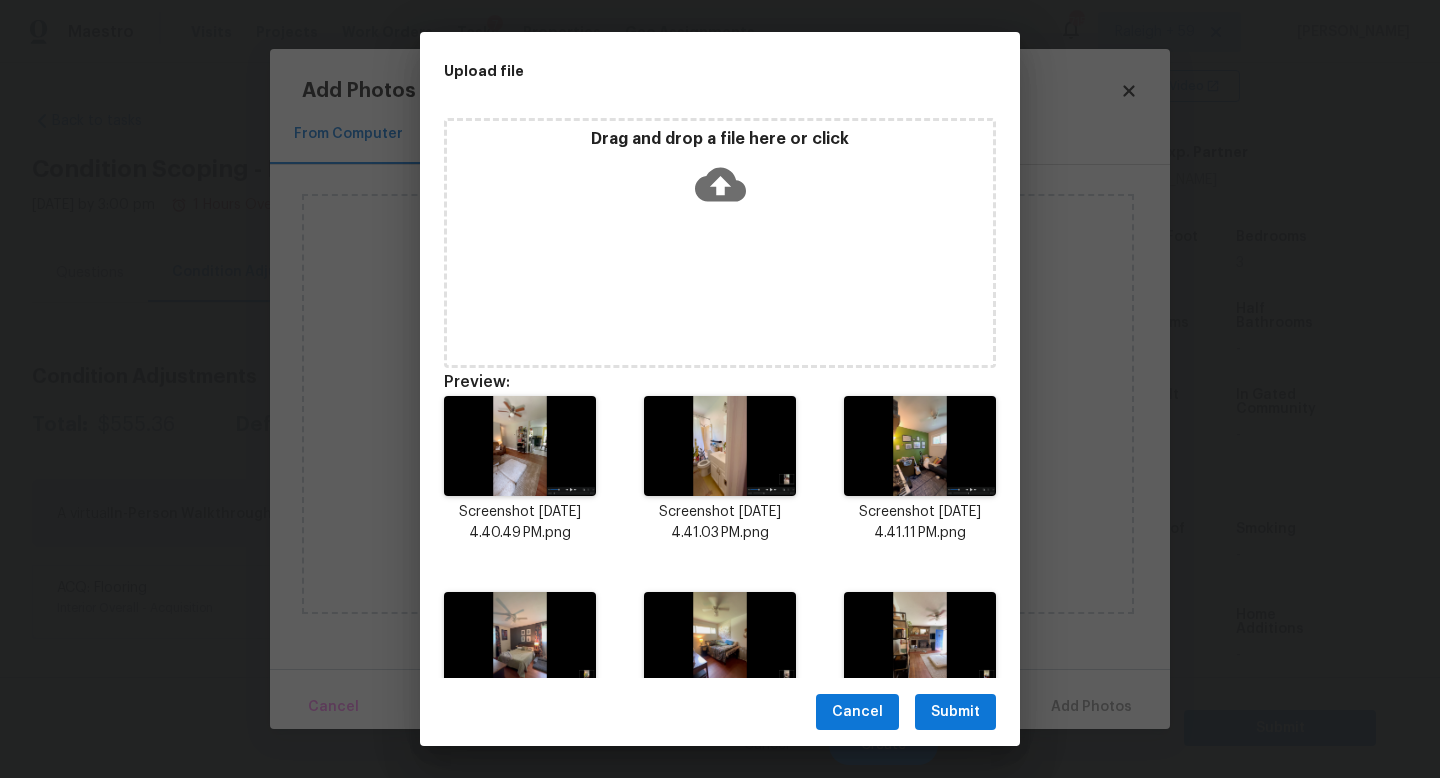 click on "Submit" at bounding box center (955, 712) 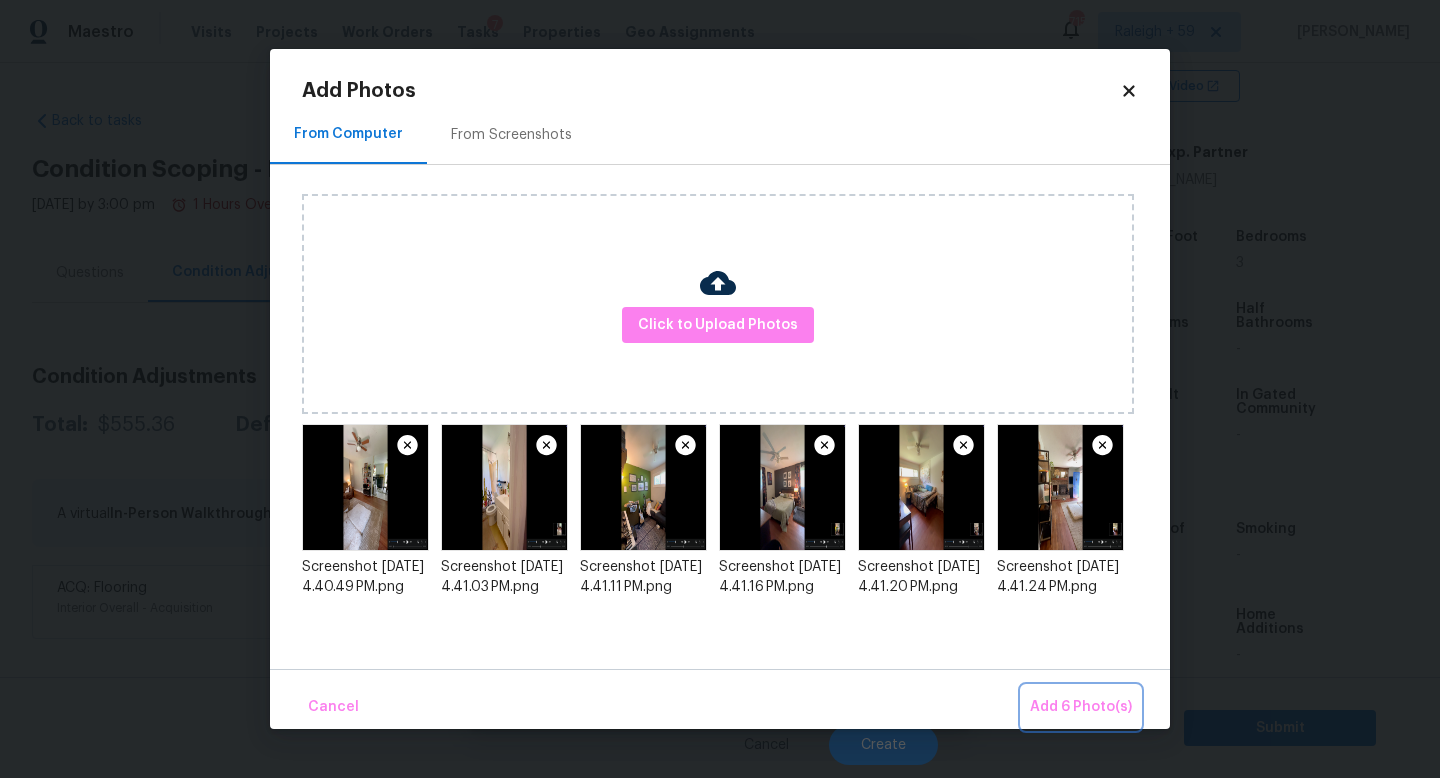 click on "Add 6 Photo(s)" at bounding box center (1081, 707) 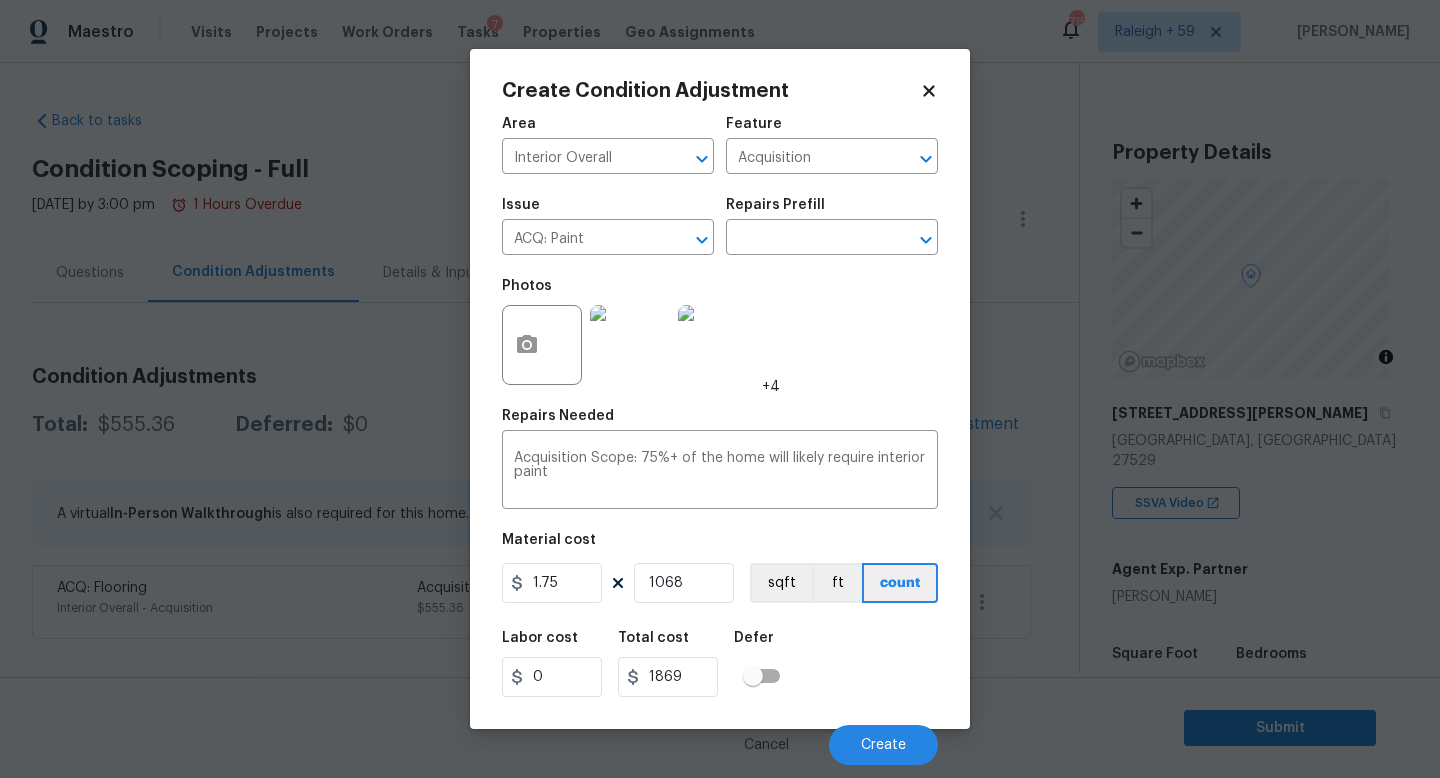 scroll, scrollTop: 0, scrollLeft: 0, axis: both 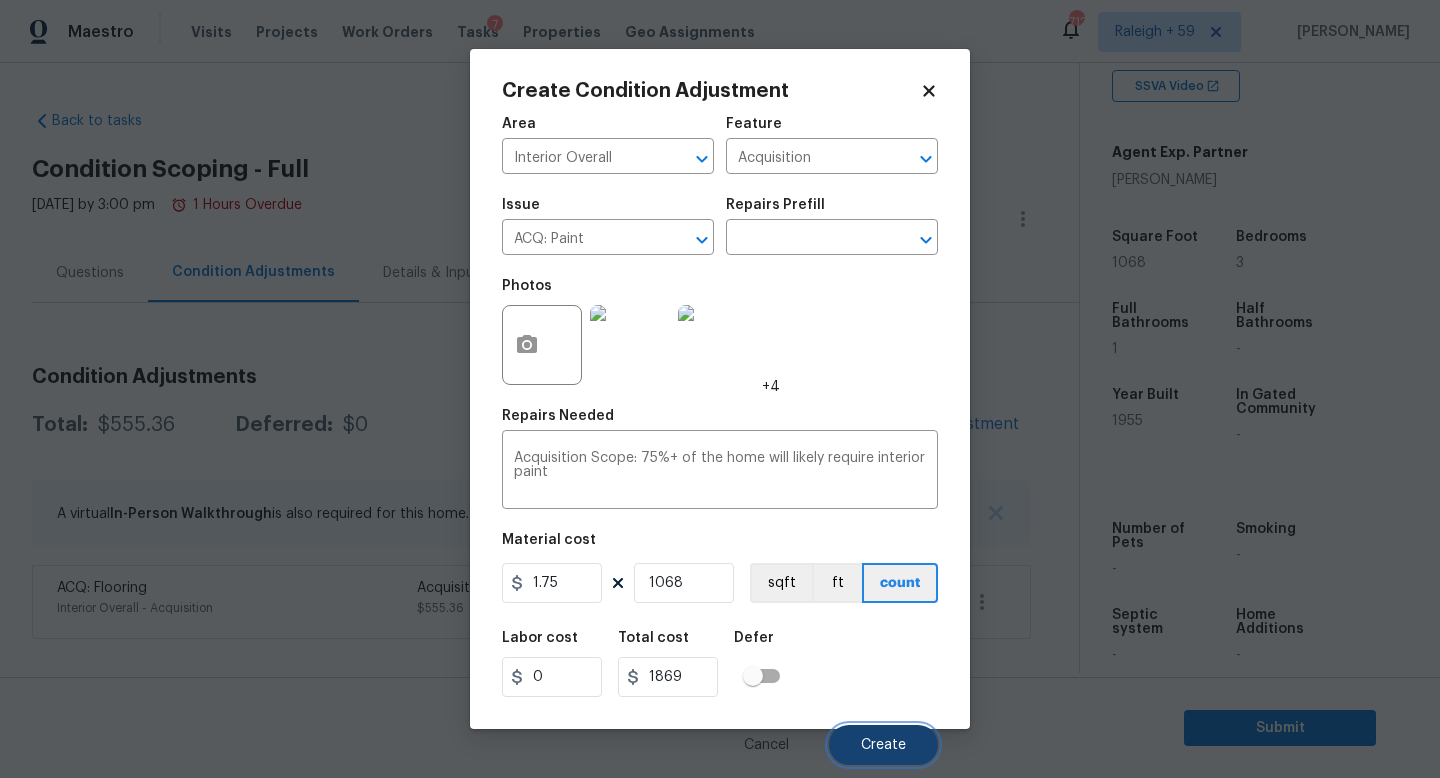 click on "Create" at bounding box center [883, 745] 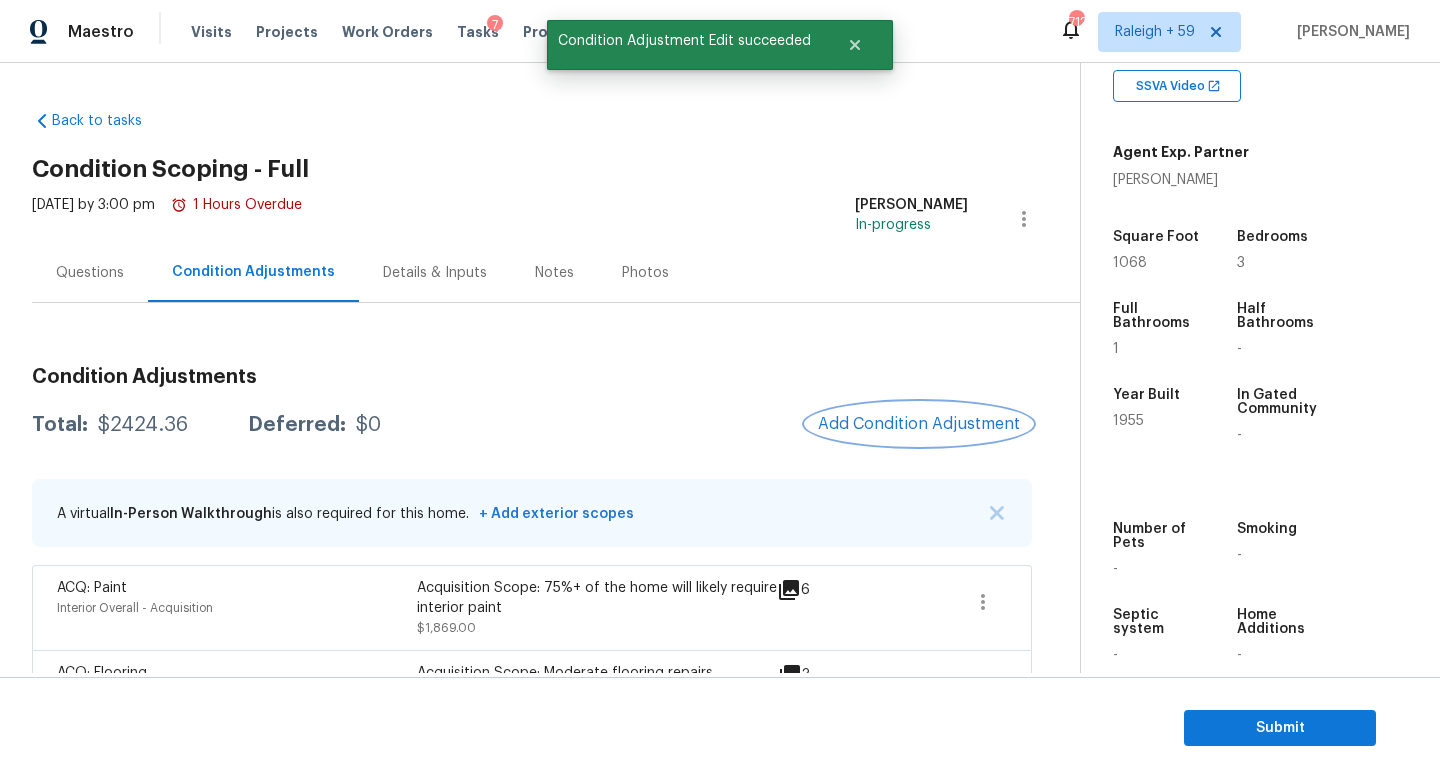 scroll, scrollTop: 72, scrollLeft: 0, axis: vertical 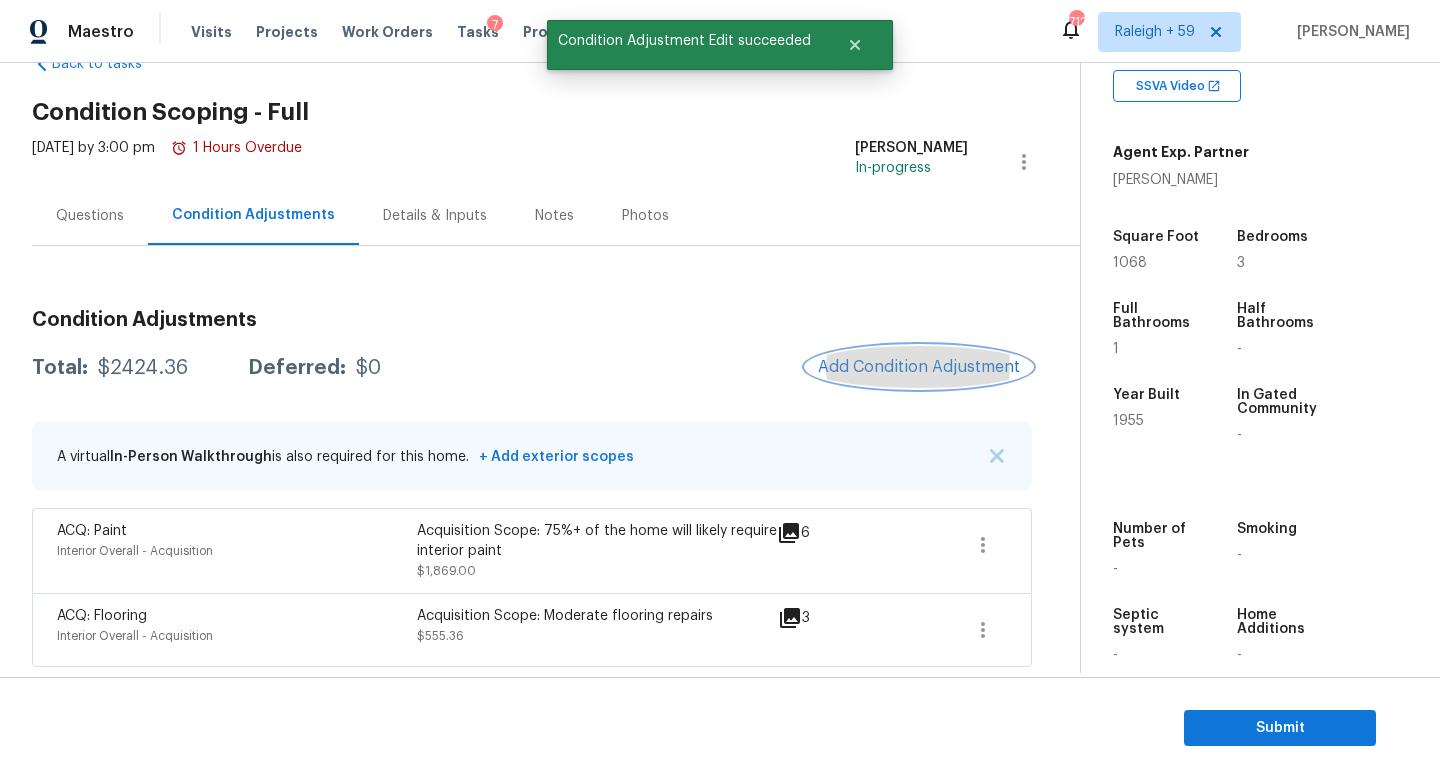 click on "Add Condition Adjustment" at bounding box center (919, 367) 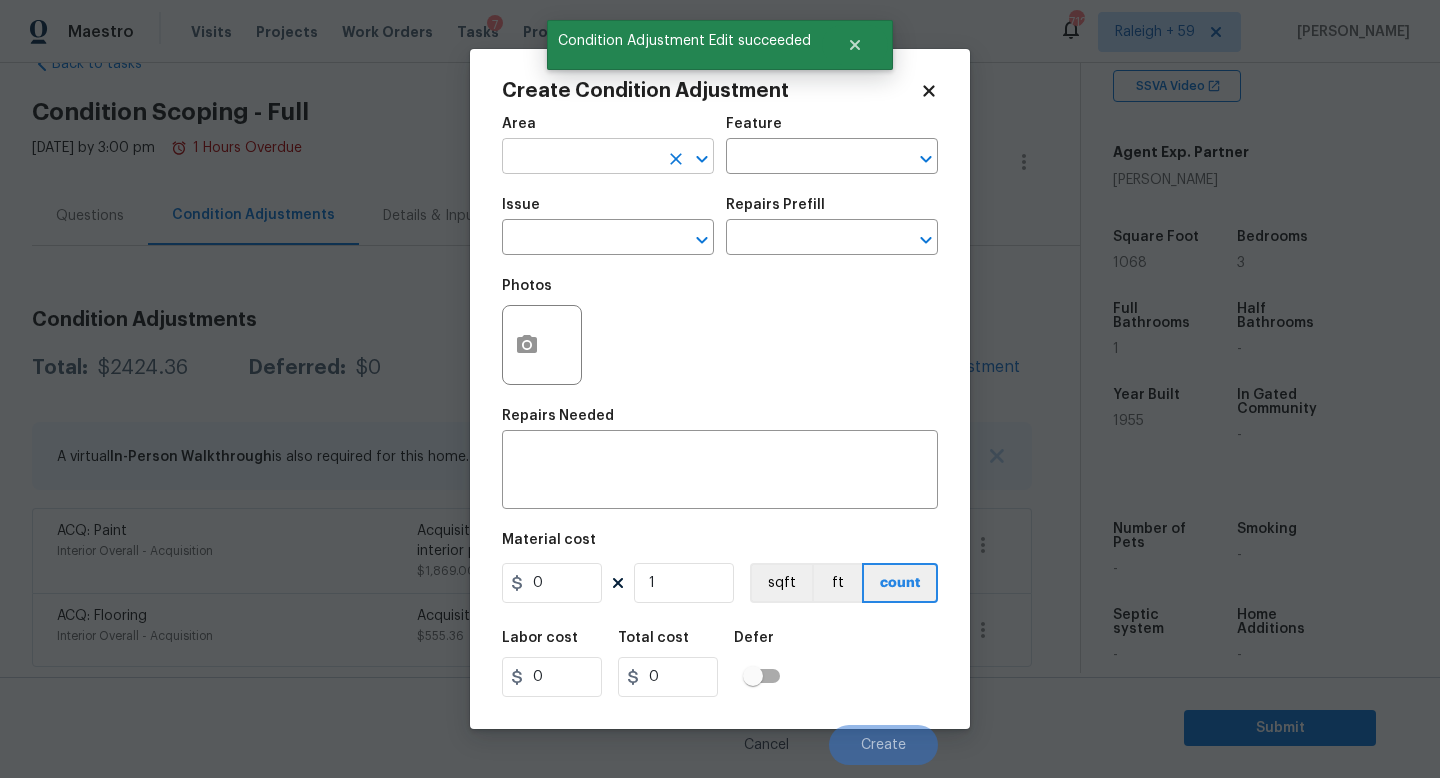 click at bounding box center (580, 158) 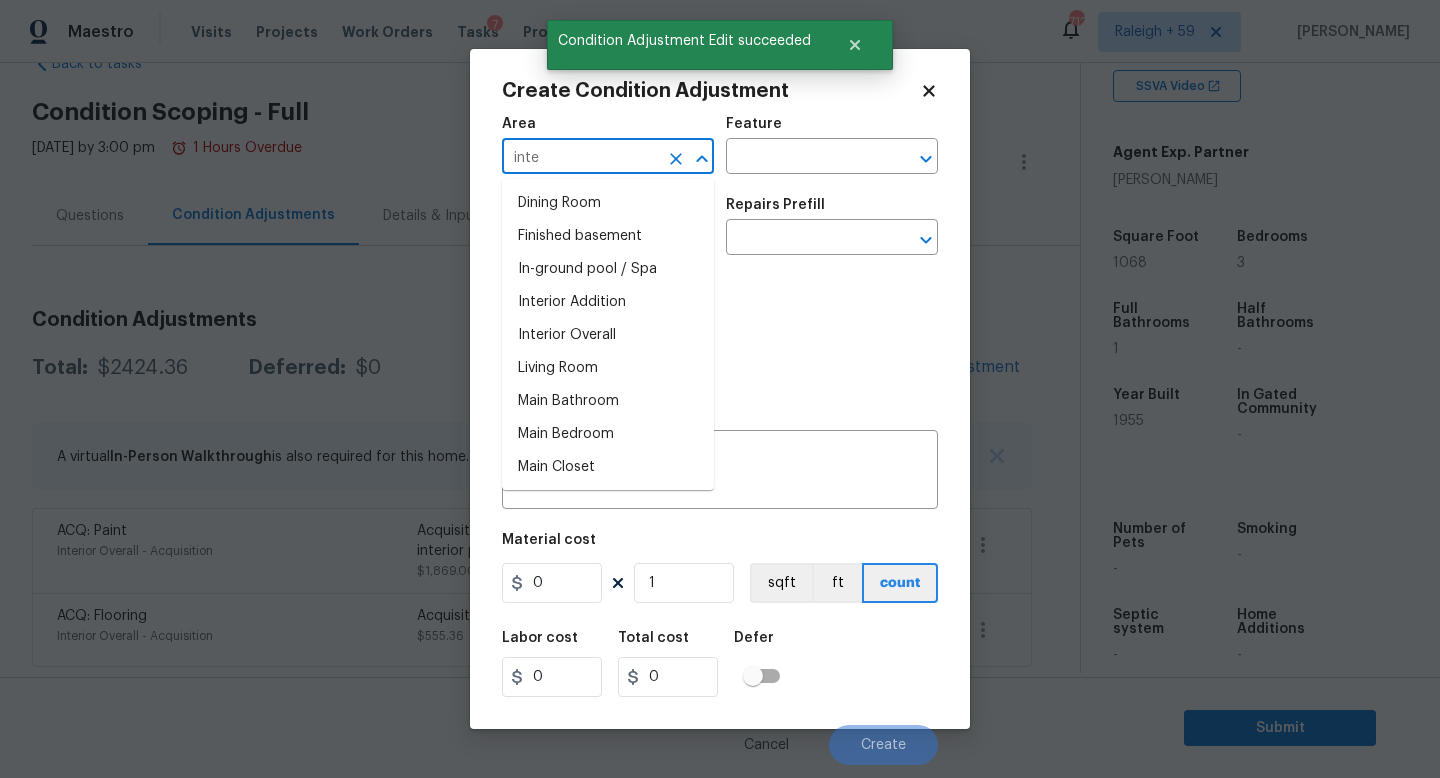 type on "inter" 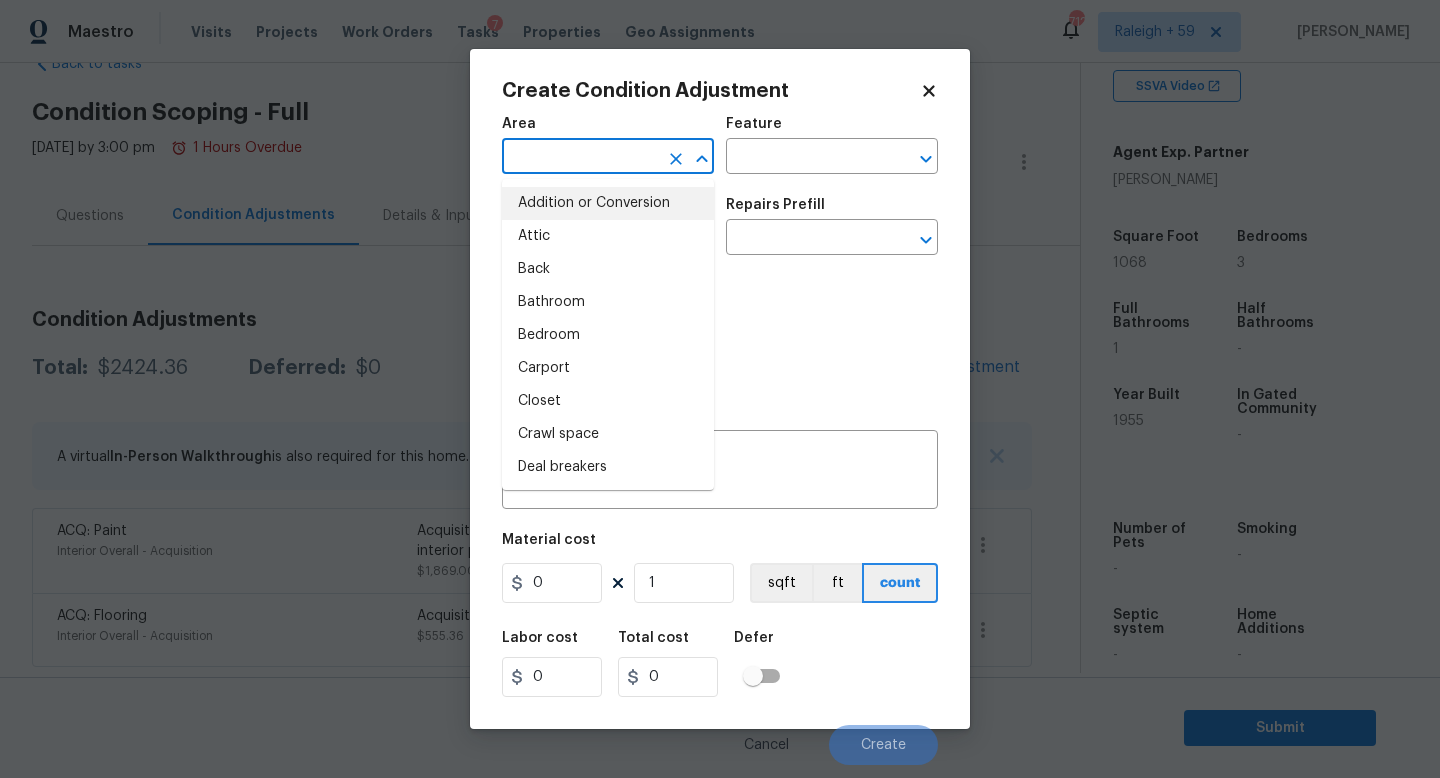 type on "Addition or Conversion" 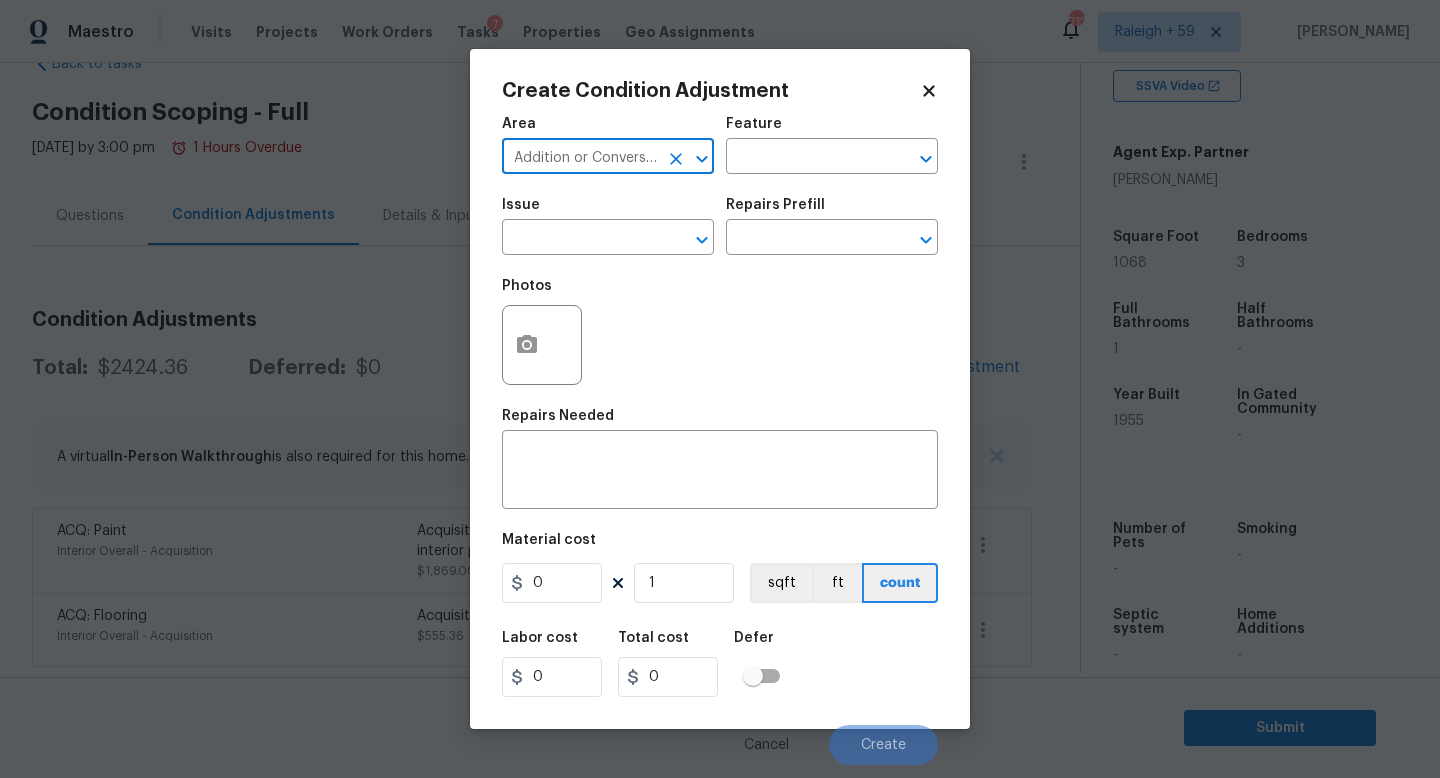 click 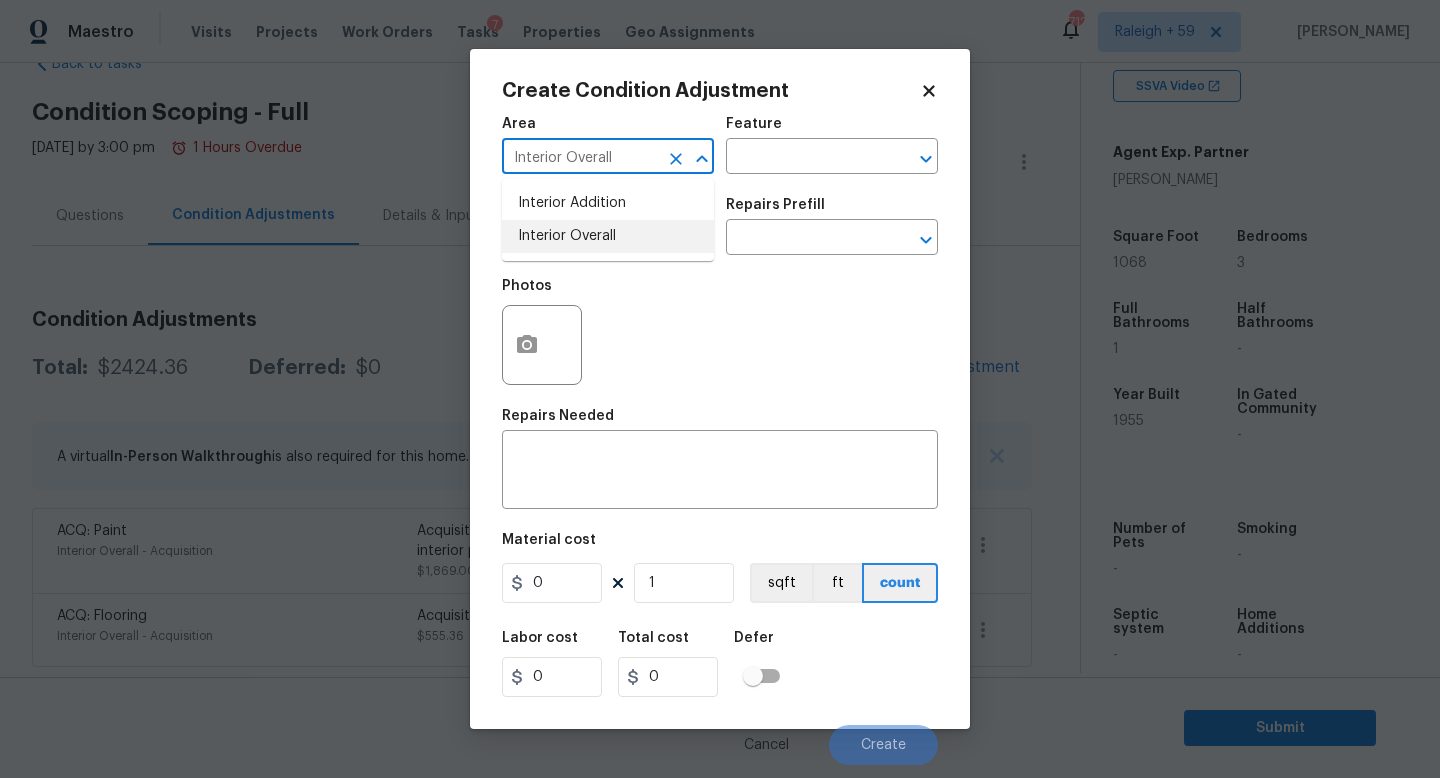 type on "Interior Overall" 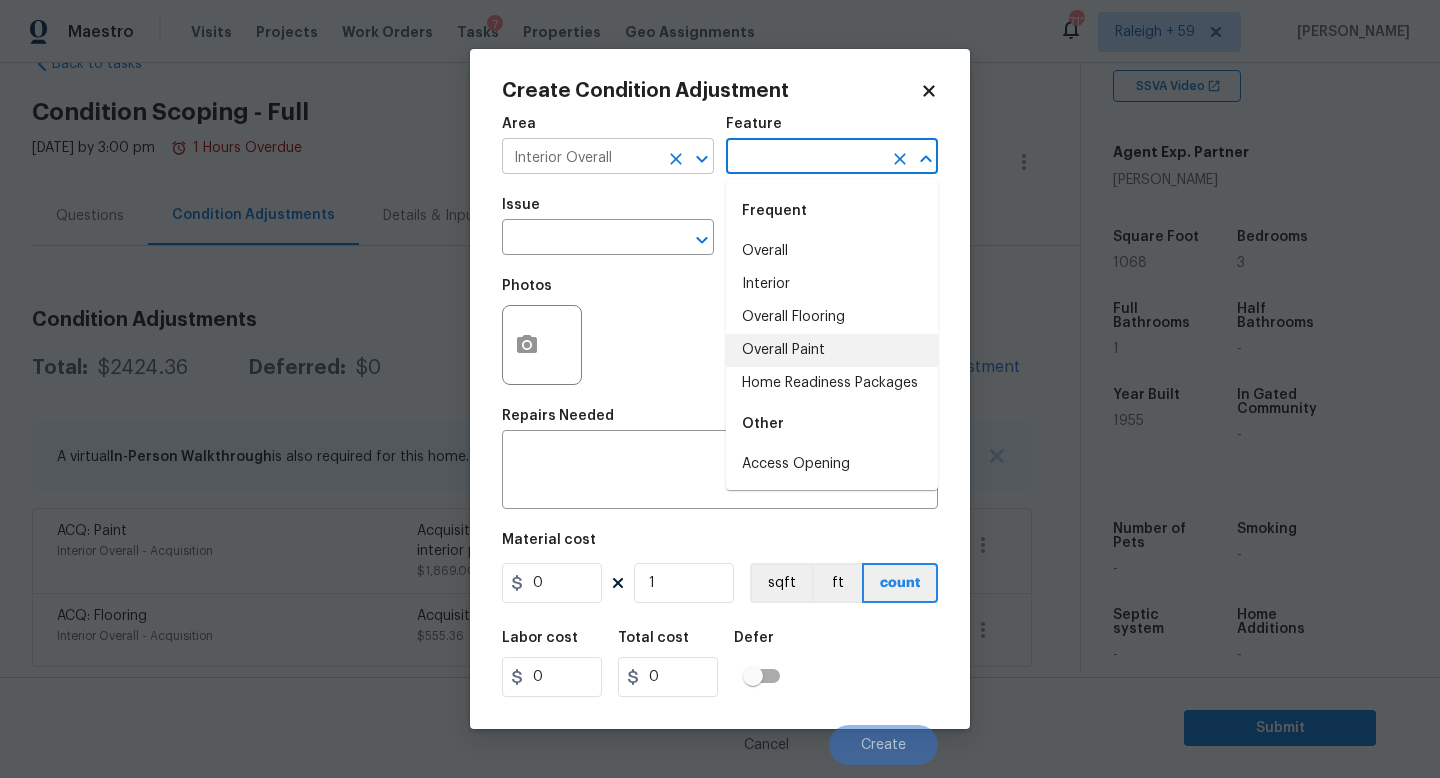type on "Overall Paint" 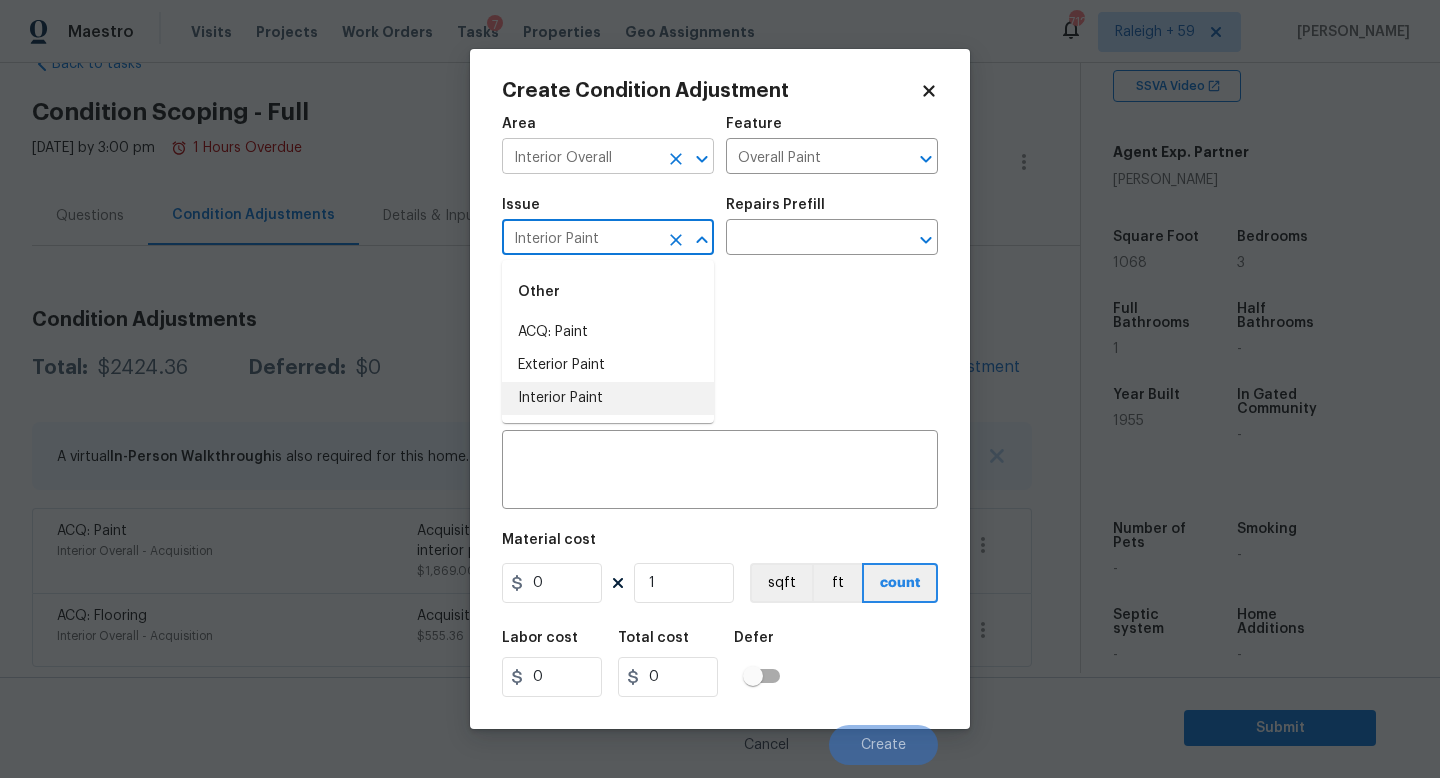 type on "Interior Paint" 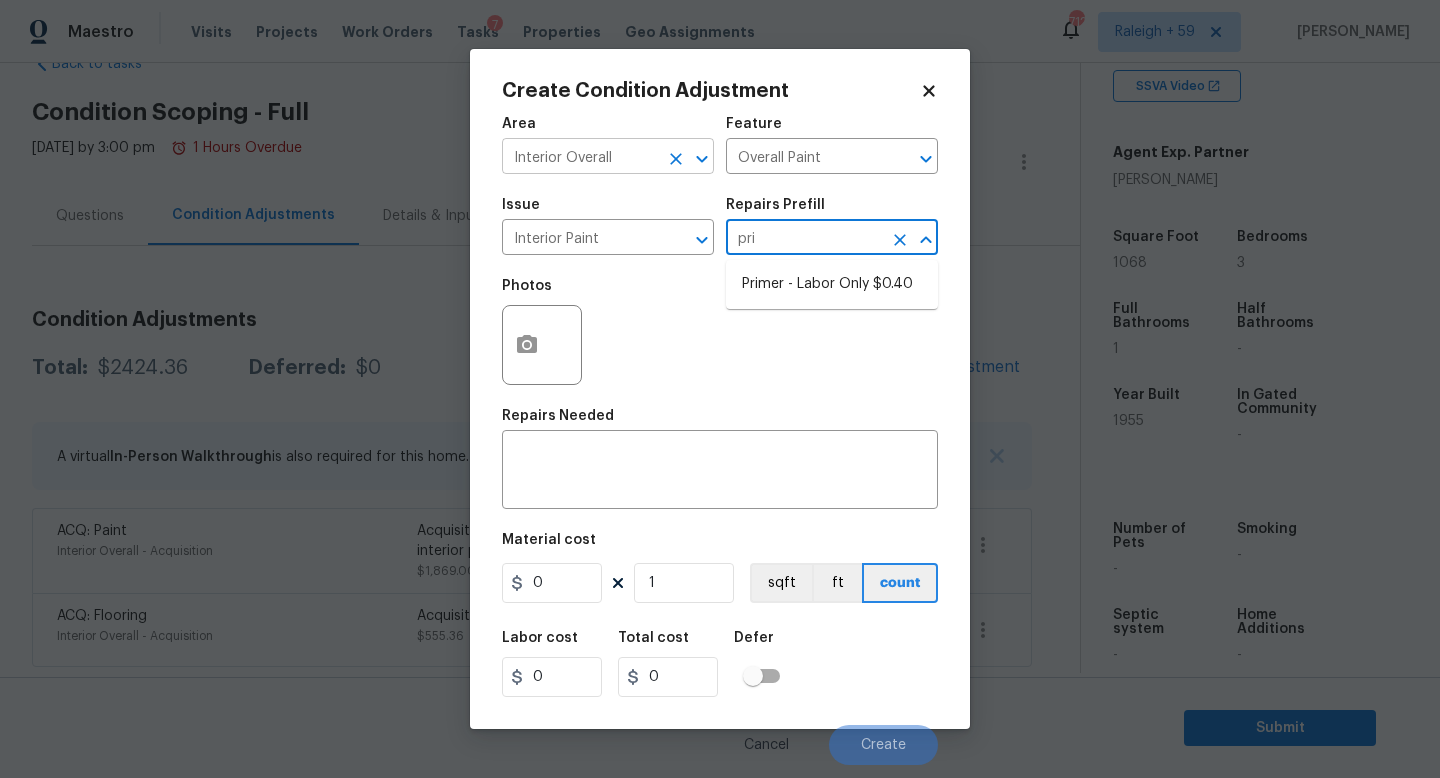 type on "prim" 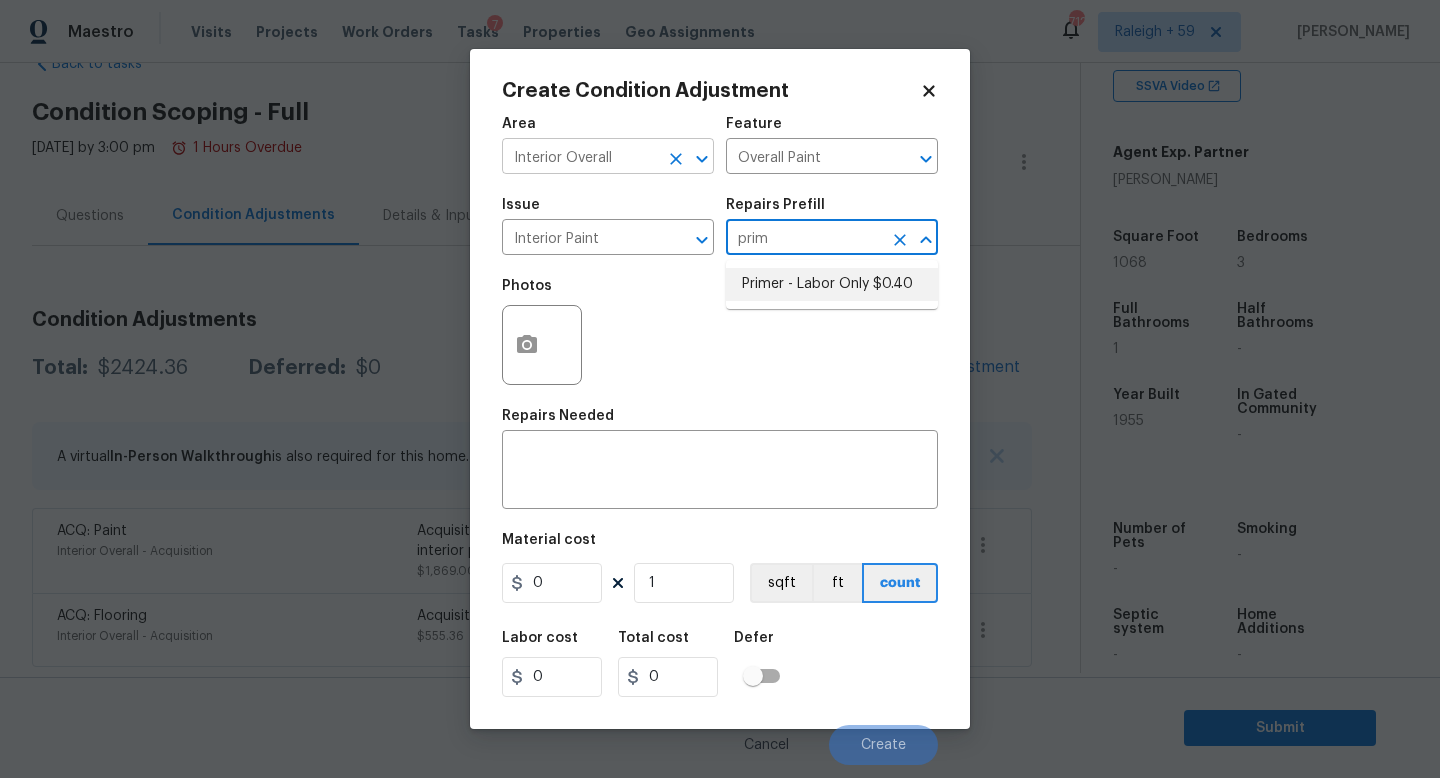 type 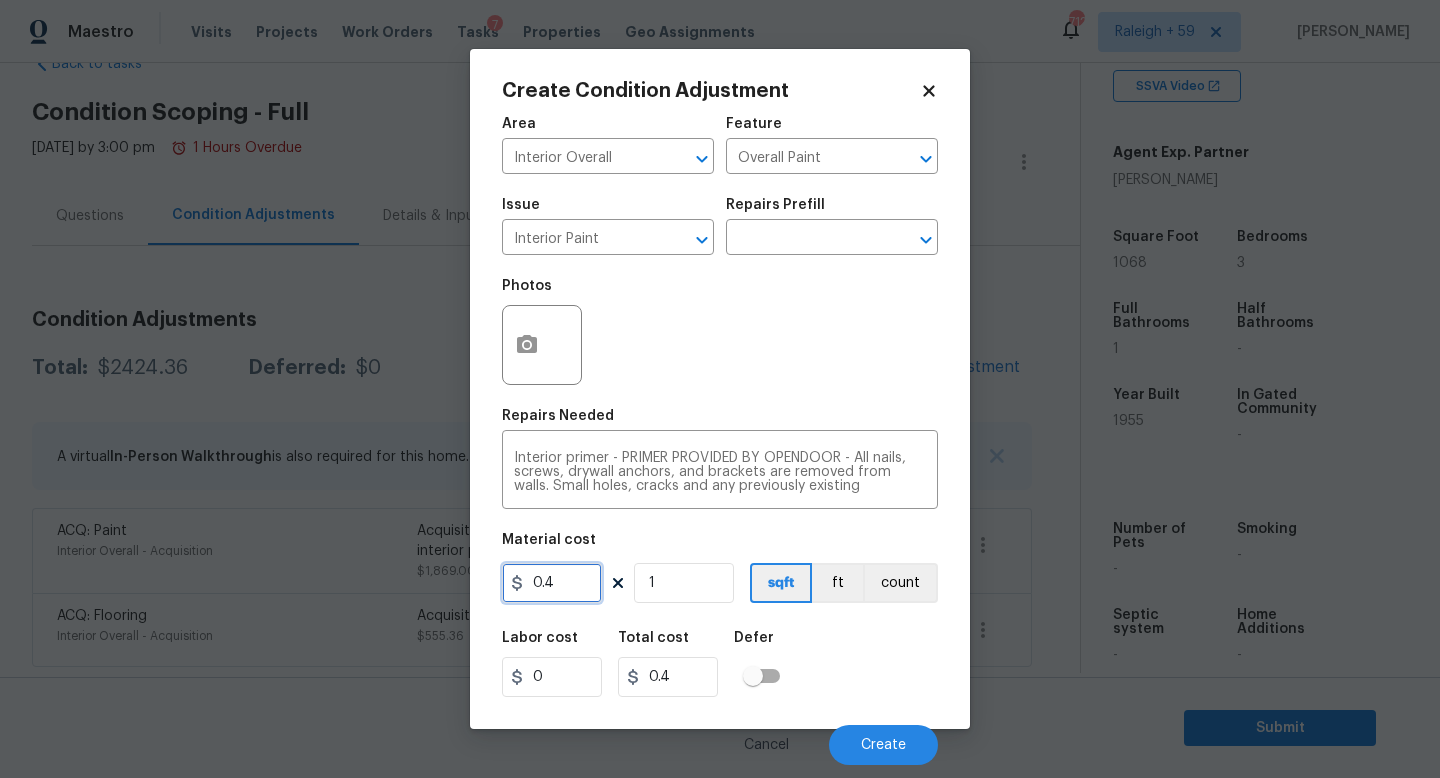 drag, startPoint x: 544, startPoint y: 587, endPoint x: 487, endPoint y: 587, distance: 57 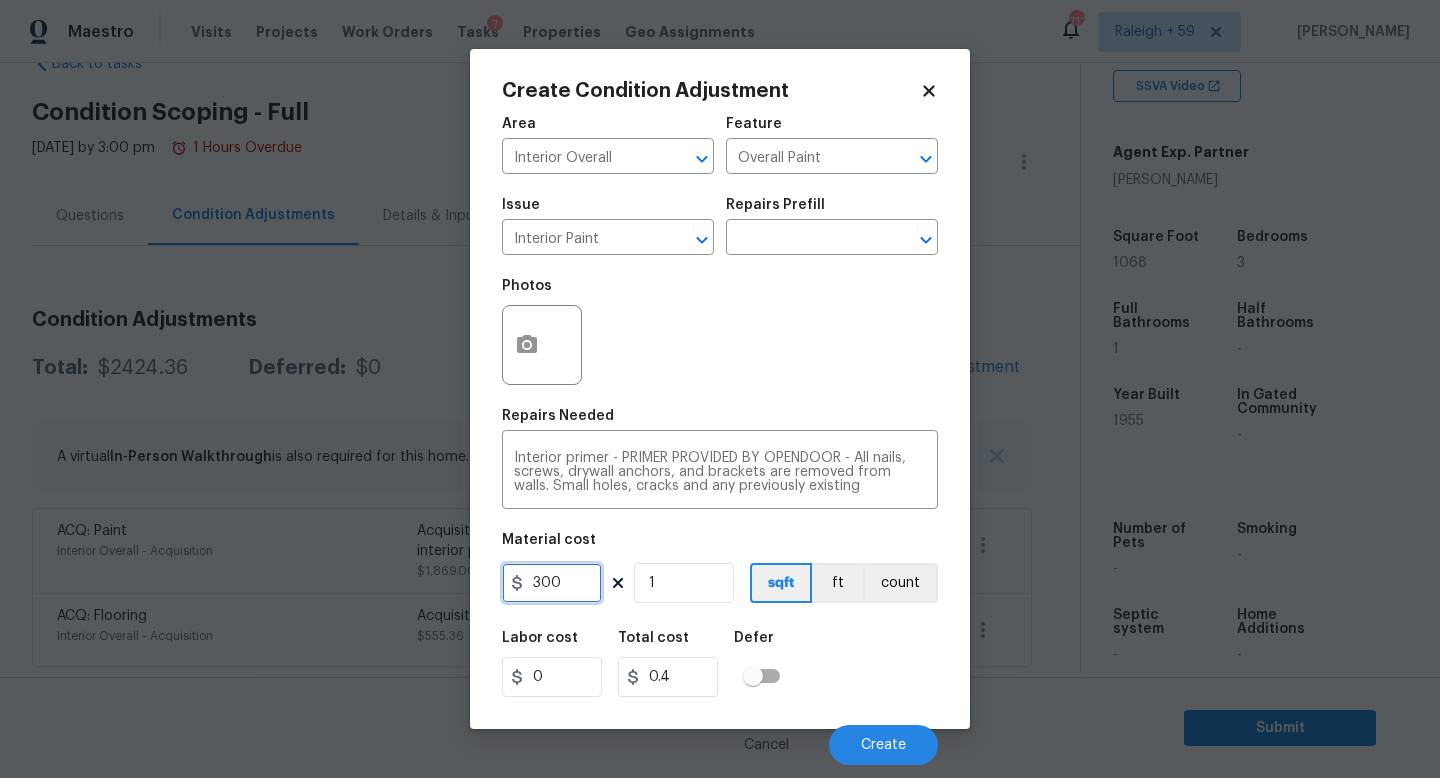 type on "300" 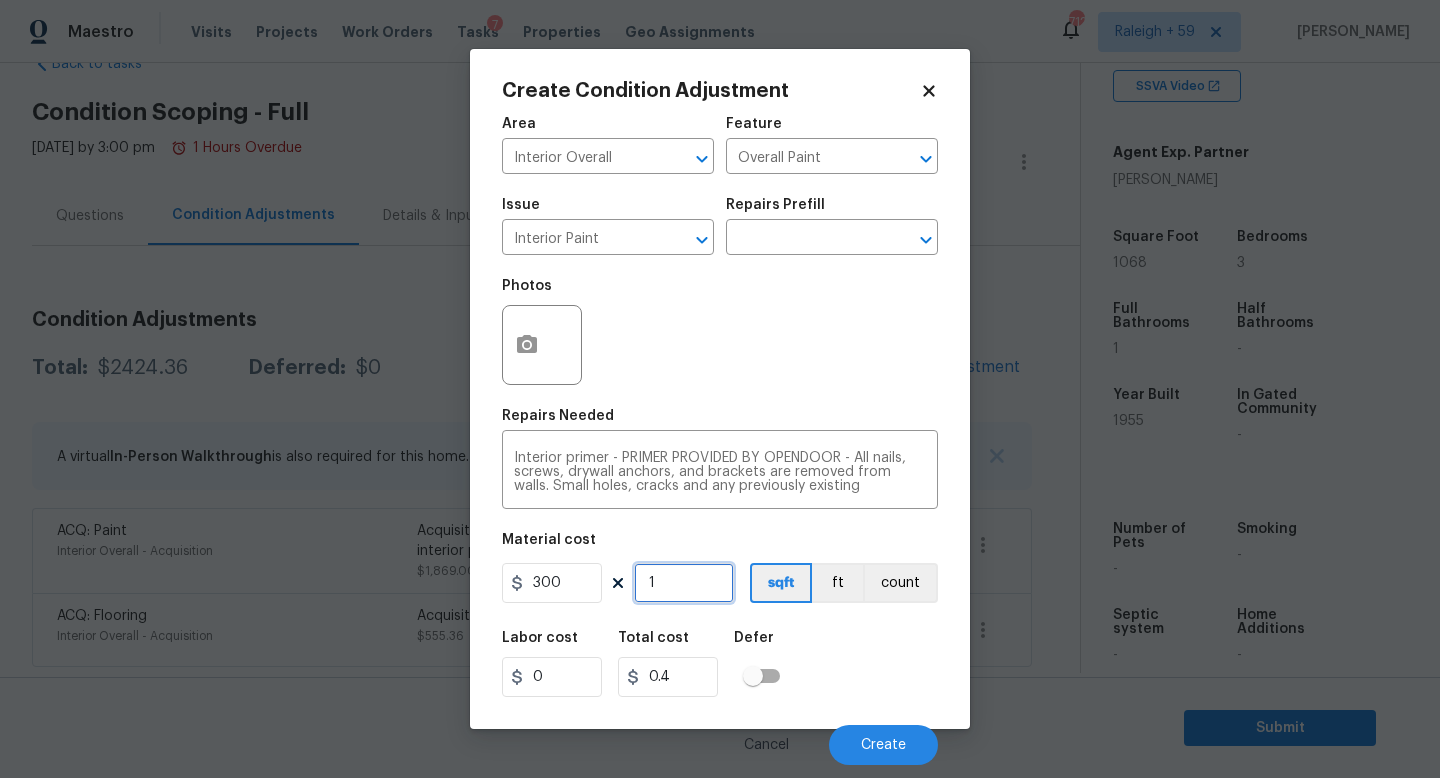 type on "300" 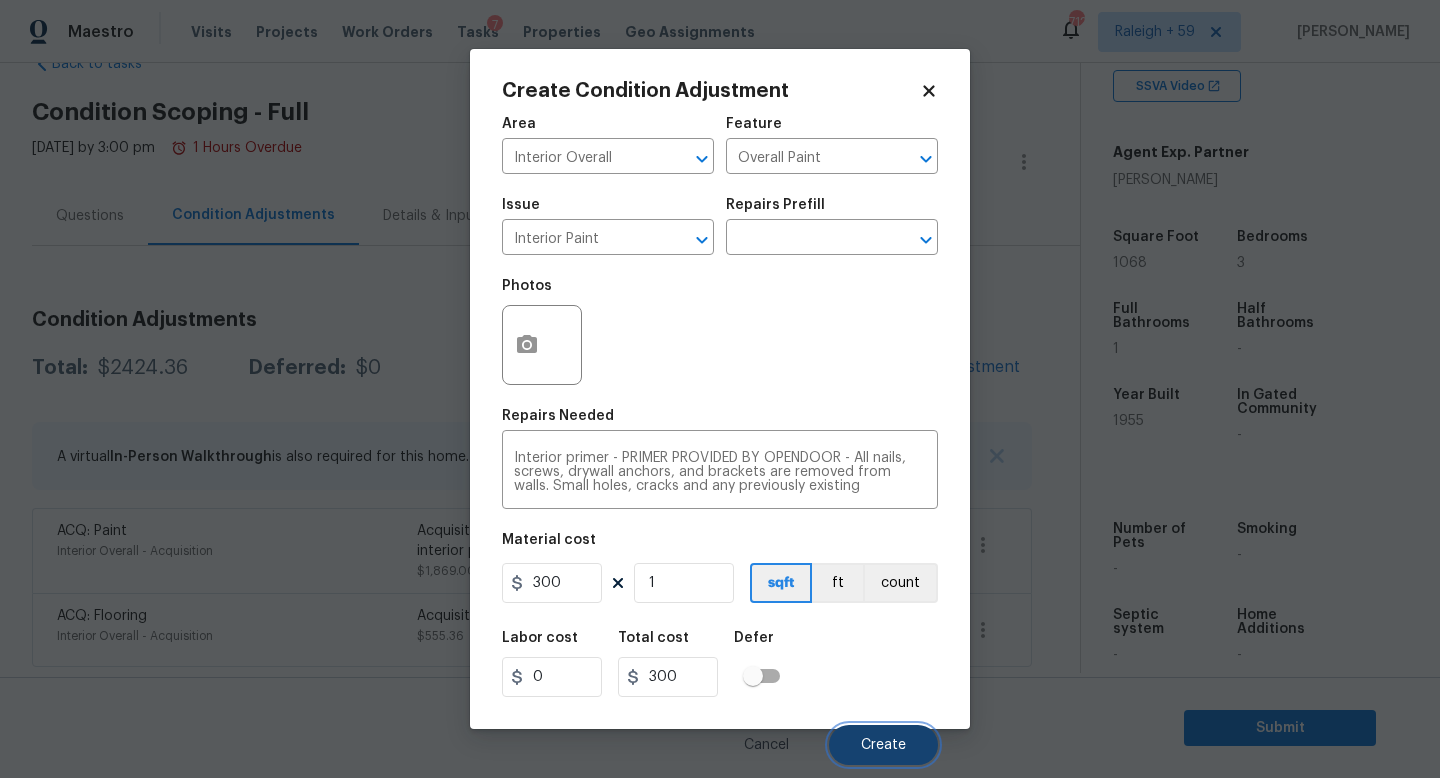 click on "Create" at bounding box center [883, 745] 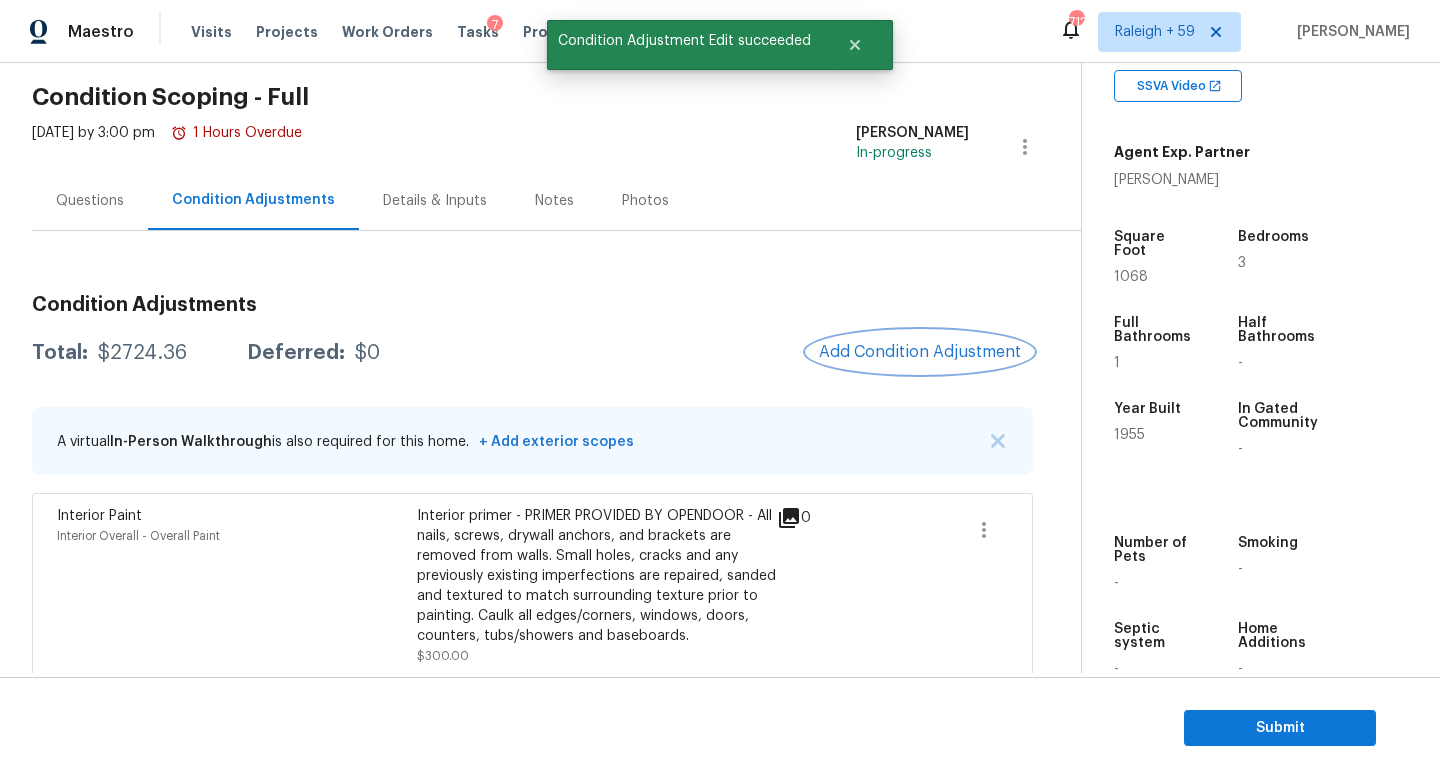click on "Add Condition Adjustment" at bounding box center [920, 352] 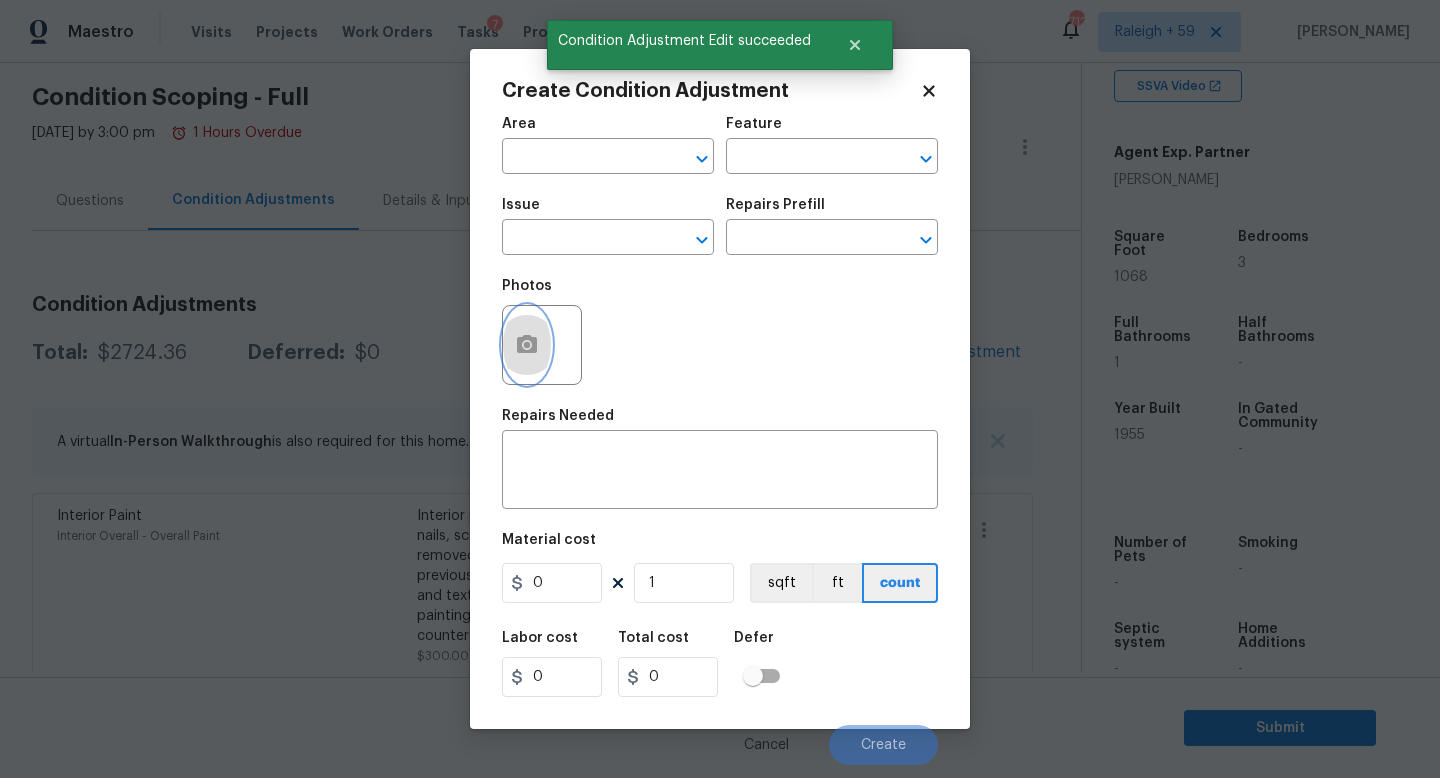 click at bounding box center (527, 345) 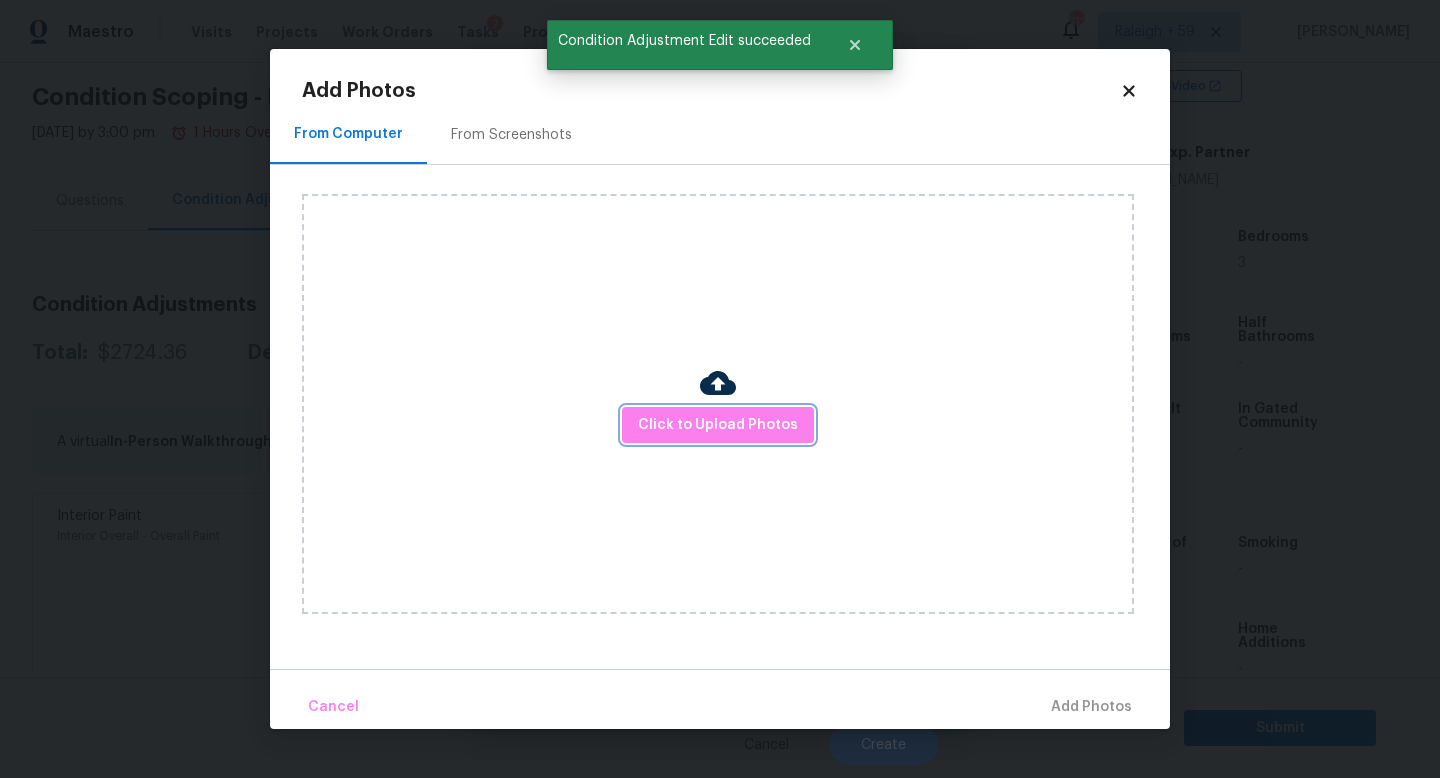 click on "Click to Upload Photos" at bounding box center [718, 425] 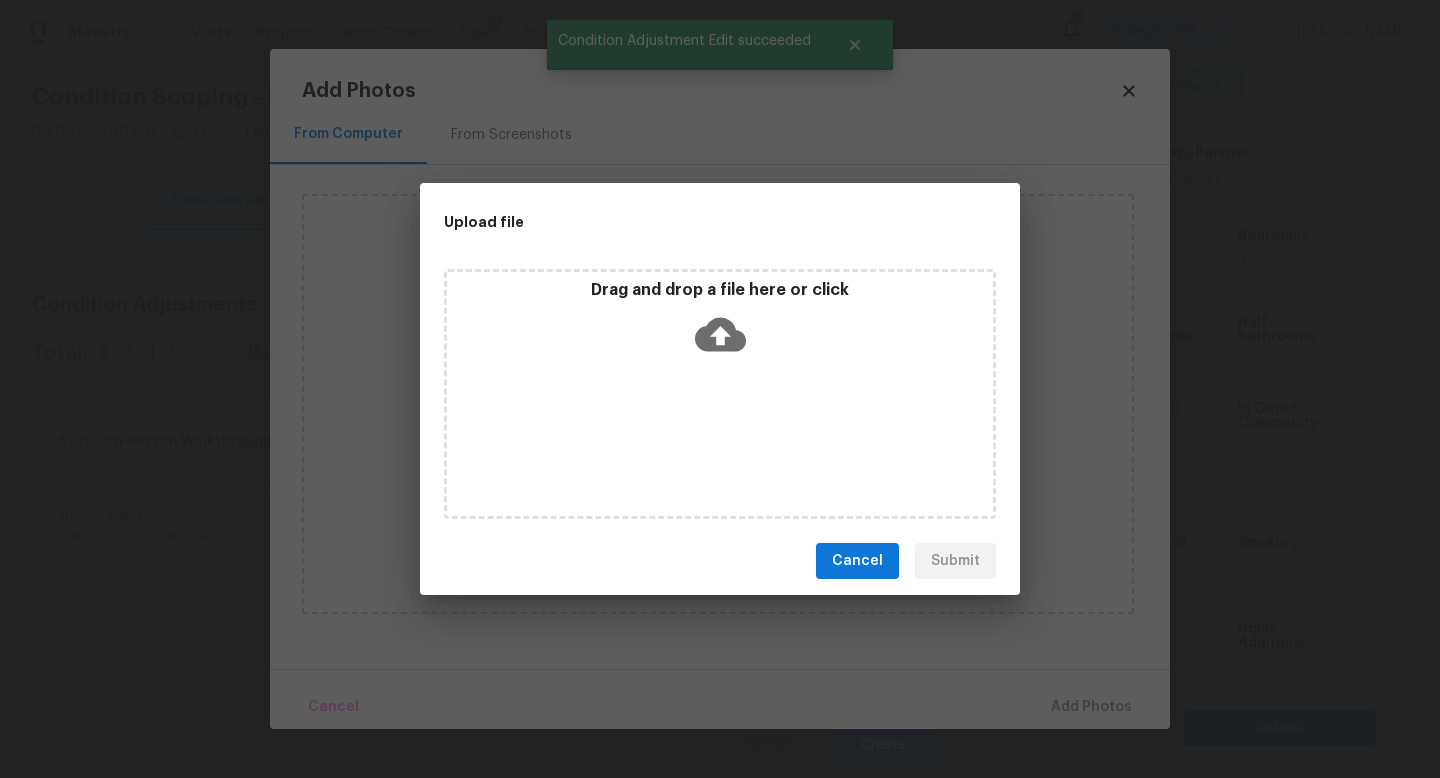 click on "Drag and drop a file here or click" at bounding box center [720, 394] 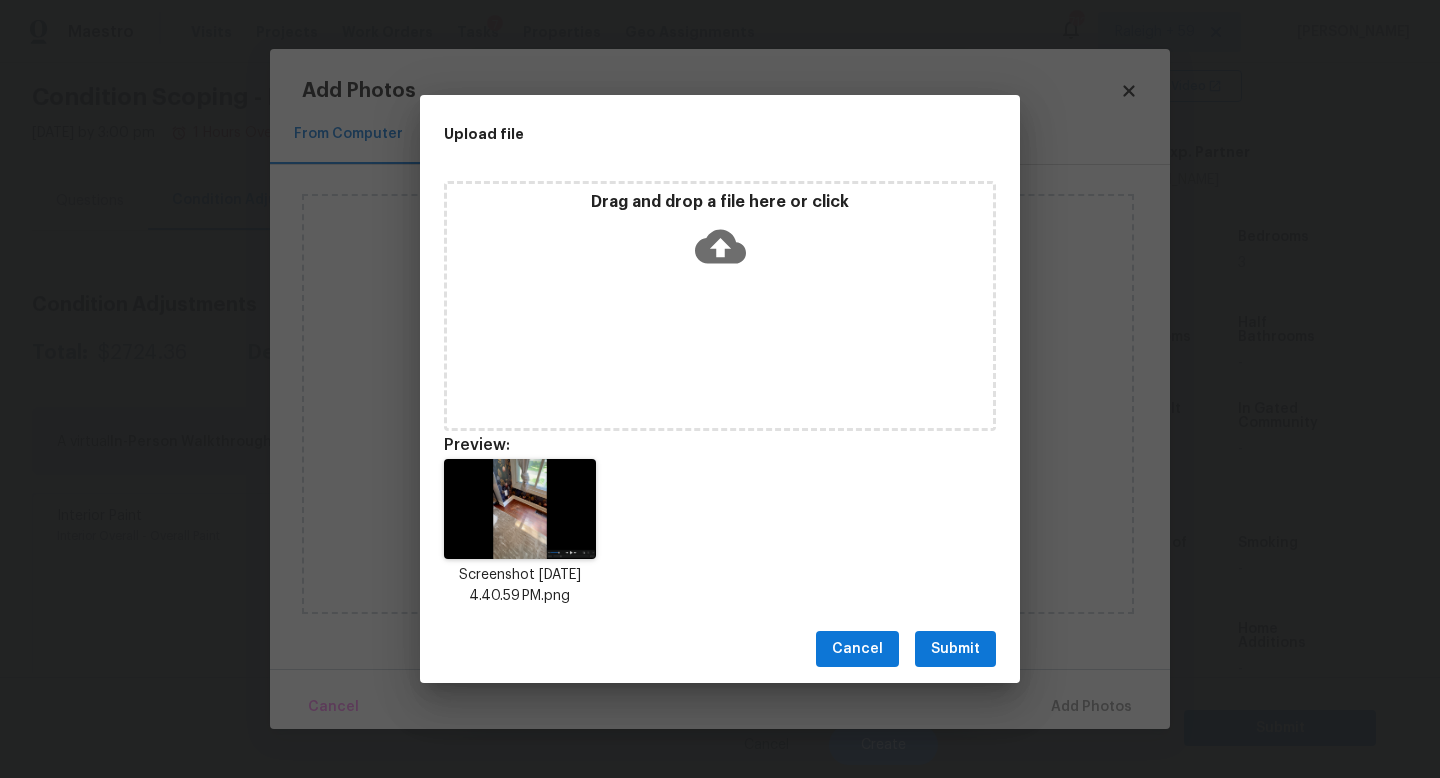 click on "Cancel Submit" at bounding box center [720, 649] 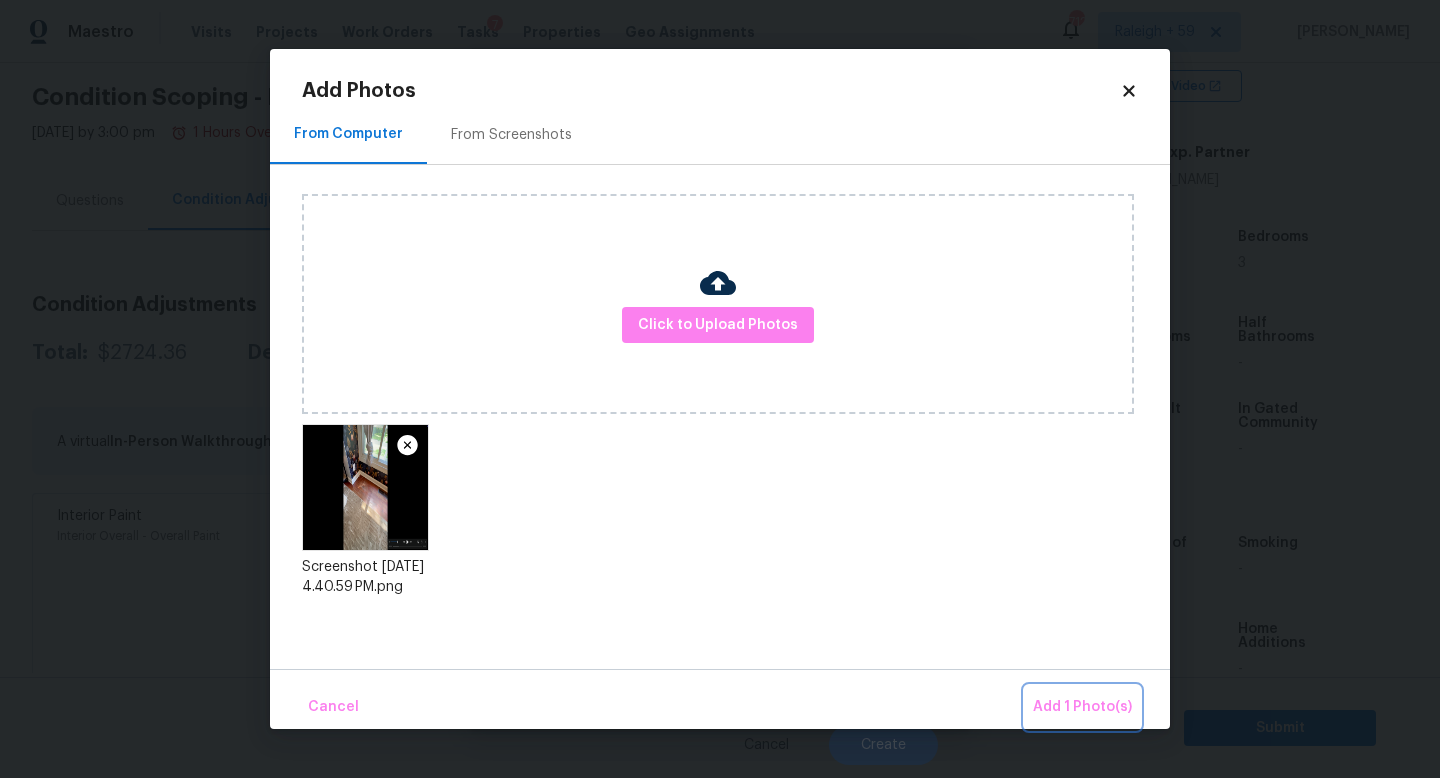 click on "Add 1 Photo(s)" at bounding box center (1082, 707) 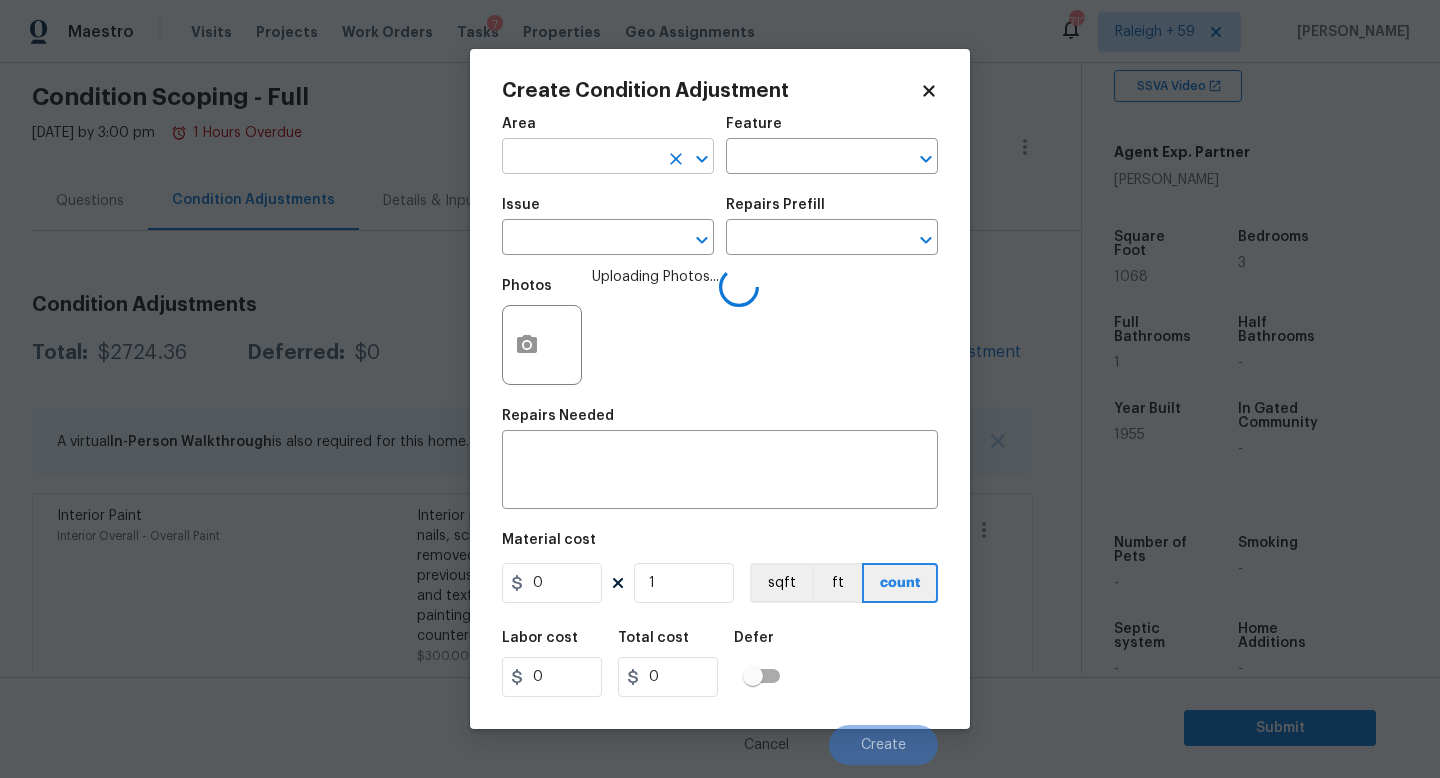 click at bounding box center [580, 158] 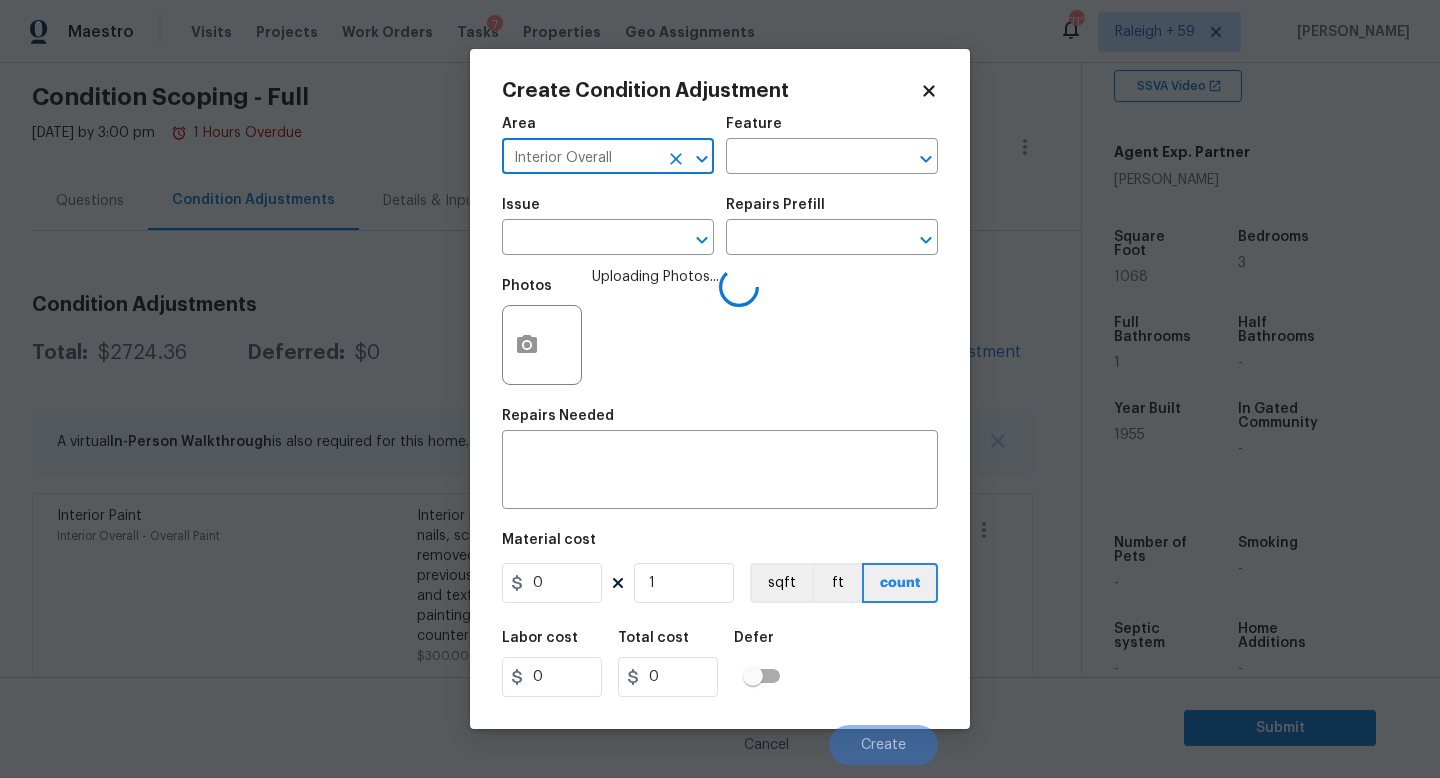 type on "Interior Overall" 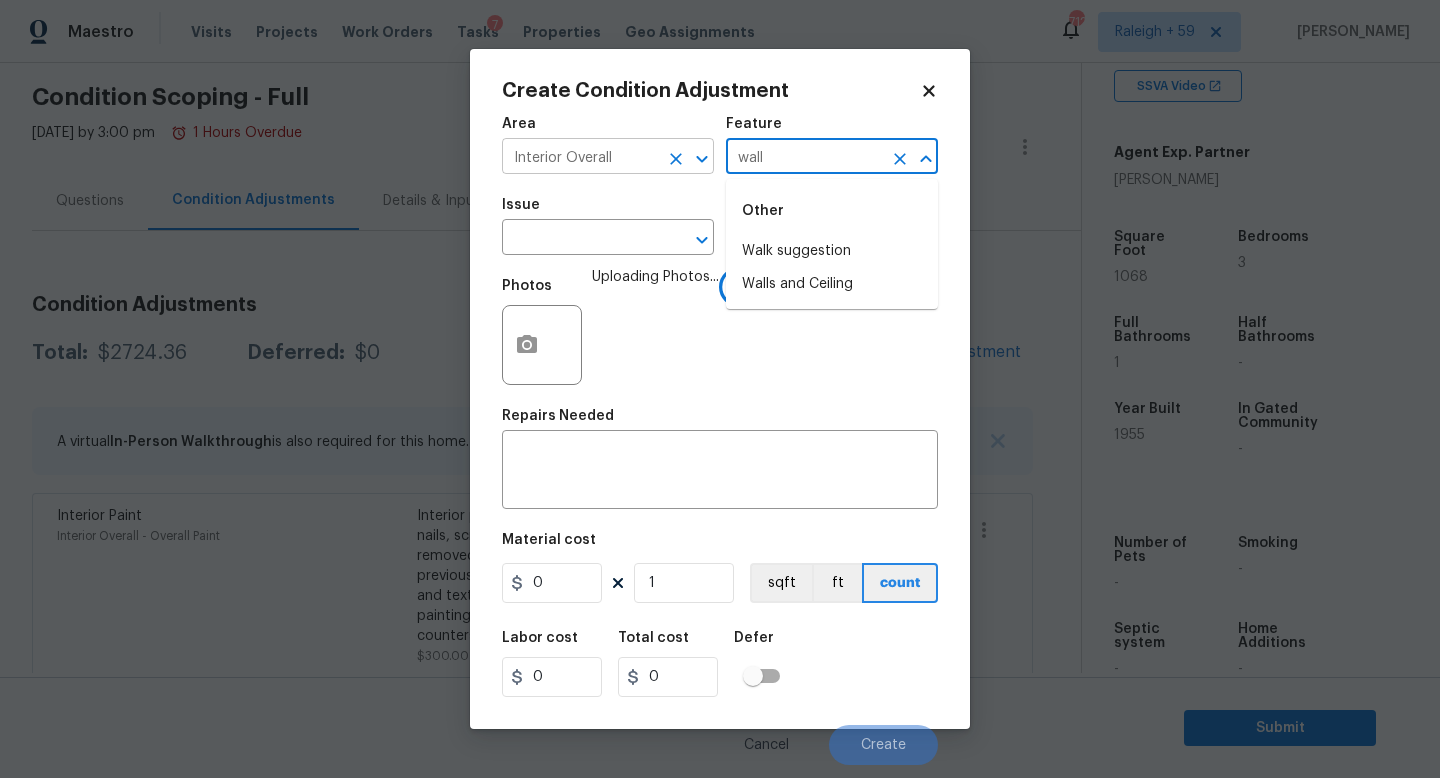 type on "walls" 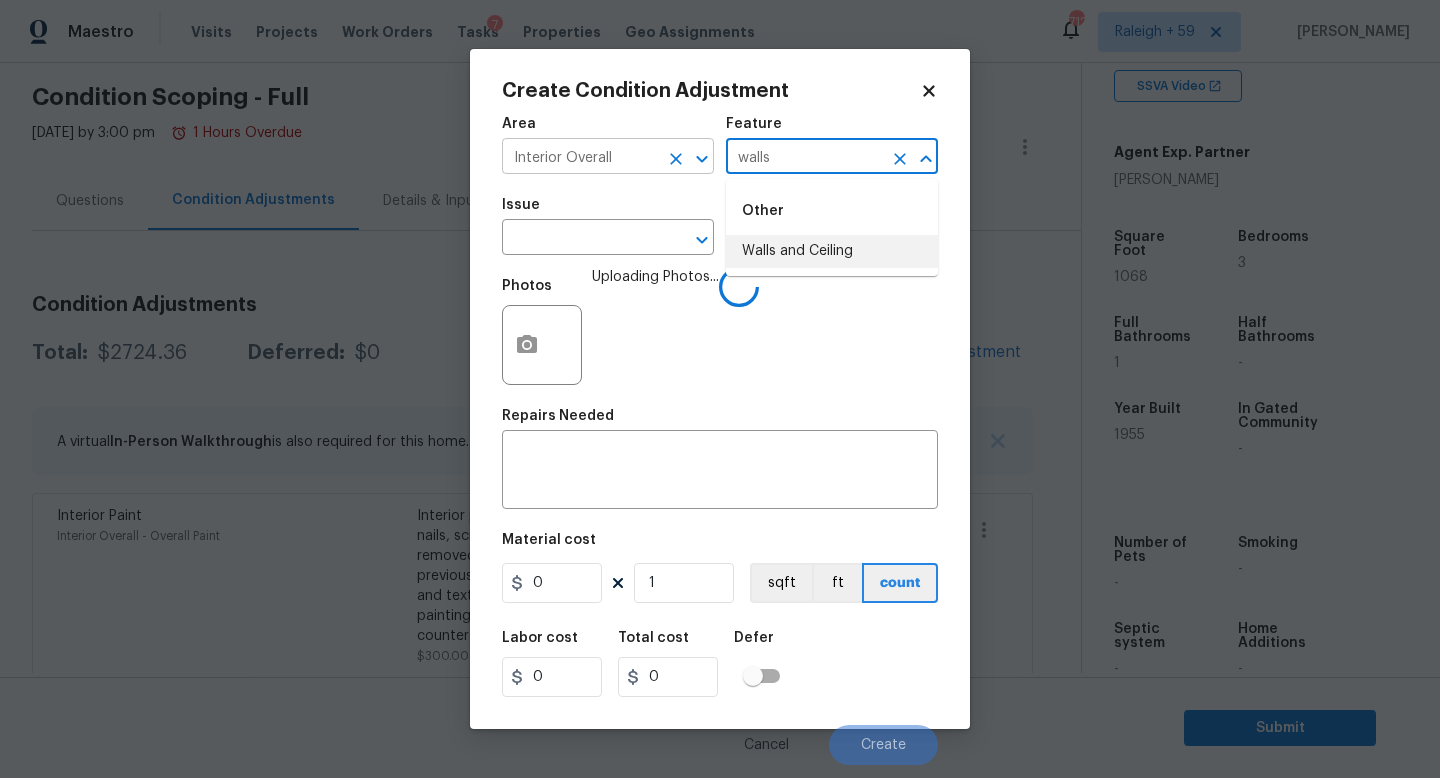 type 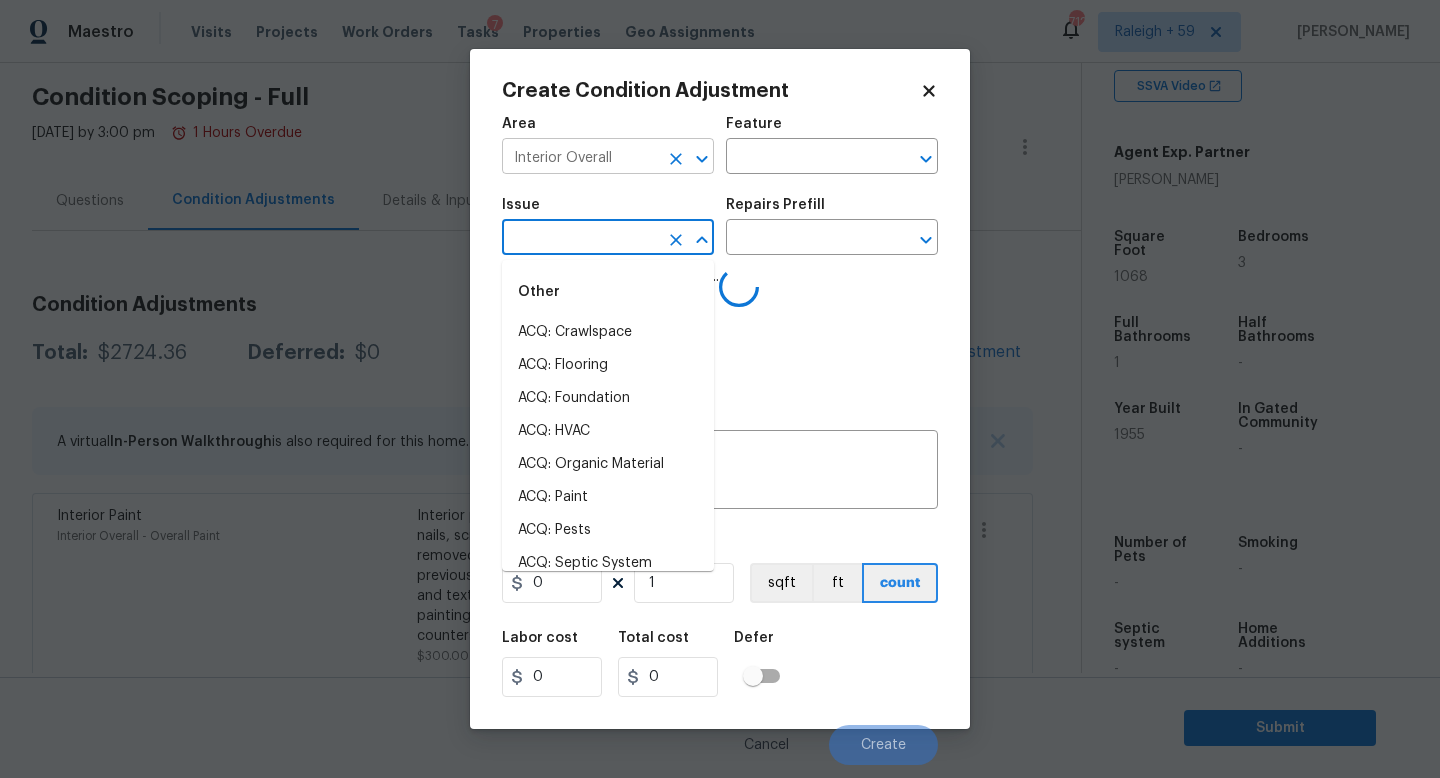 type on "w" 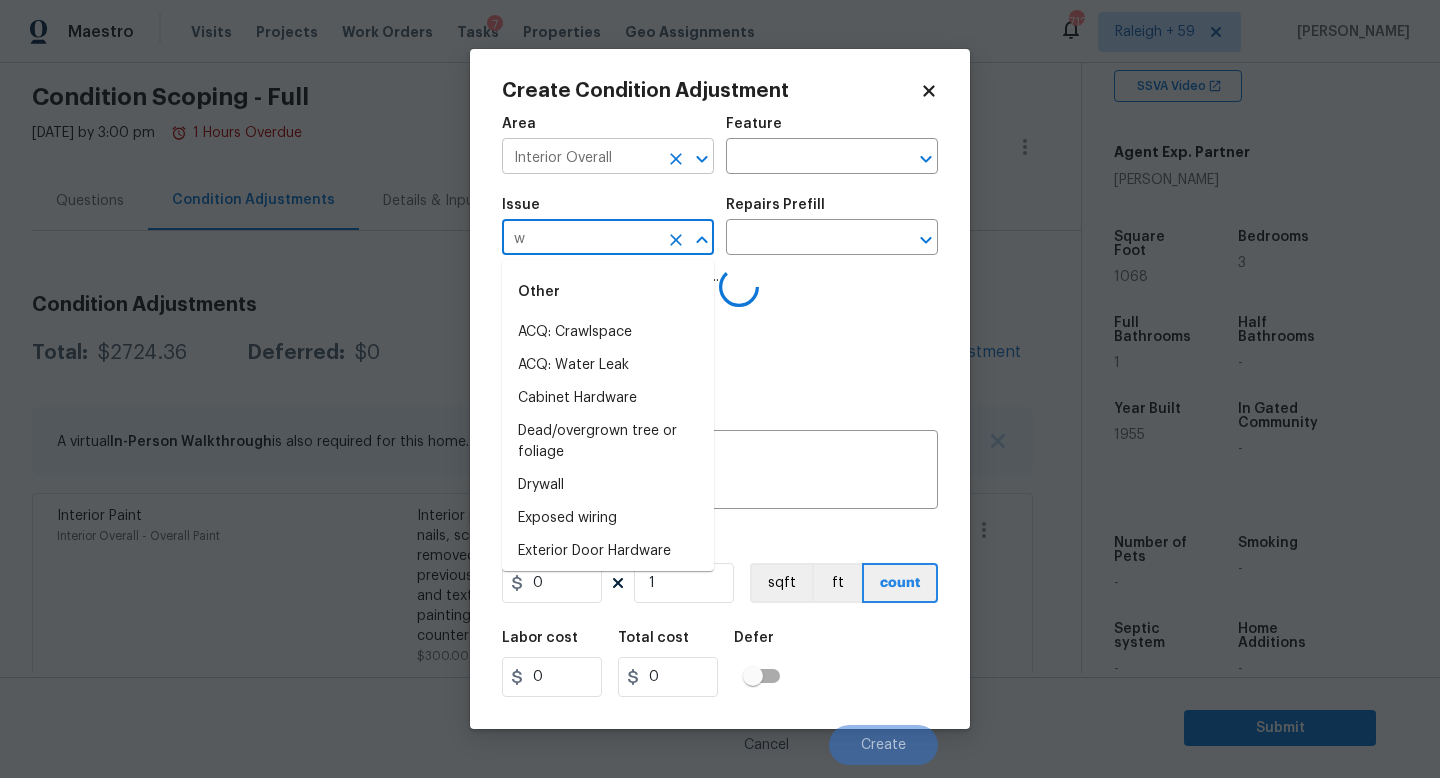 type 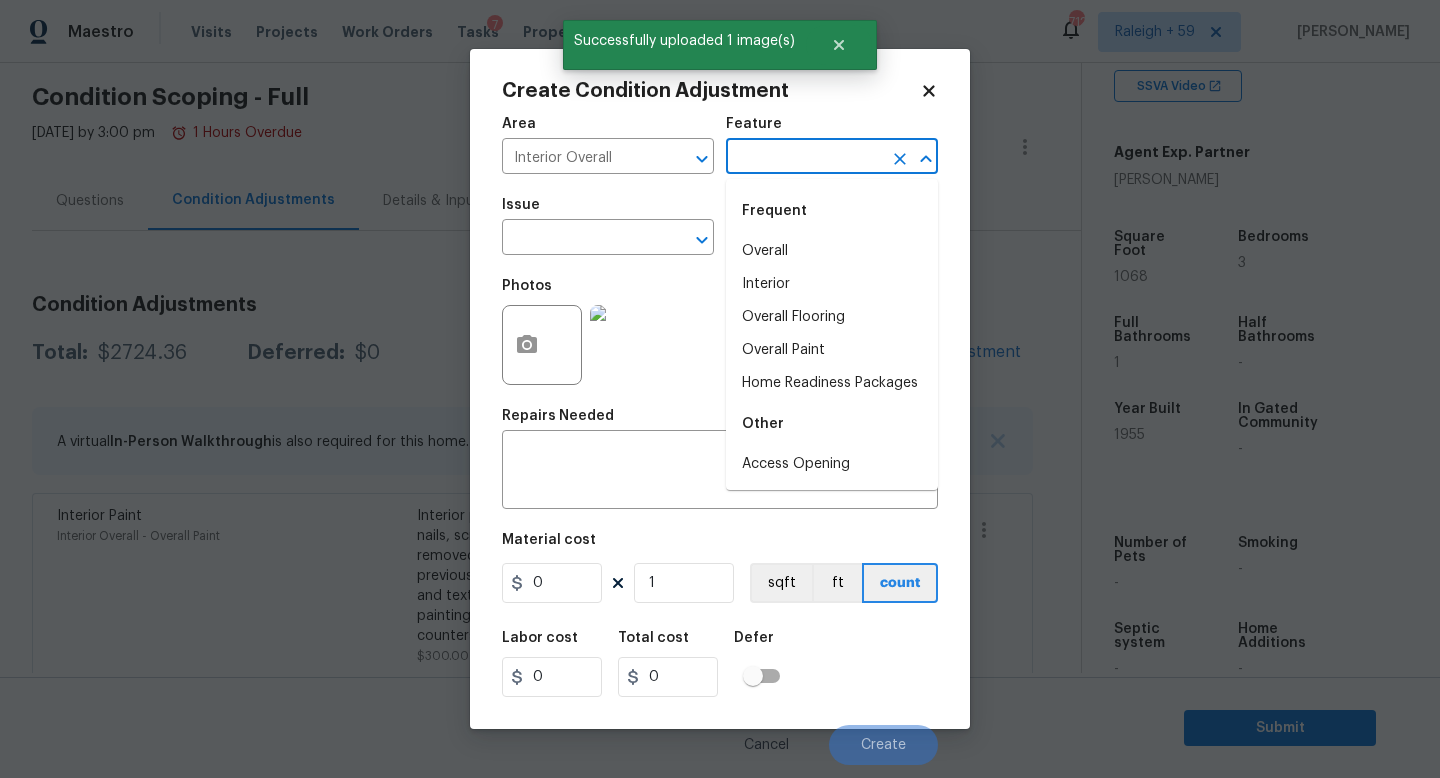 click at bounding box center (804, 158) 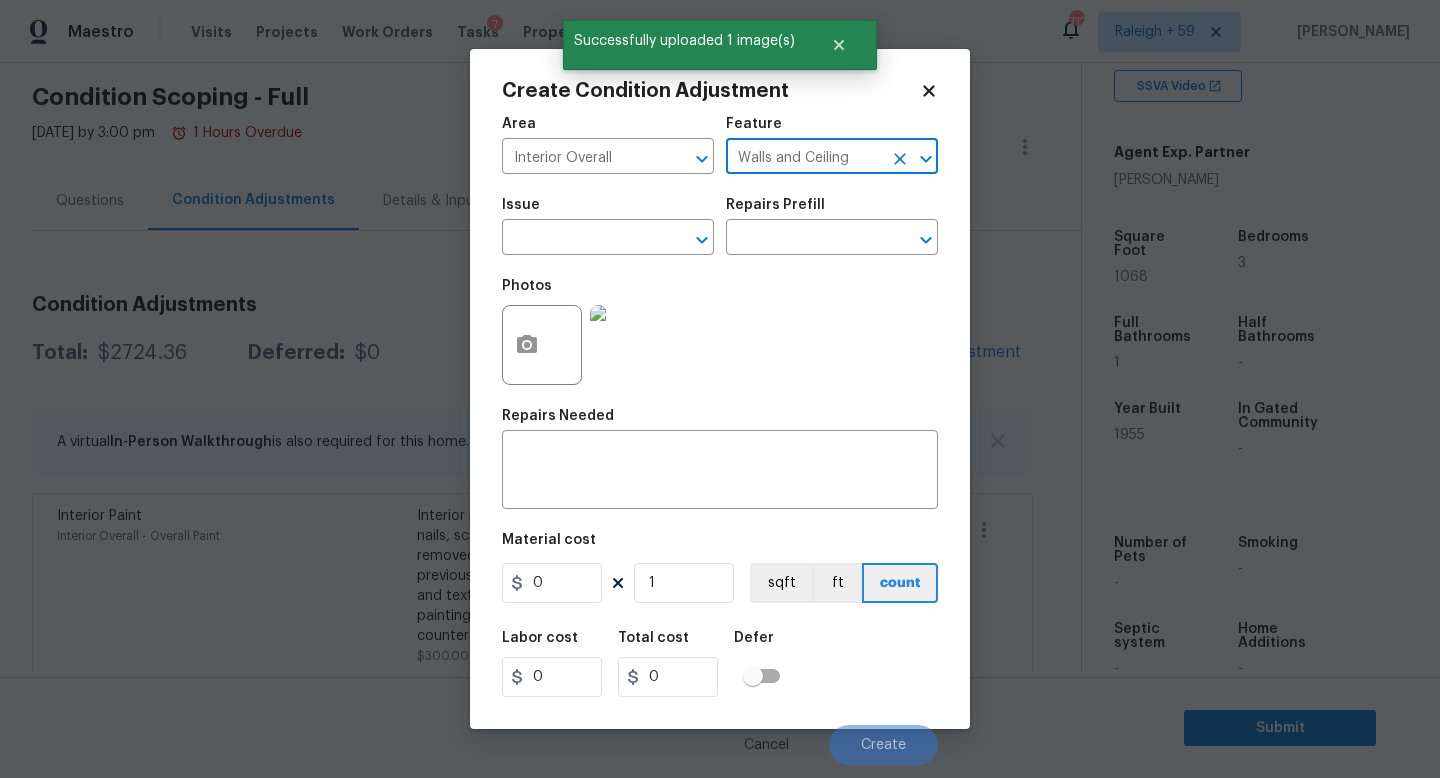 type on "Walls and Ceiling" 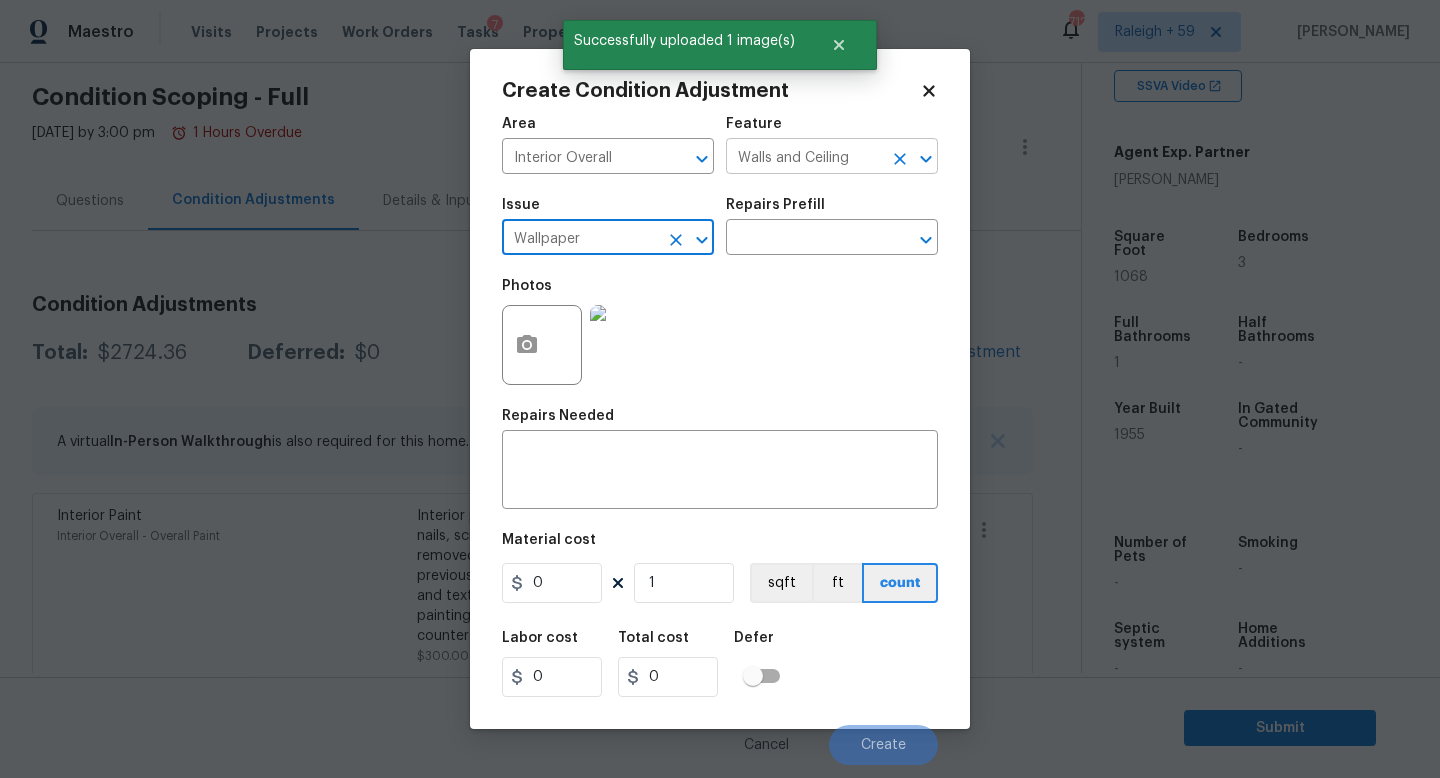 type on "Wallpaper" 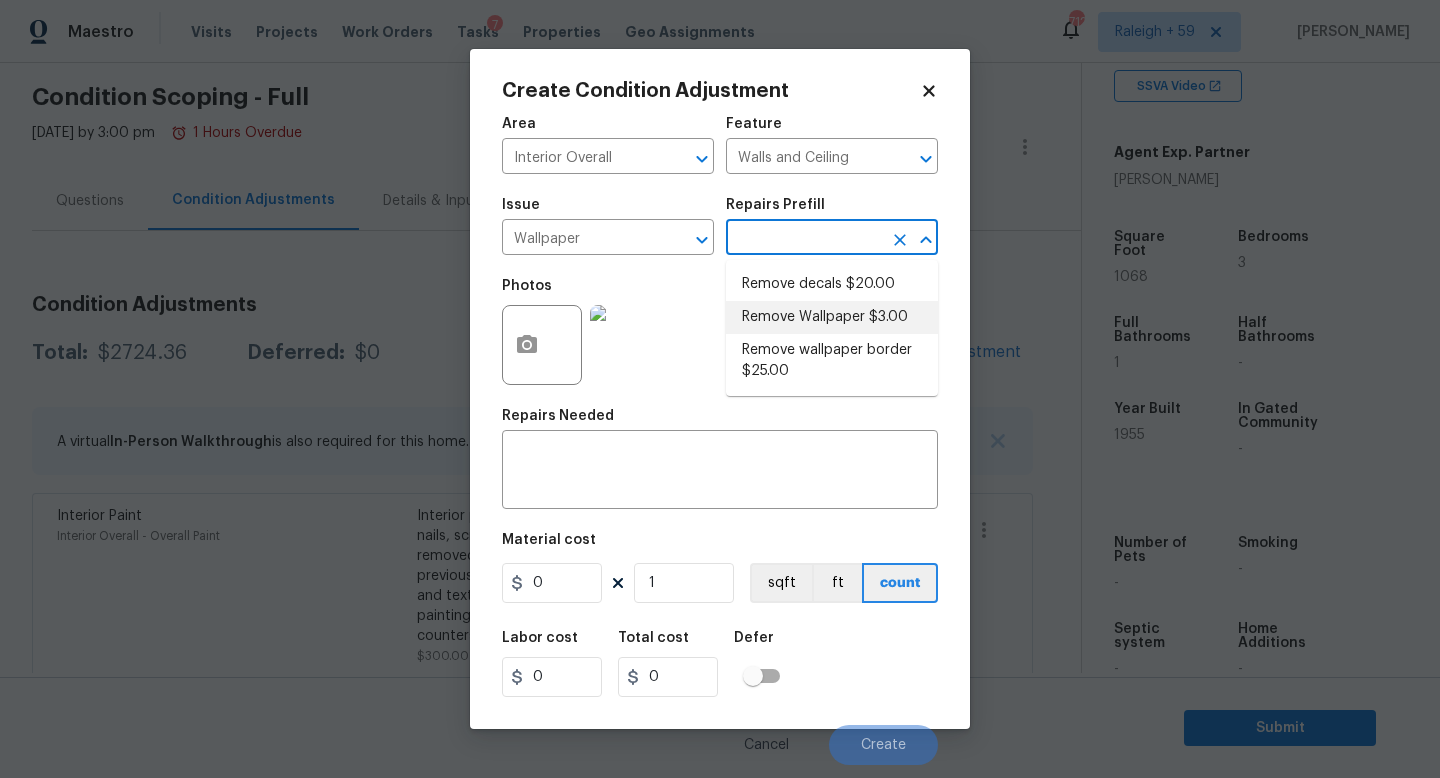 click on "Remove Wallpaper $3.00" at bounding box center (832, 317) 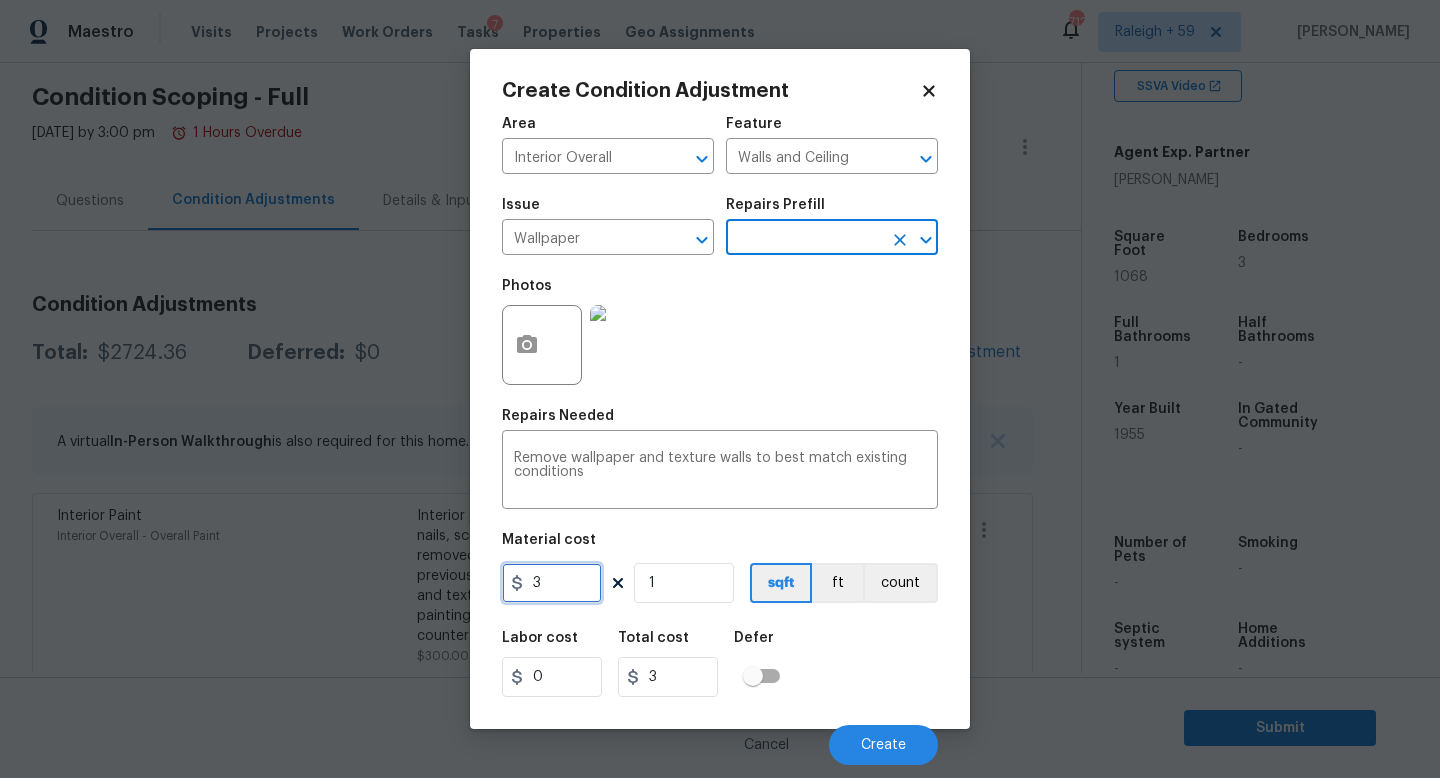 click on "3" at bounding box center (552, 583) 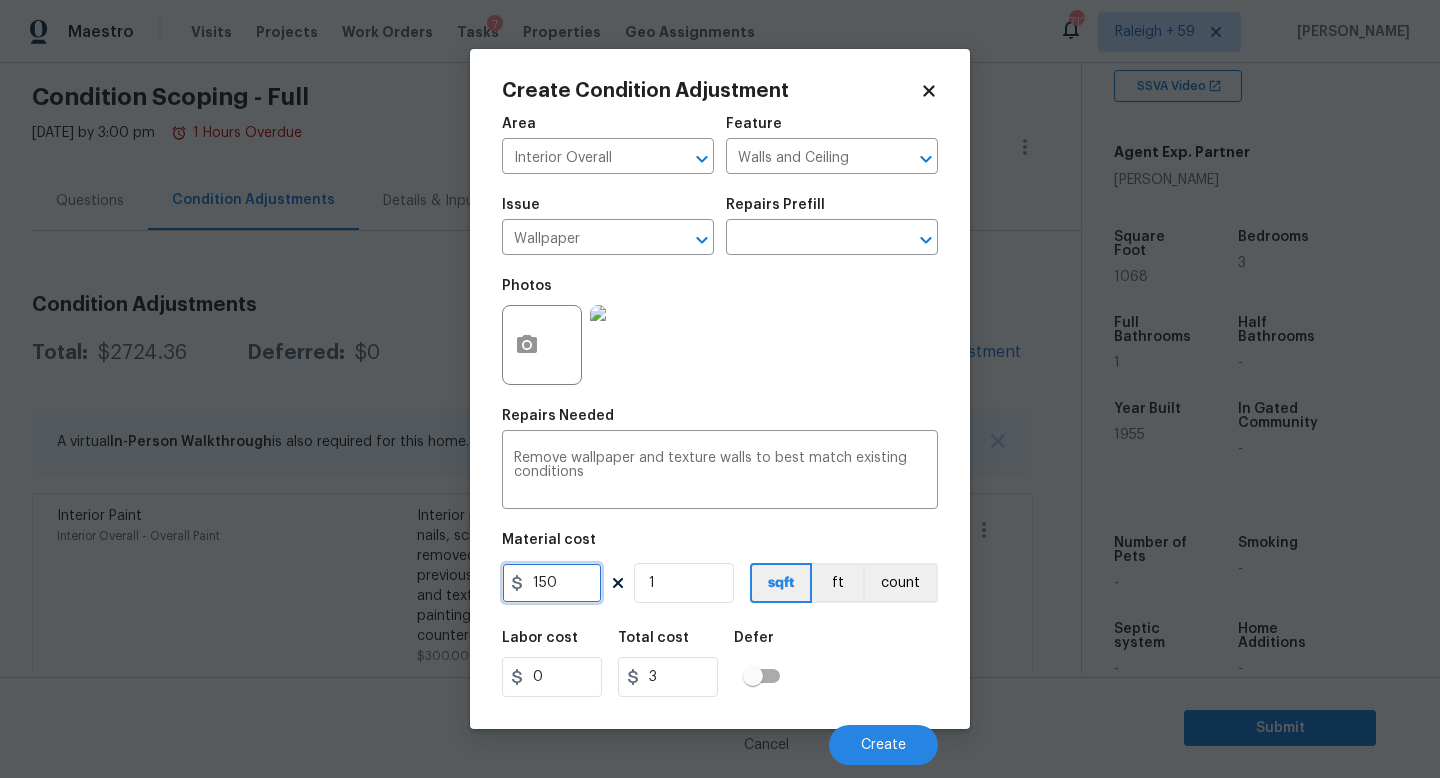 type on "150" 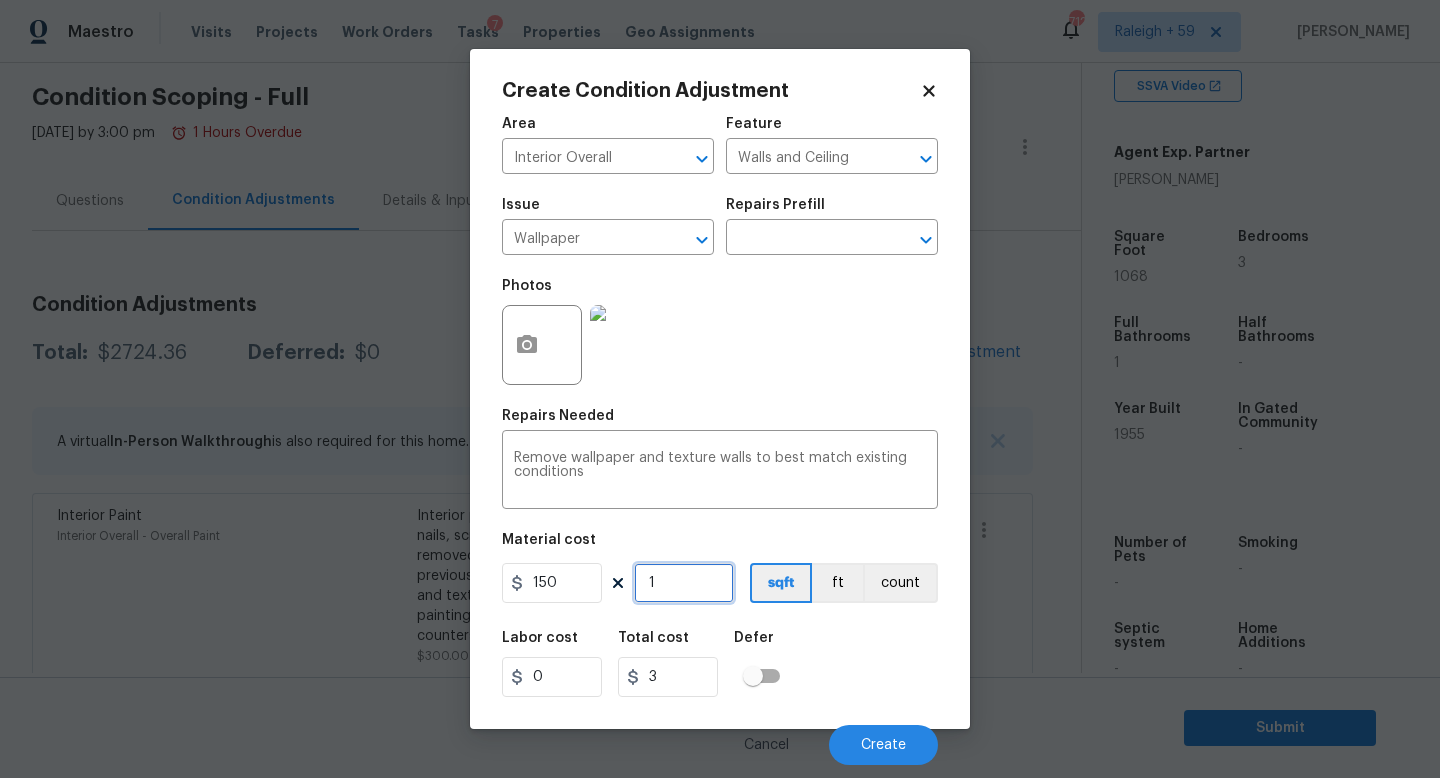 type on "150" 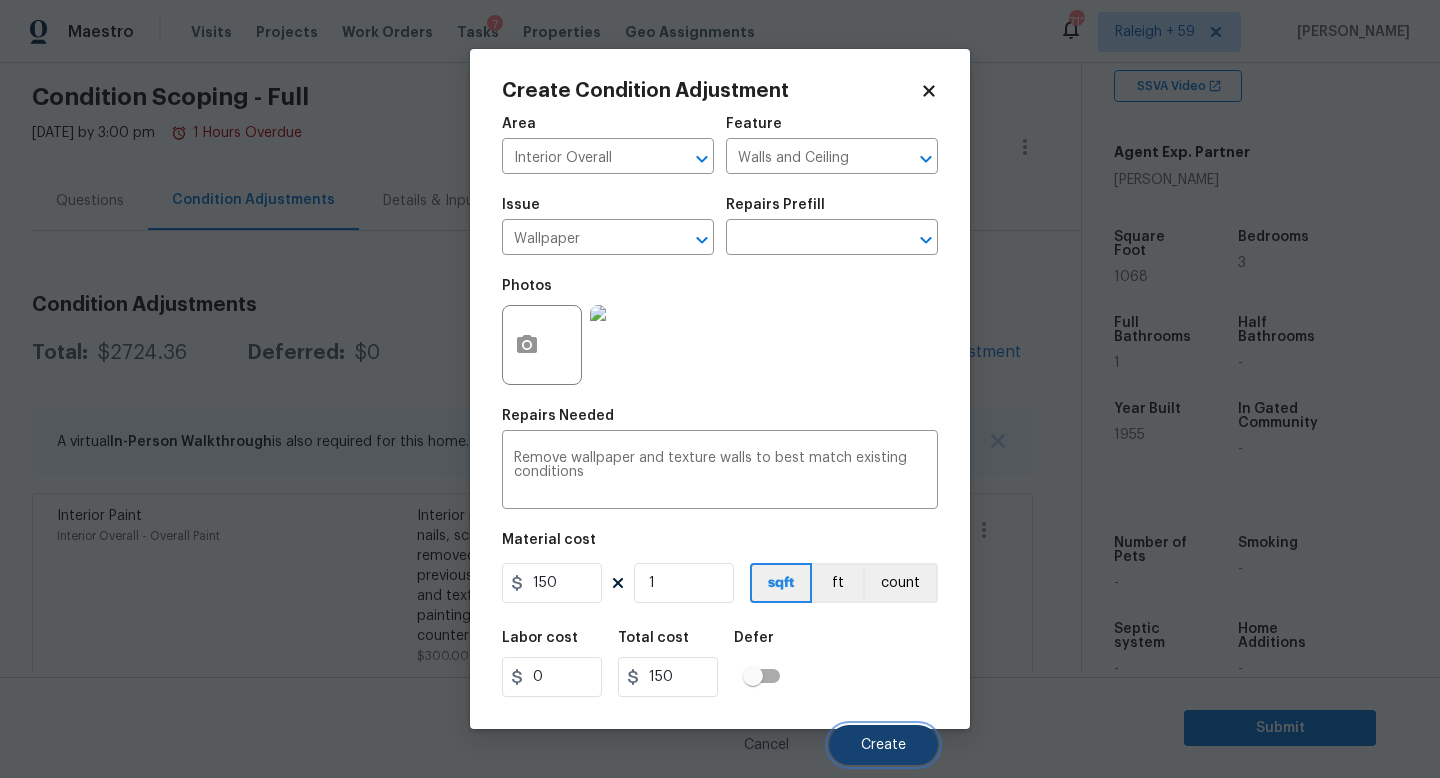 click on "Create" at bounding box center (883, 745) 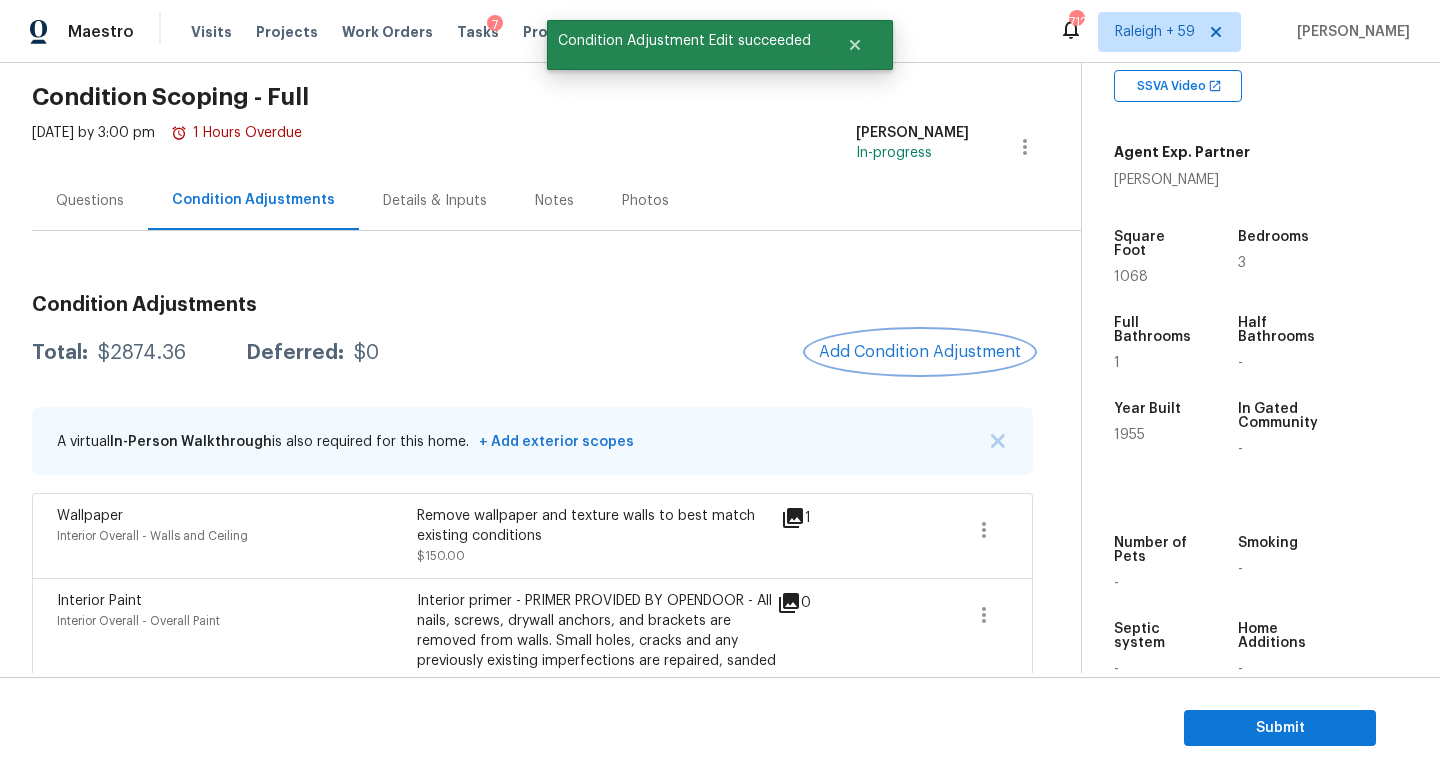 click on "Add Condition Adjustment" at bounding box center [920, 352] 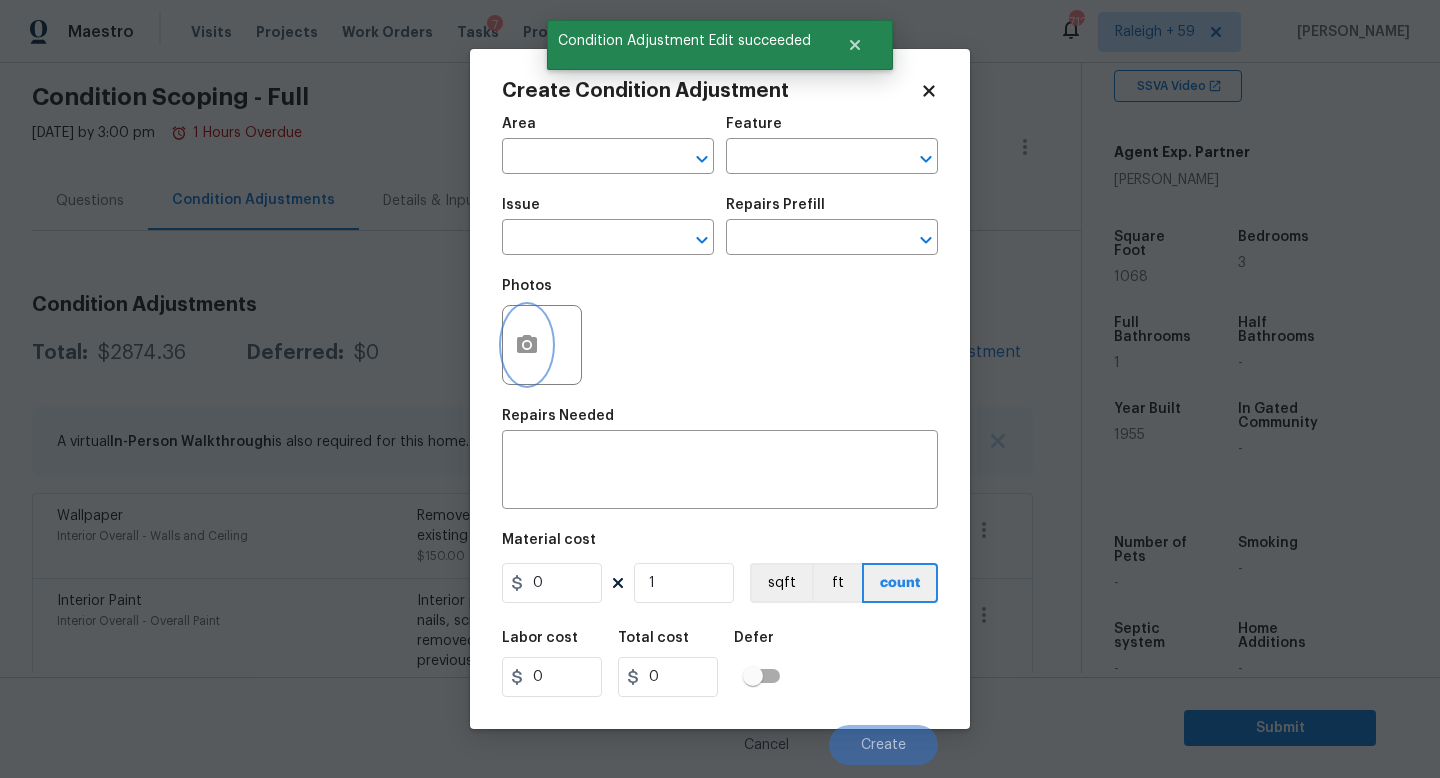 click at bounding box center [527, 345] 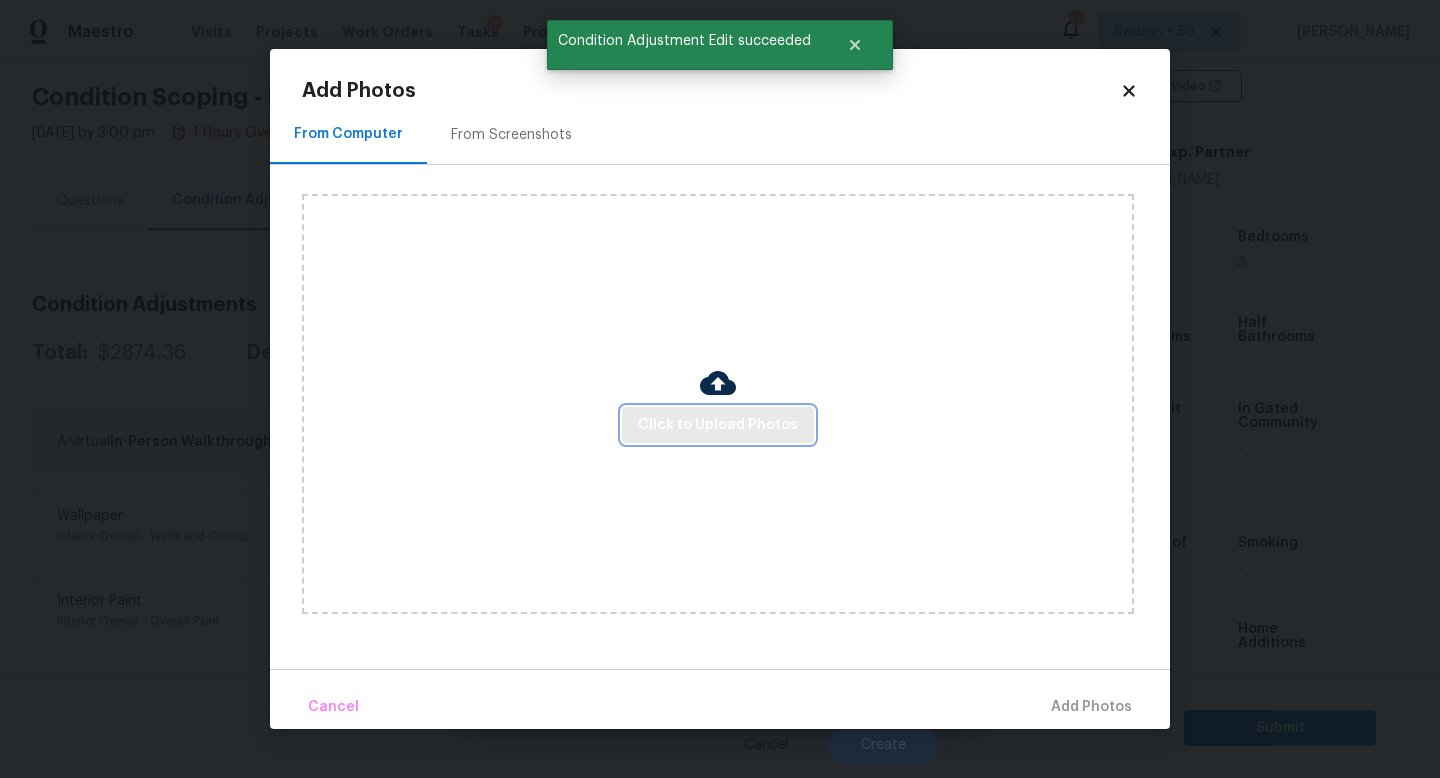 click on "Click to Upload Photos" at bounding box center [718, 425] 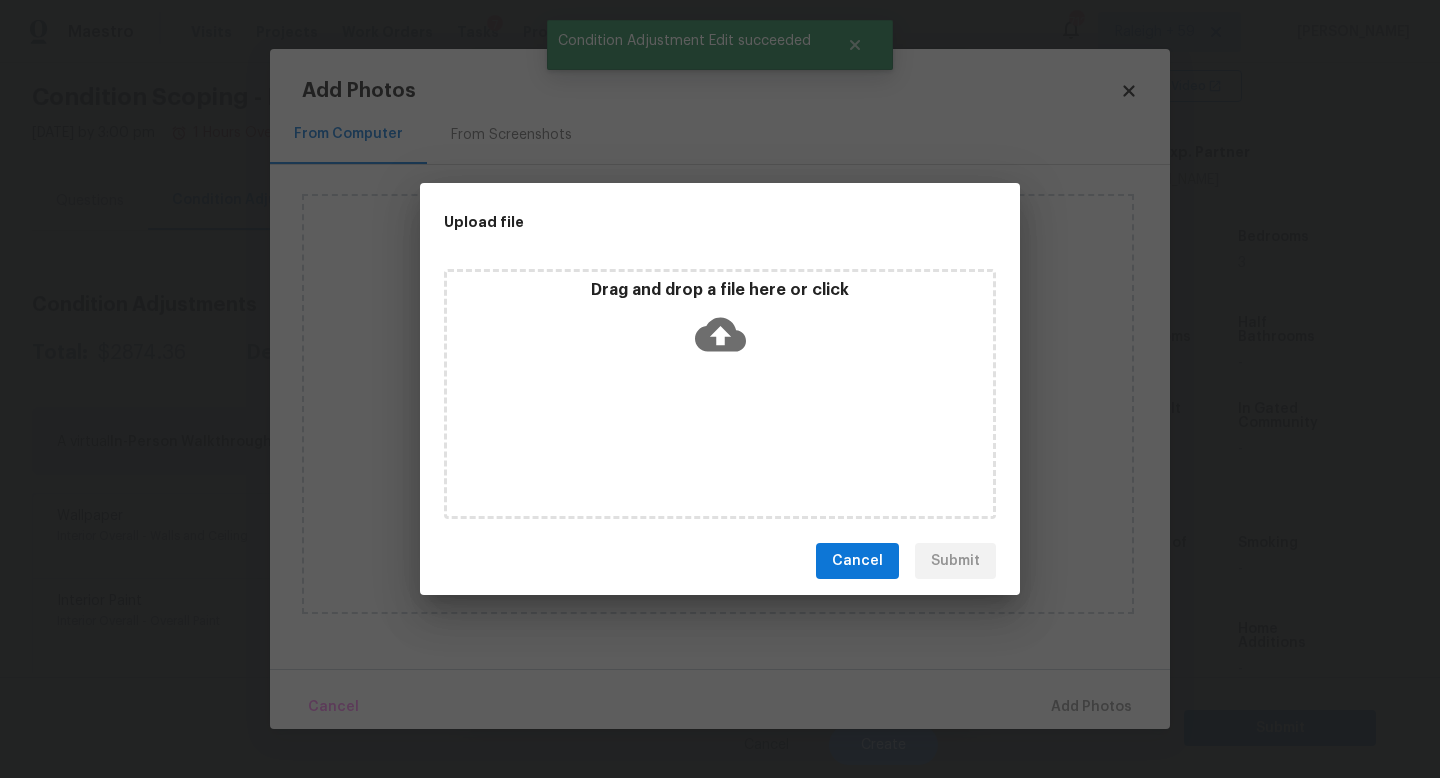 click on "Drag and drop a file here or click" at bounding box center [720, 394] 